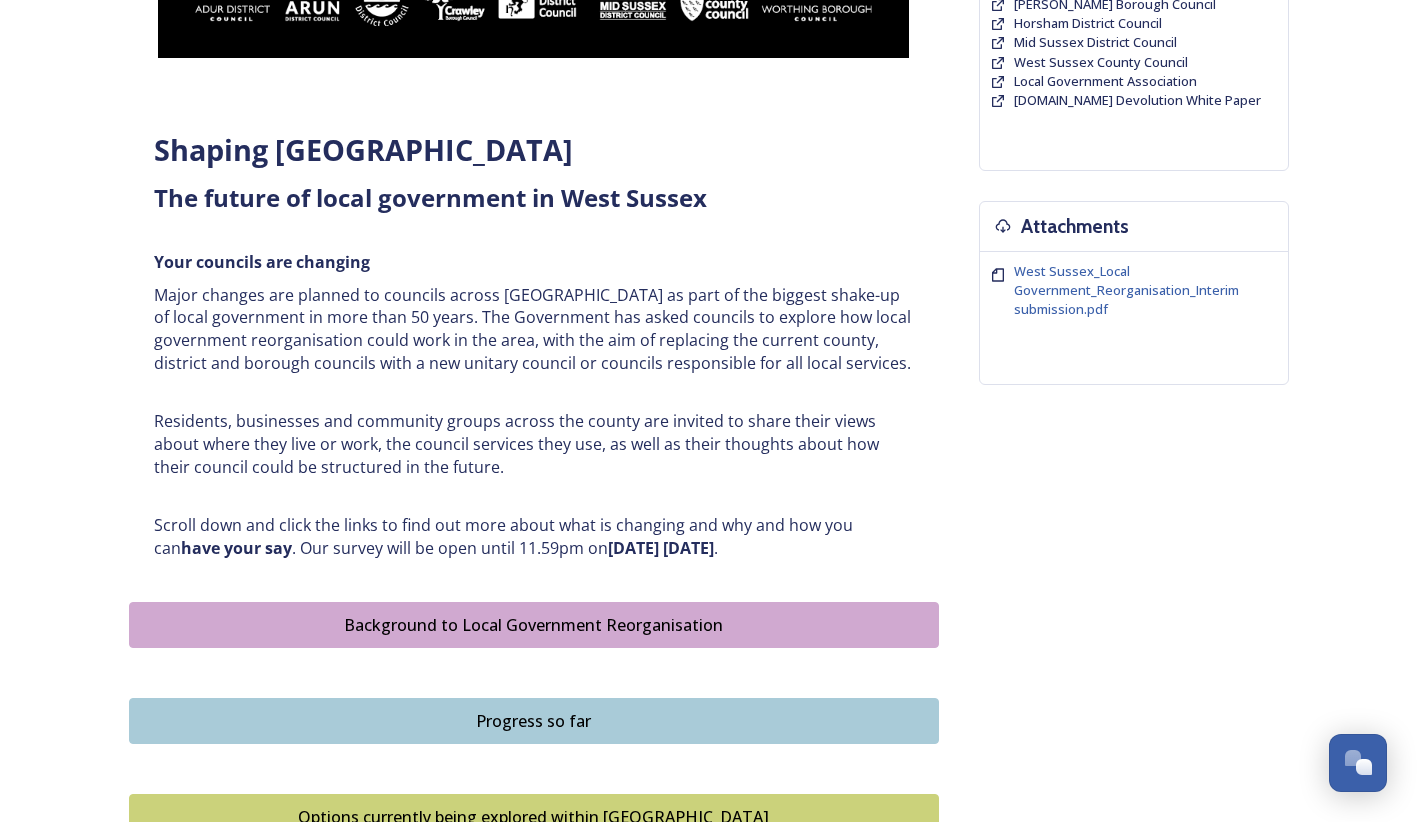 scroll, scrollTop: 600, scrollLeft: 0, axis: vertical 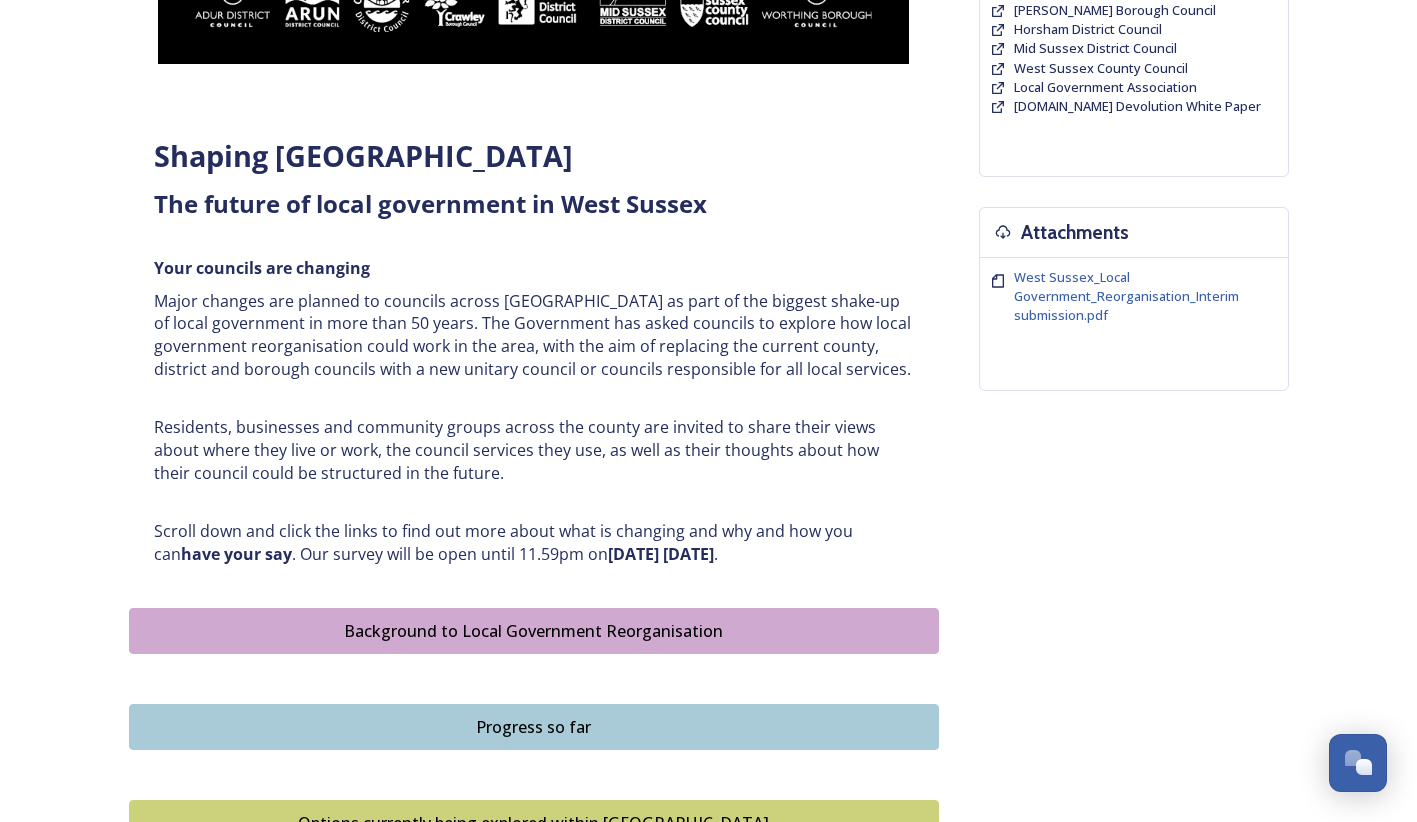click on "Background to Local Government Reorganisation" at bounding box center (534, 631) 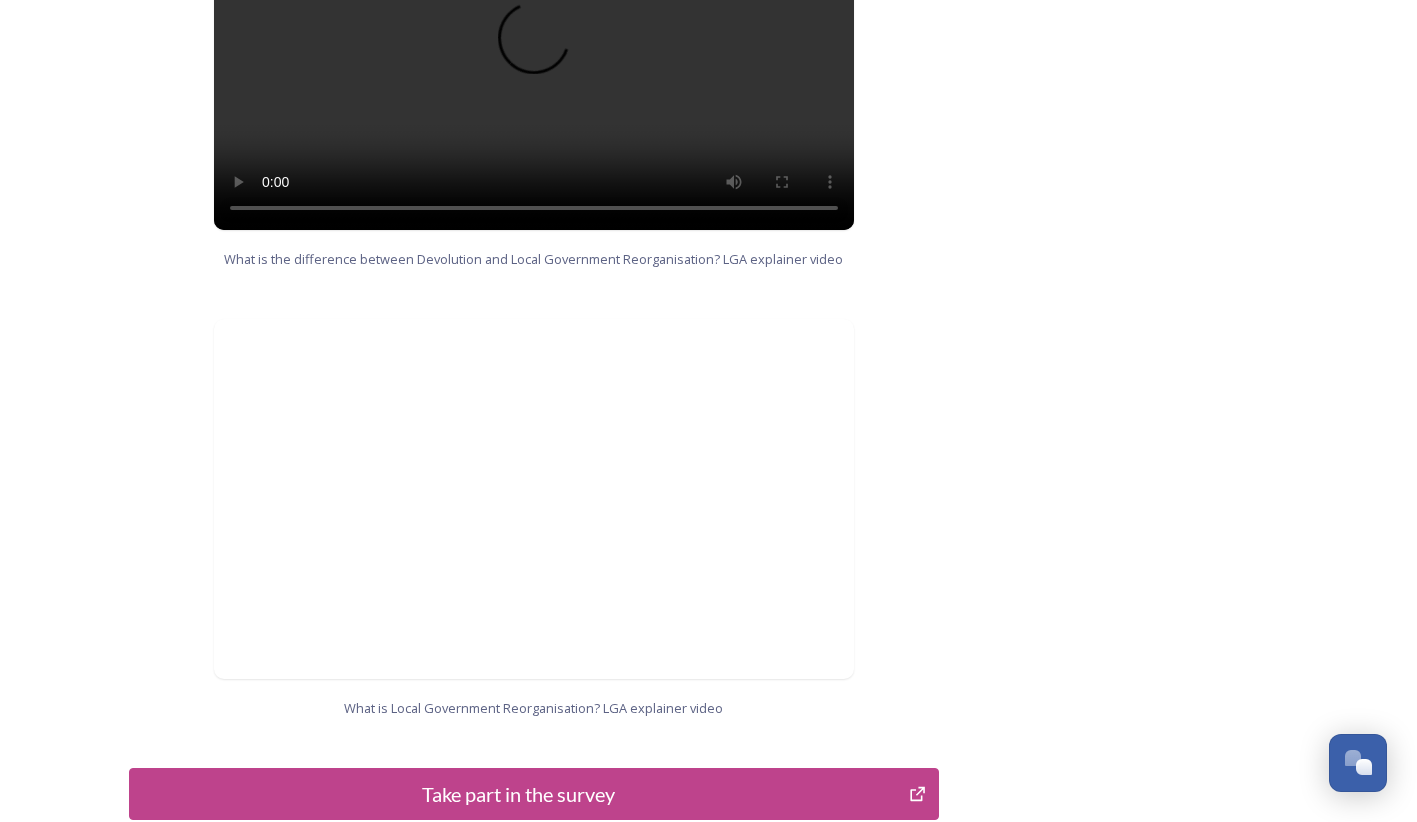 scroll, scrollTop: 1413, scrollLeft: 0, axis: vertical 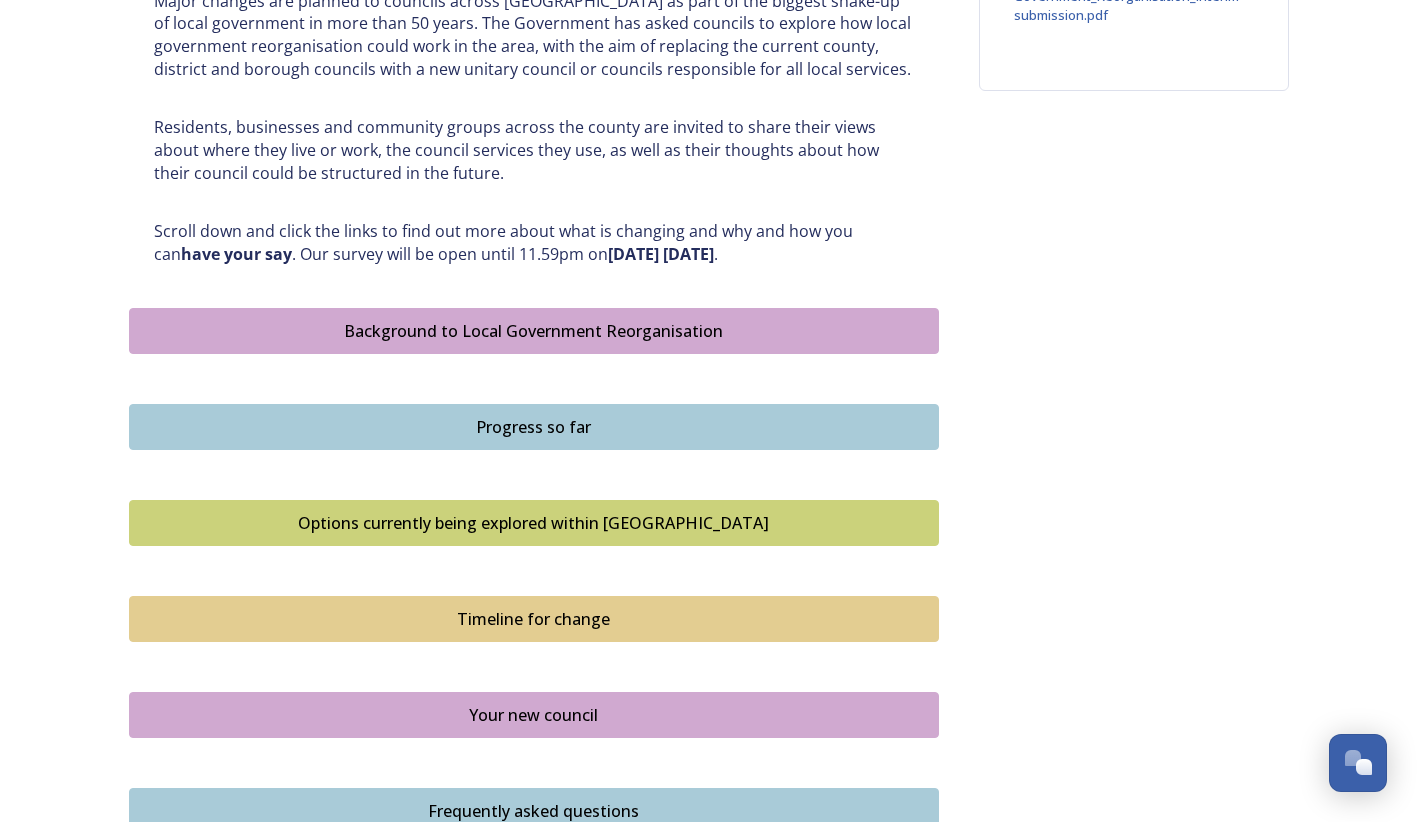 click on "Progress so far" at bounding box center (534, 427) 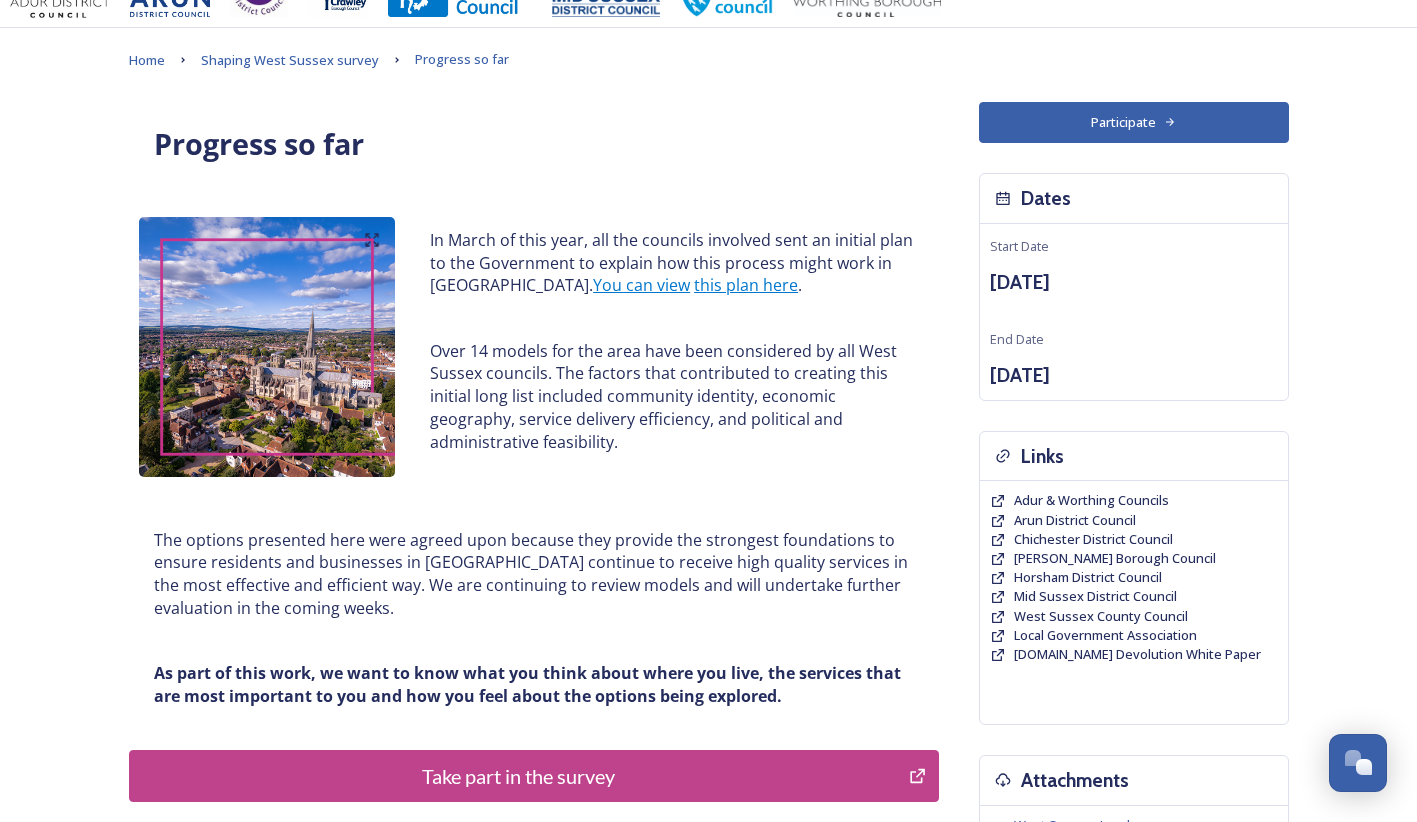 scroll, scrollTop: 100, scrollLeft: 0, axis: vertical 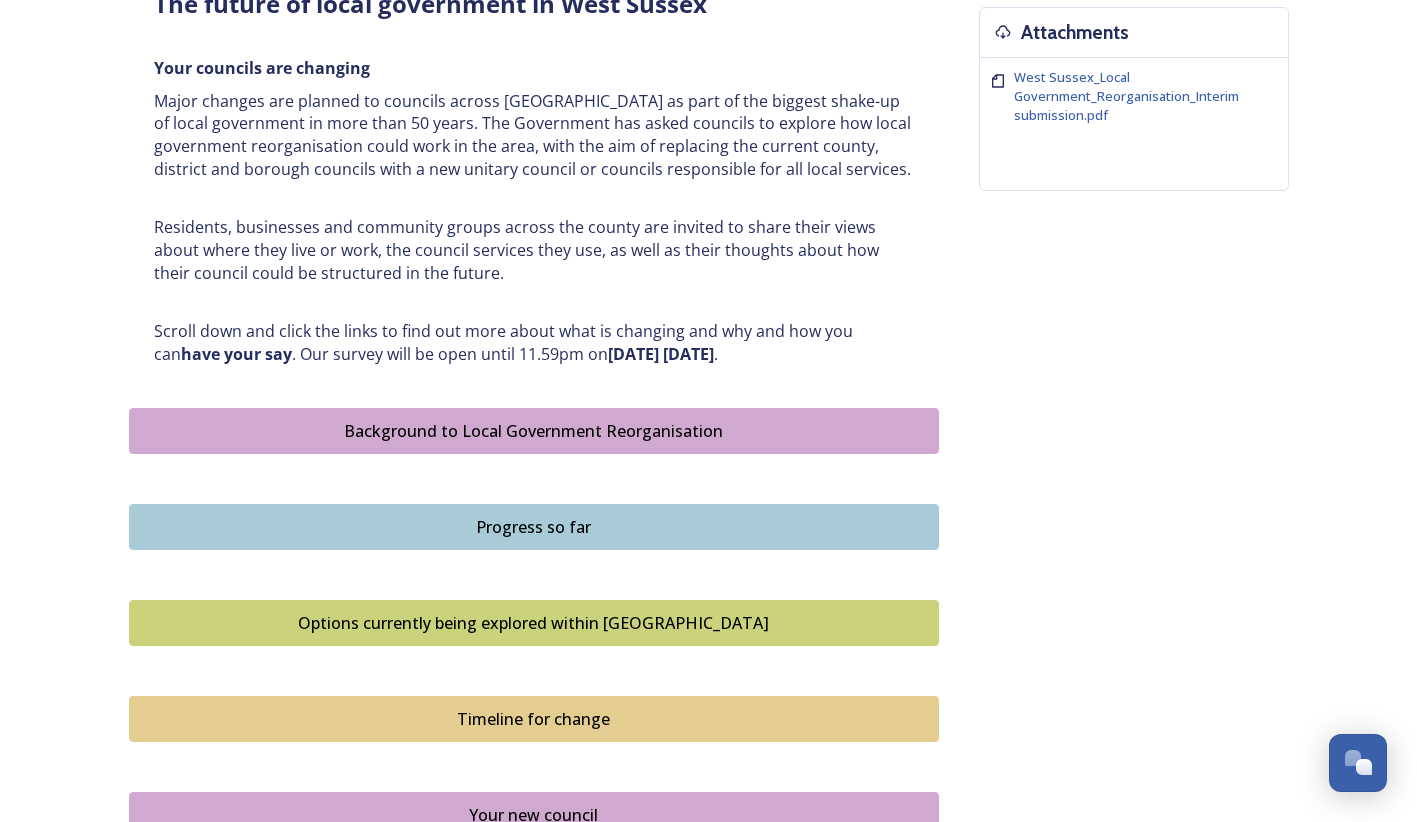 click on "Options currently being explored within [GEOGRAPHIC_DATA]" at bounding box center [534, 623] 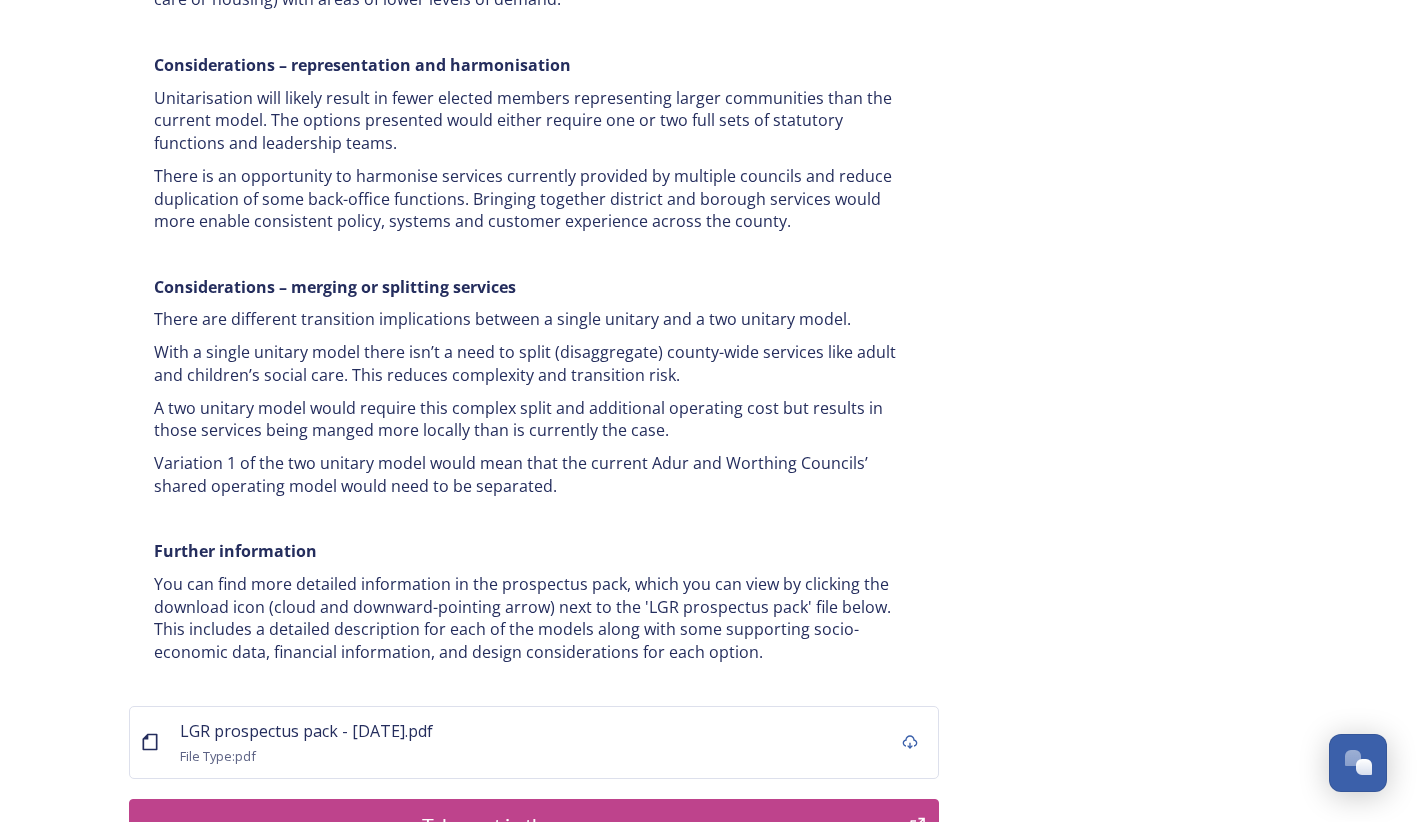 scroll, scrollTop: 3800, scrollLeft: 0, axis: vertical 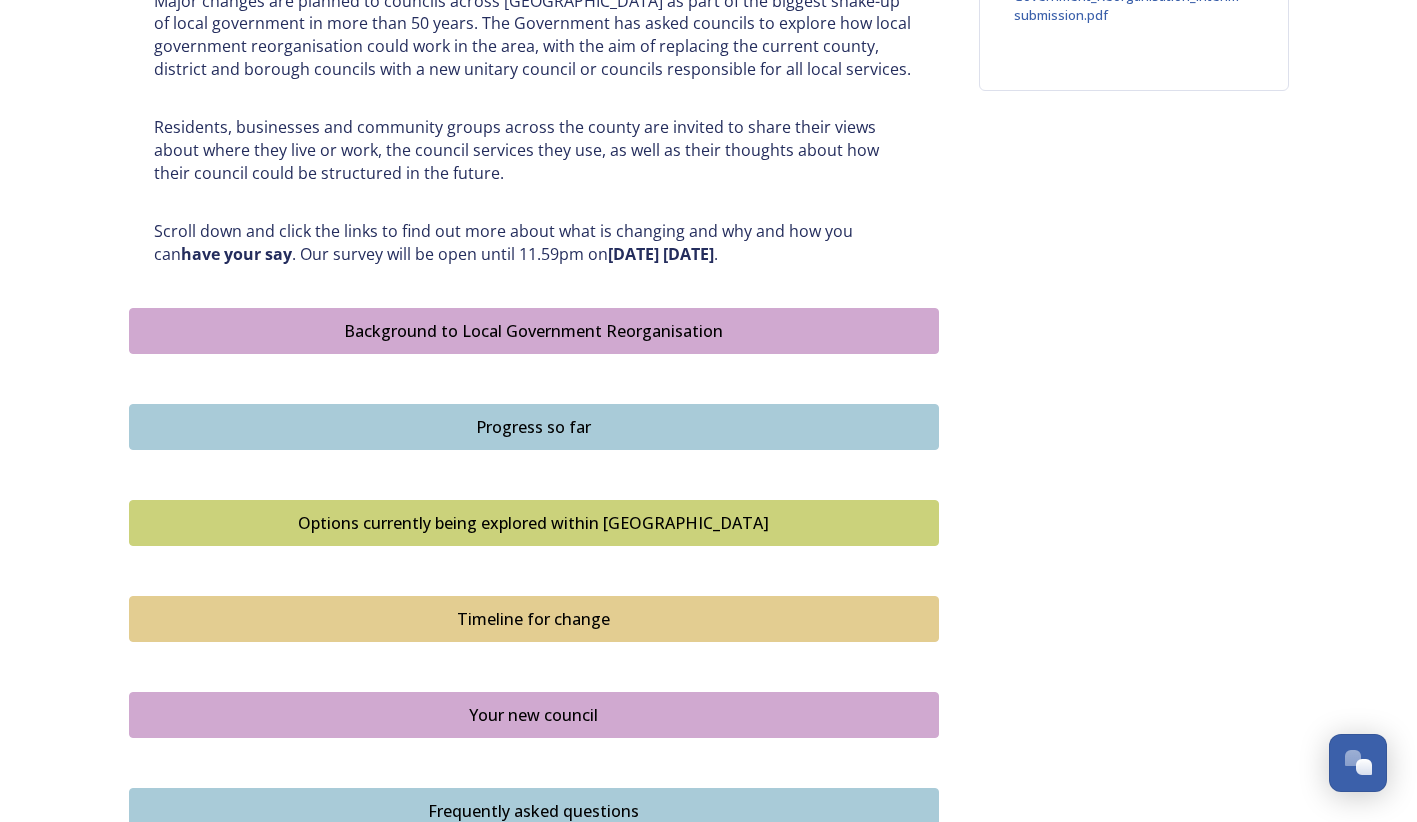 click on "Timeline for change" at bounding box center [534, 619] 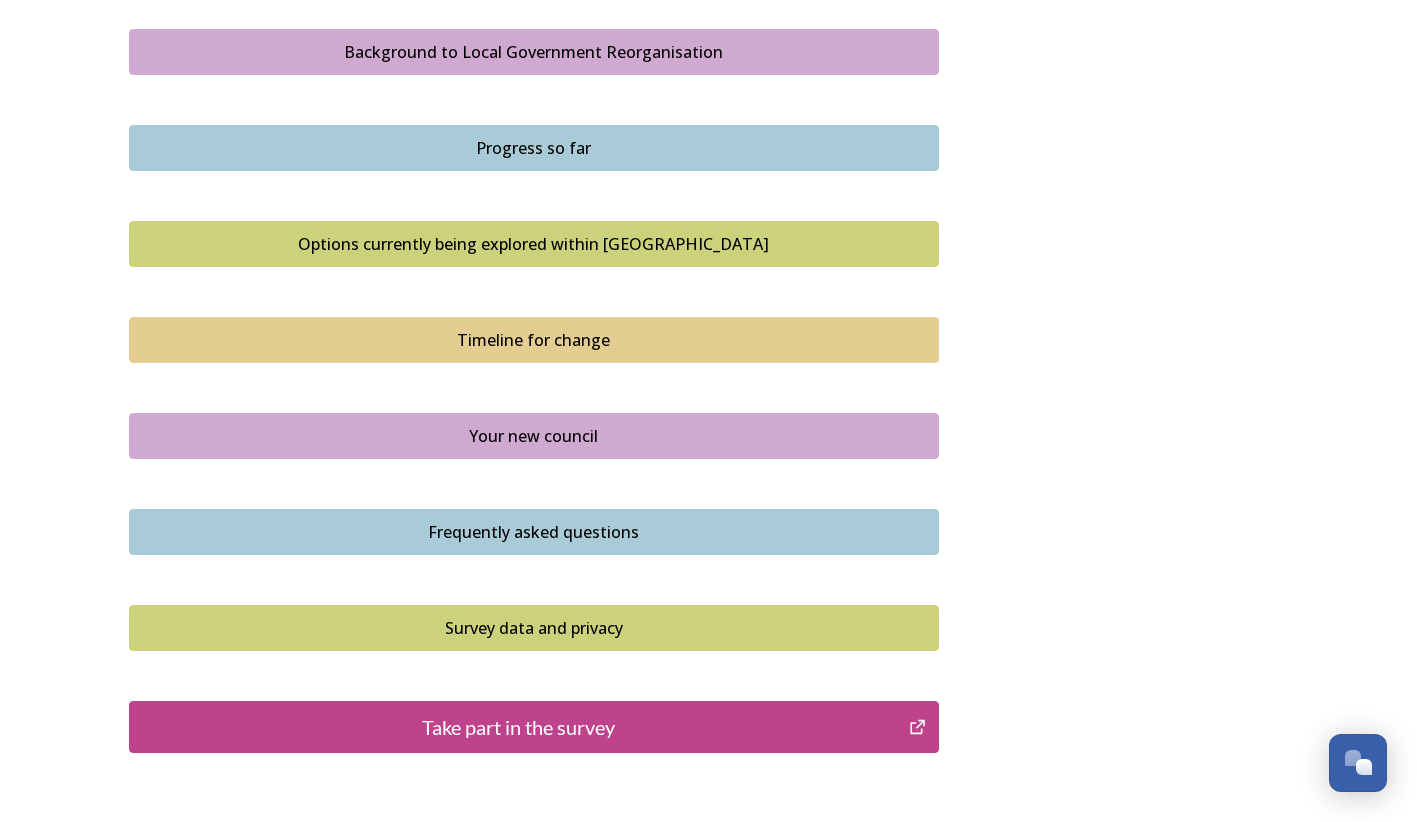 scroll, scrollTop: 1200, scrollLeft: 0, axis: vertical 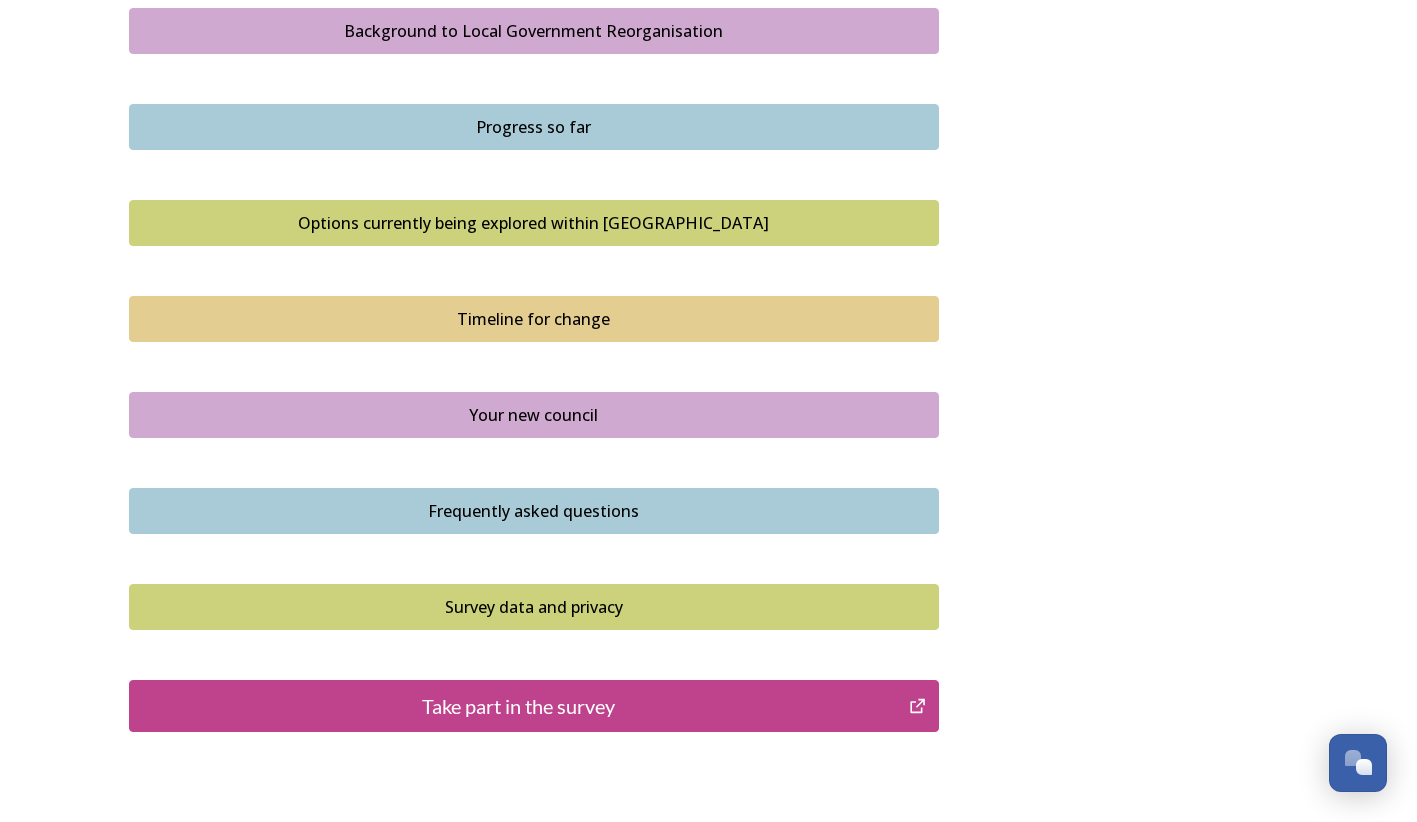 click on "Your new council" at bounding box center (534, 415) 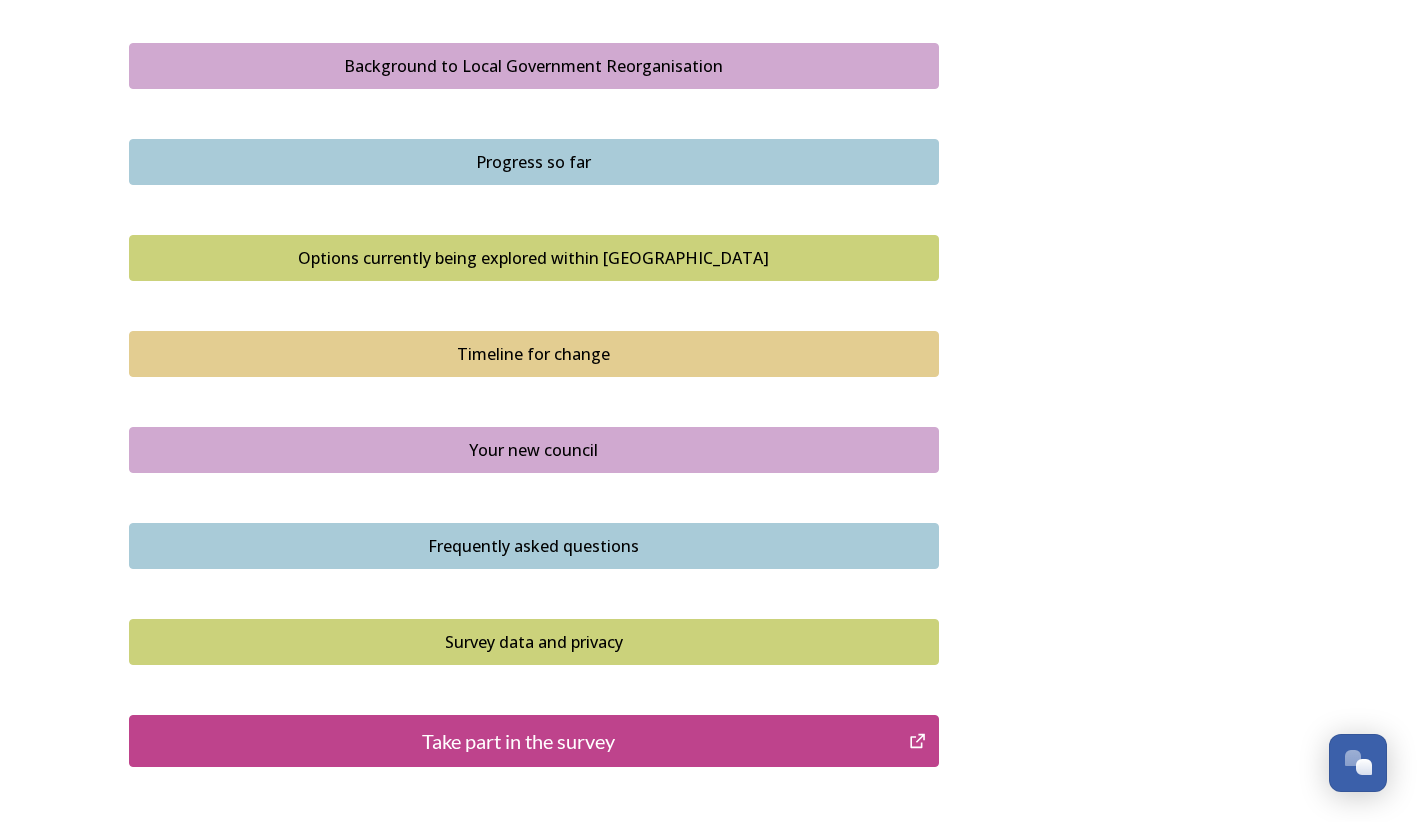 scroll, scrollTop: 1200, scrollLeft: 0, axis: vertical 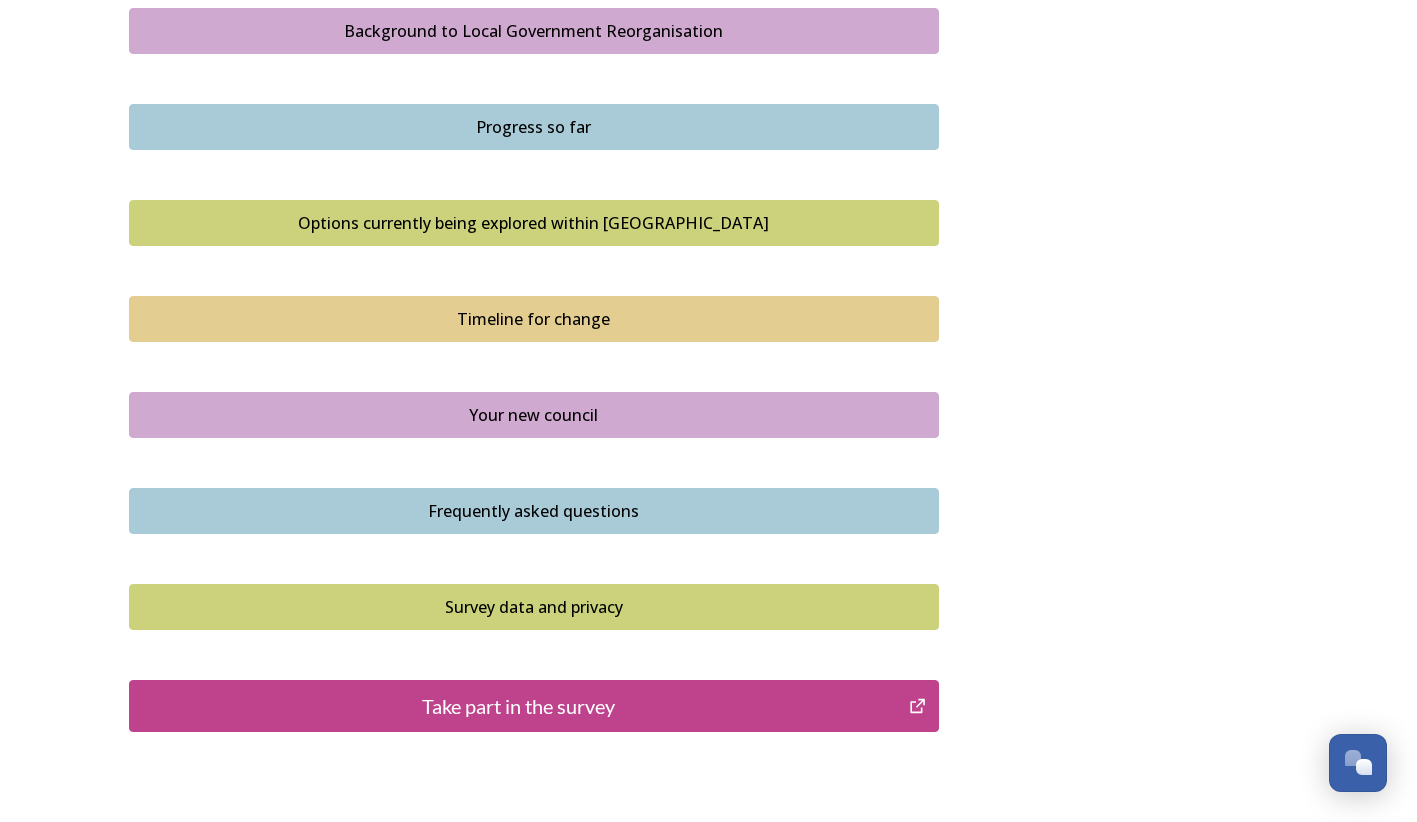 click on "Frequently asked questions" at bounding box center (534, 511) 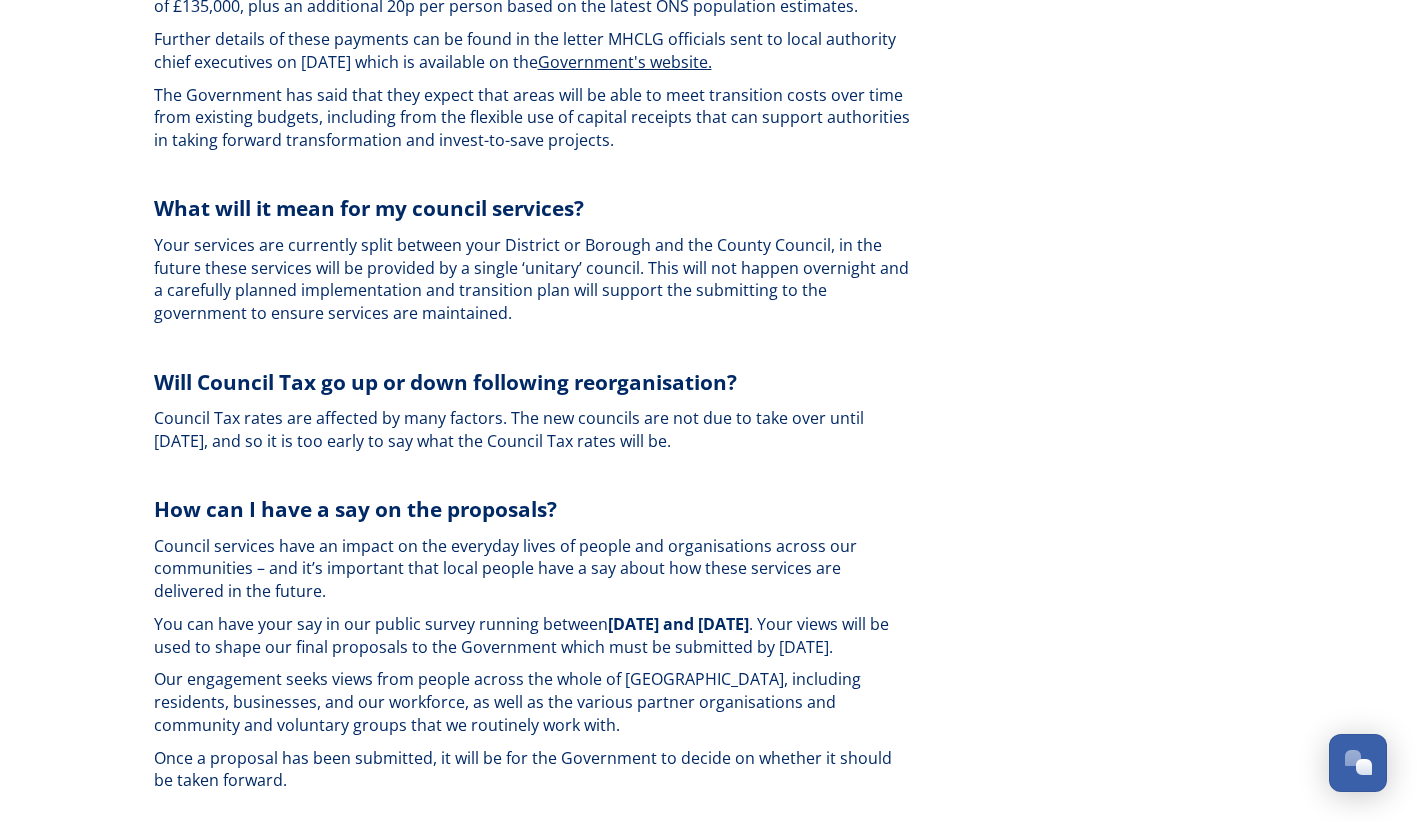 scroll, scrollTop: 4500, scrollLeft: 0, axis: vertical 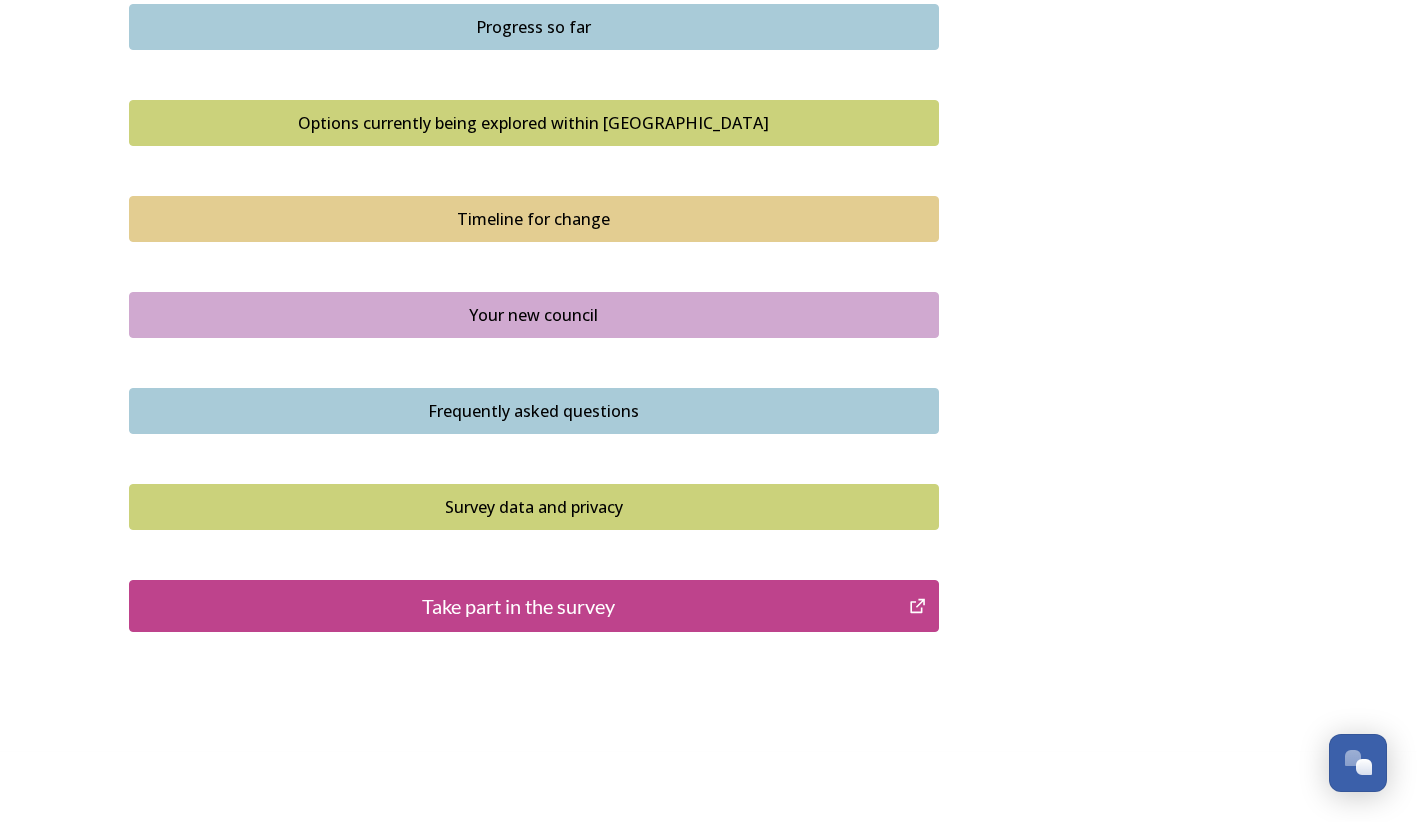 click on "Survey data and privacy" at bounding box center [534, 507] 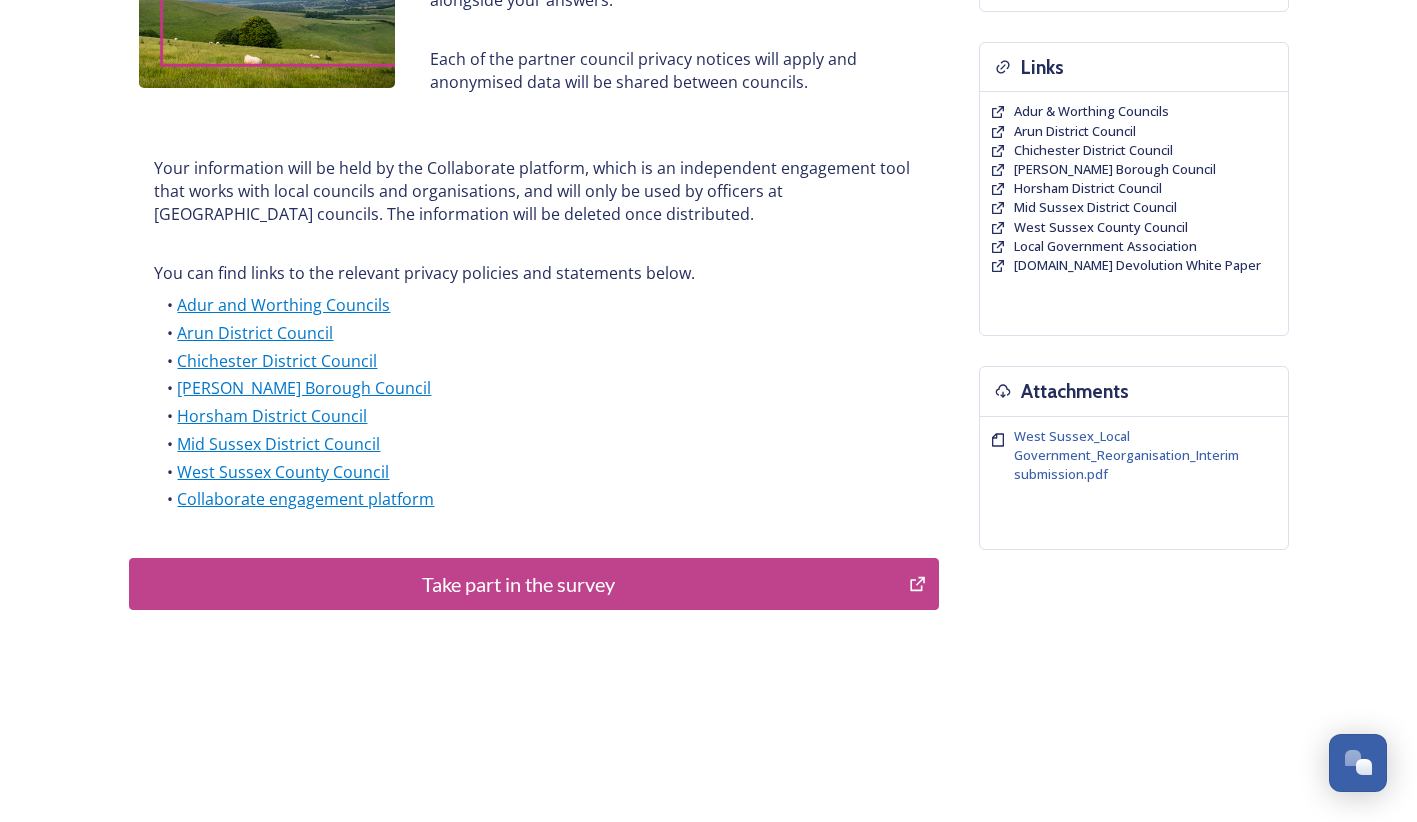 scroll, scrollTop: 449, scrollLeft: 0, axis: vertical 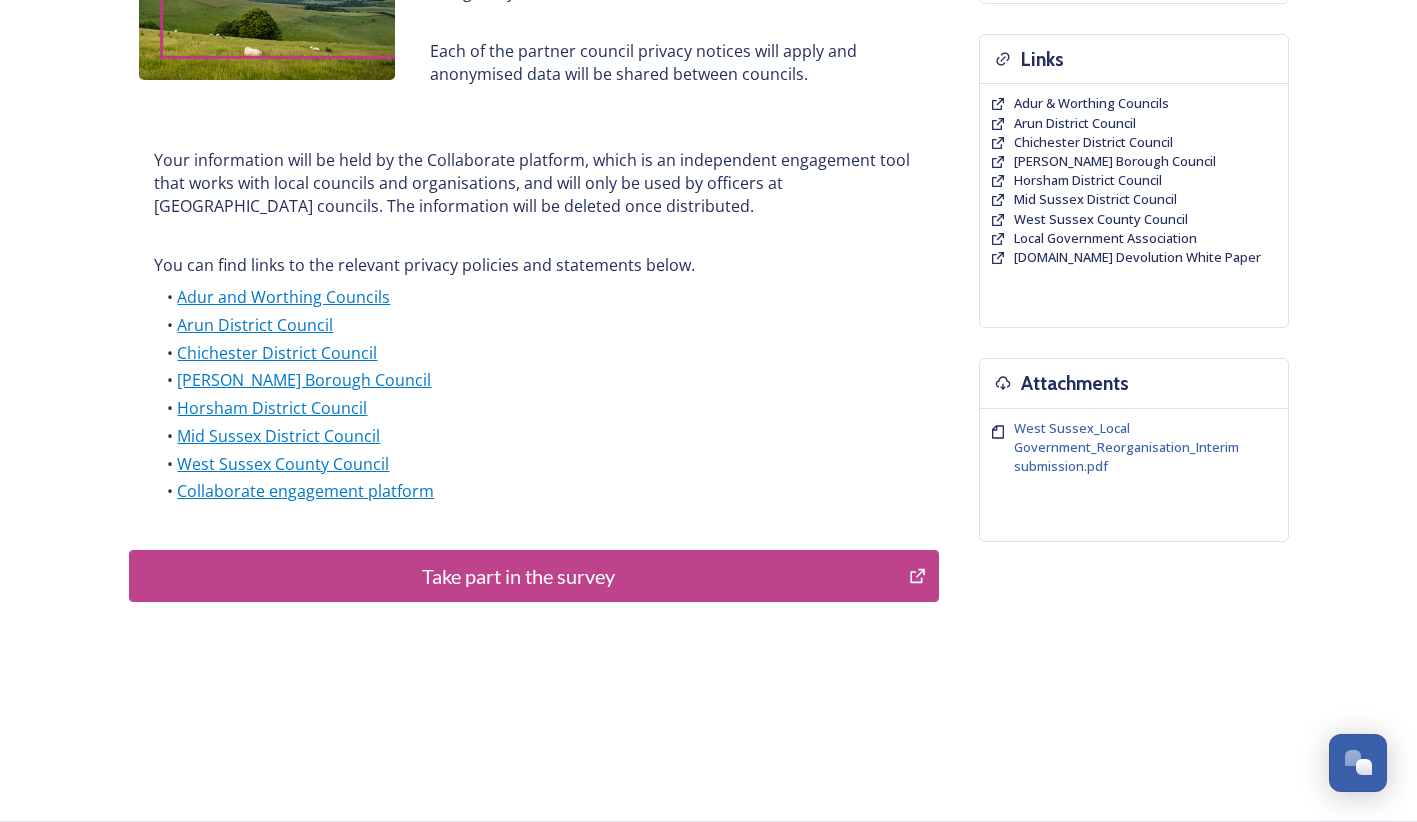 click on "Take part in the survey" at bounding box center [519, 576] 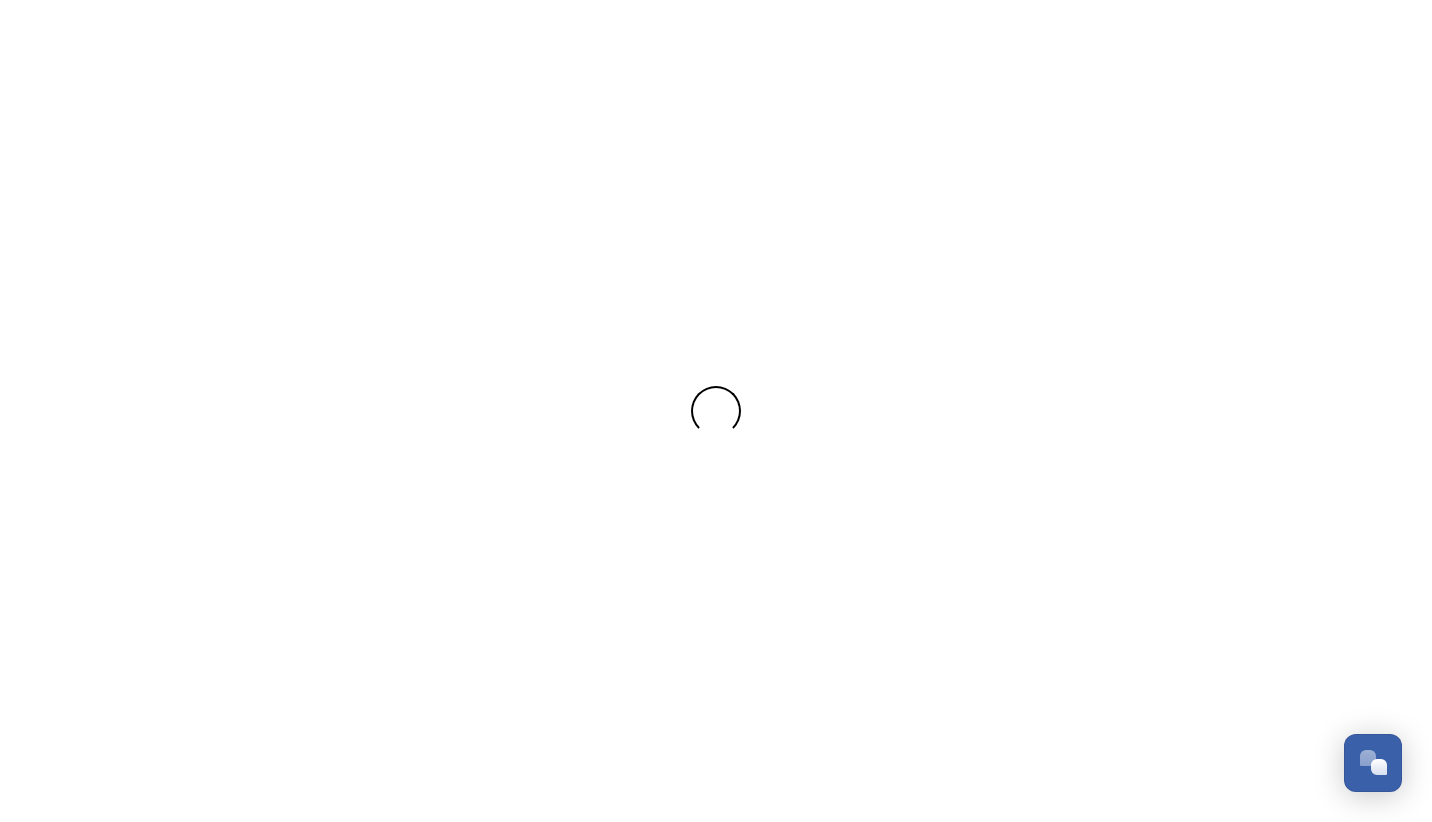scroll, scrollTop: 0, scrollLeft: 0, axis: both 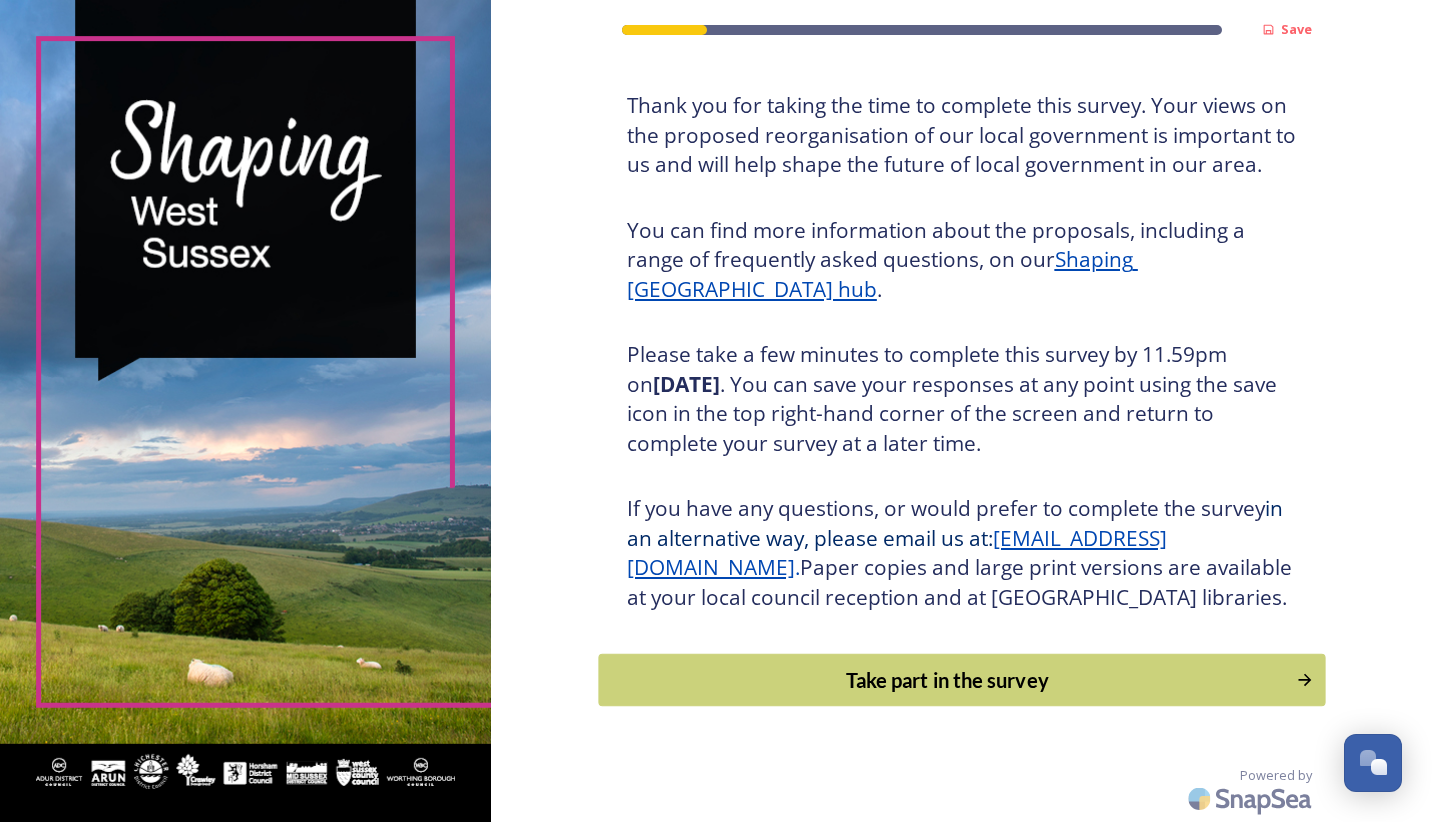 click on "Take part in the survey" at bounding box center [947, 680] 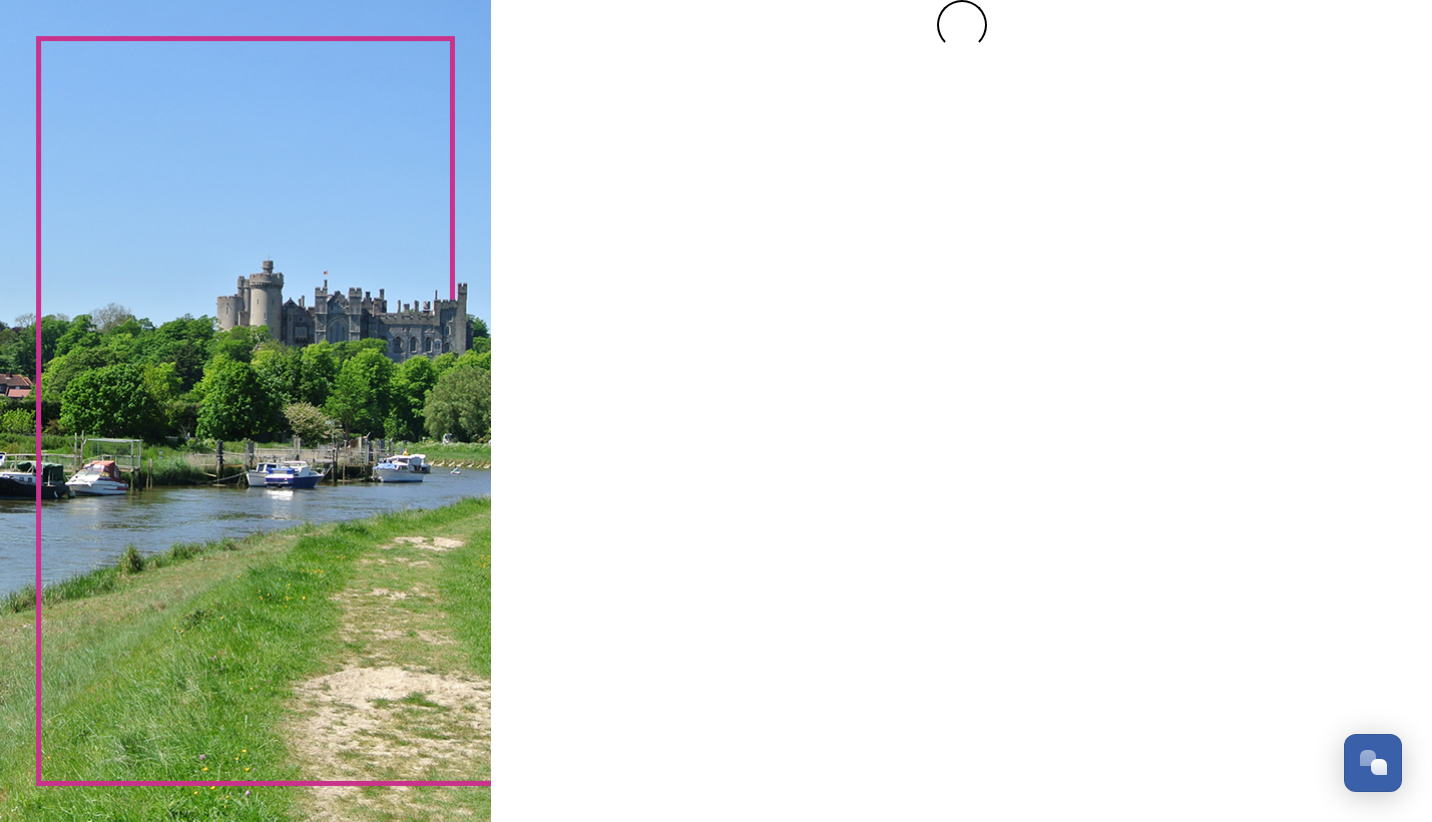 scroll, scrollTop: 0, scrollLeft: 0, axis: both 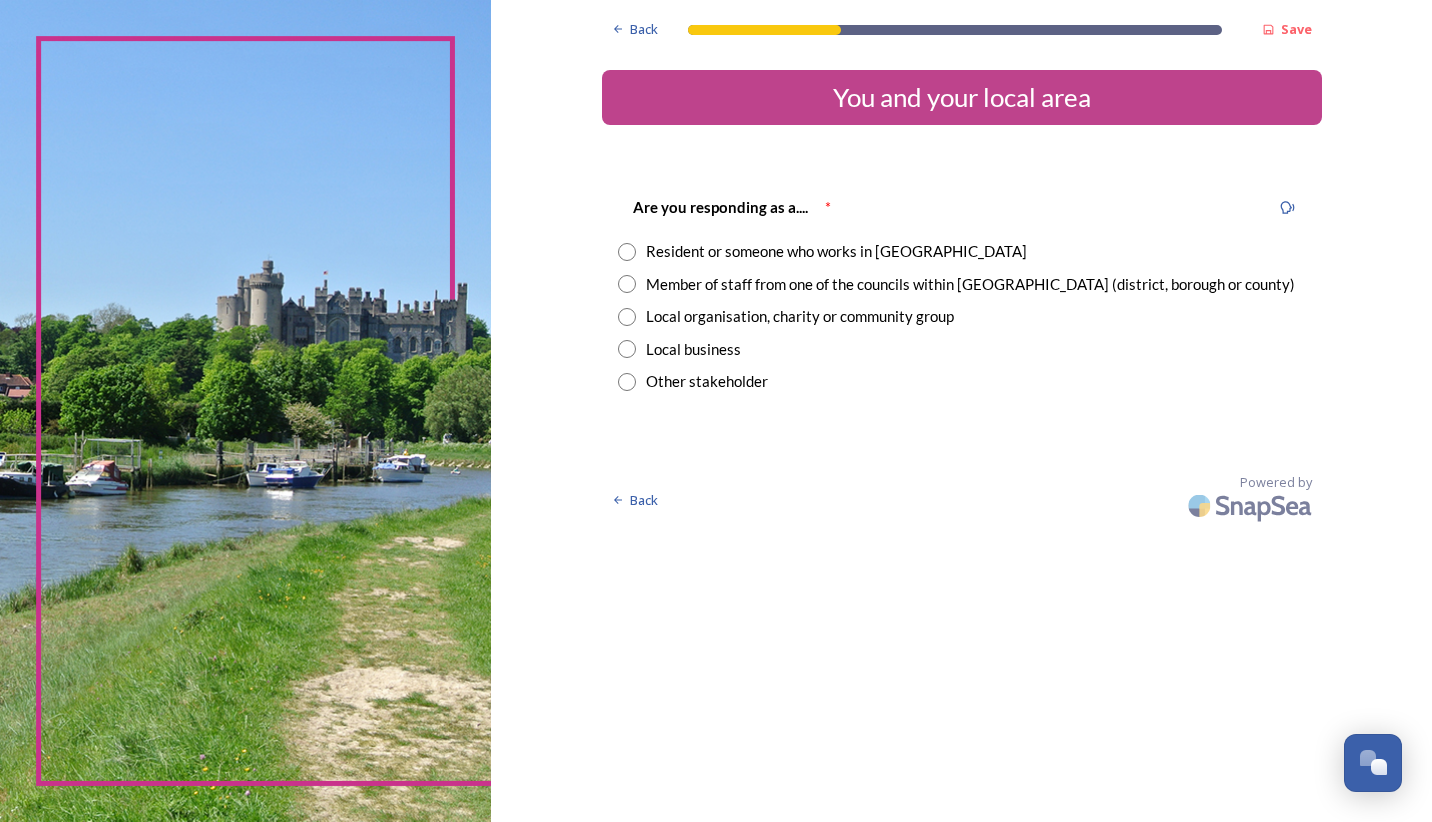 click at bounding box center [627, 252] 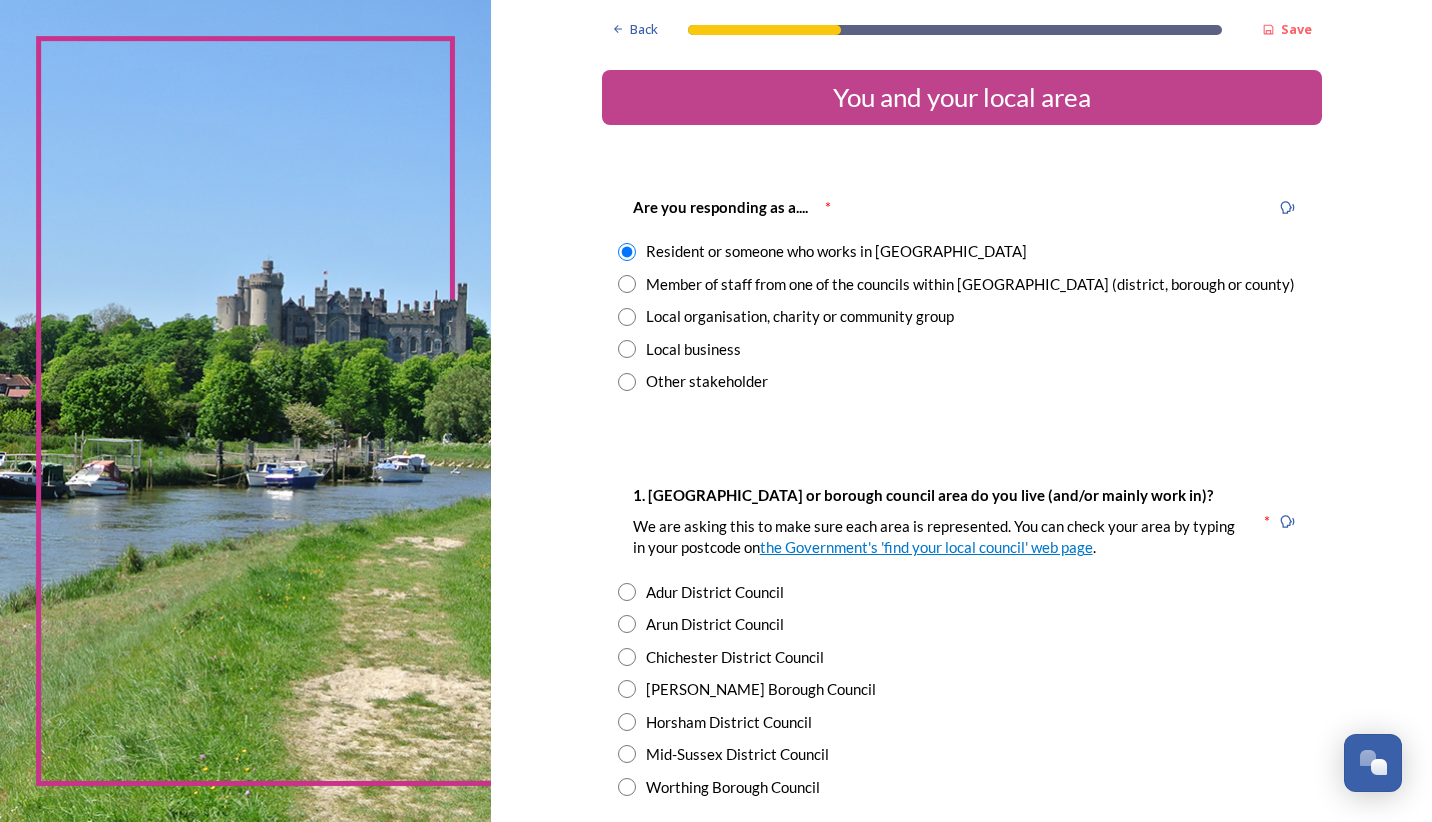 click at bounding box center [627, 284] 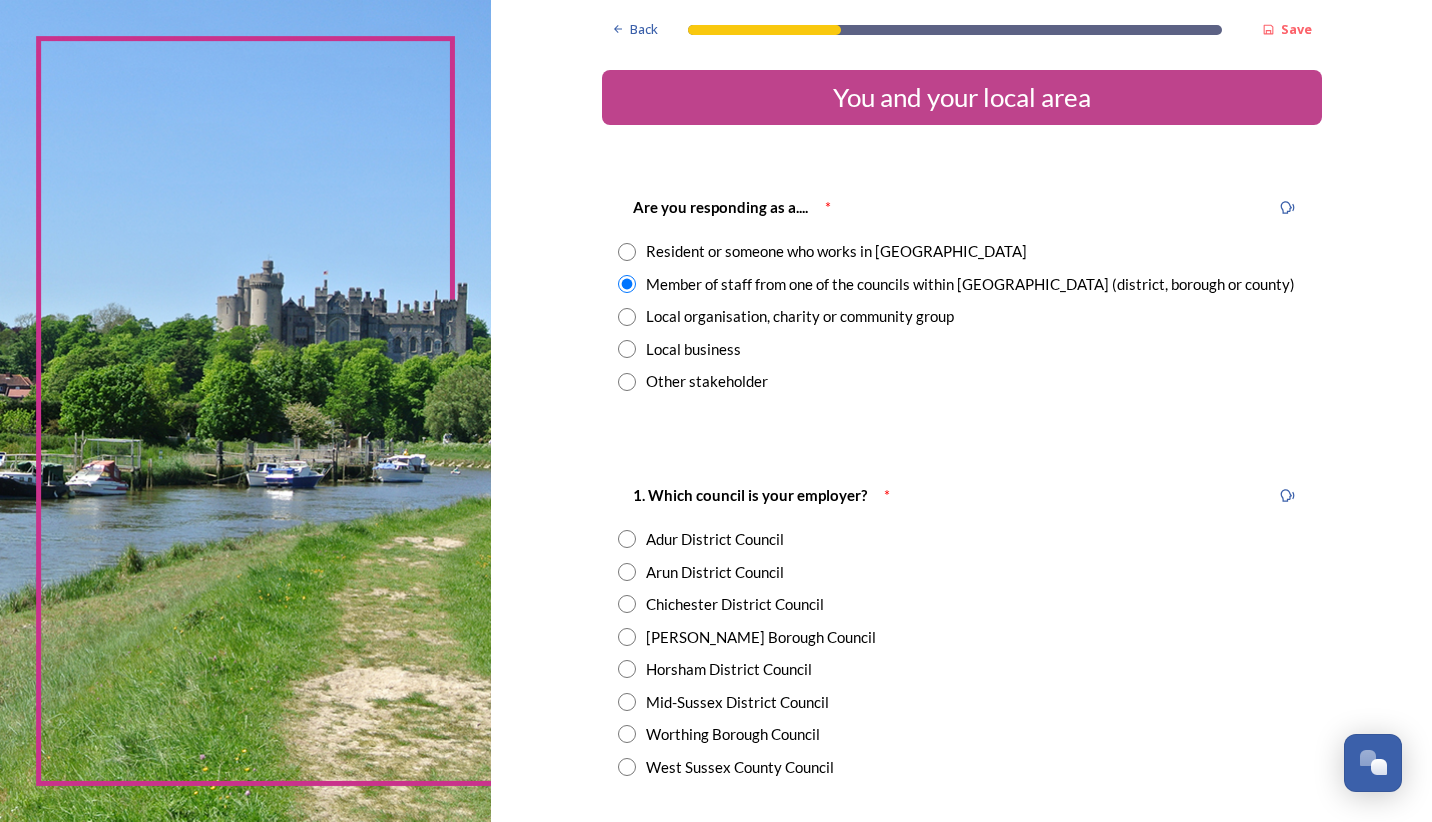 click at bounding box center [627, 252] 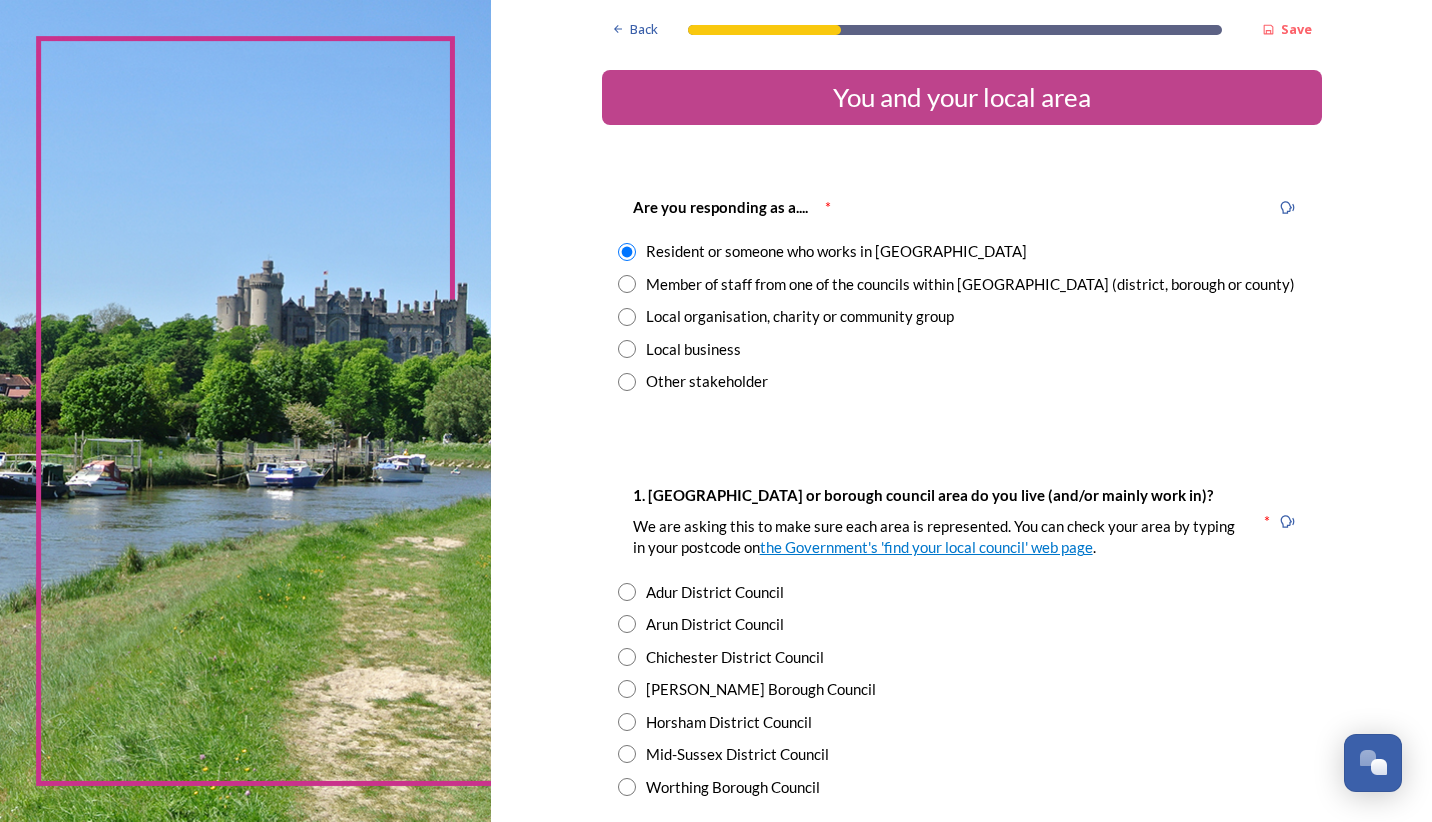 drag, startPoint x: 620, startPoint y: 687, endPoint x: 645, endPoint y: 686, distance: 25.019993 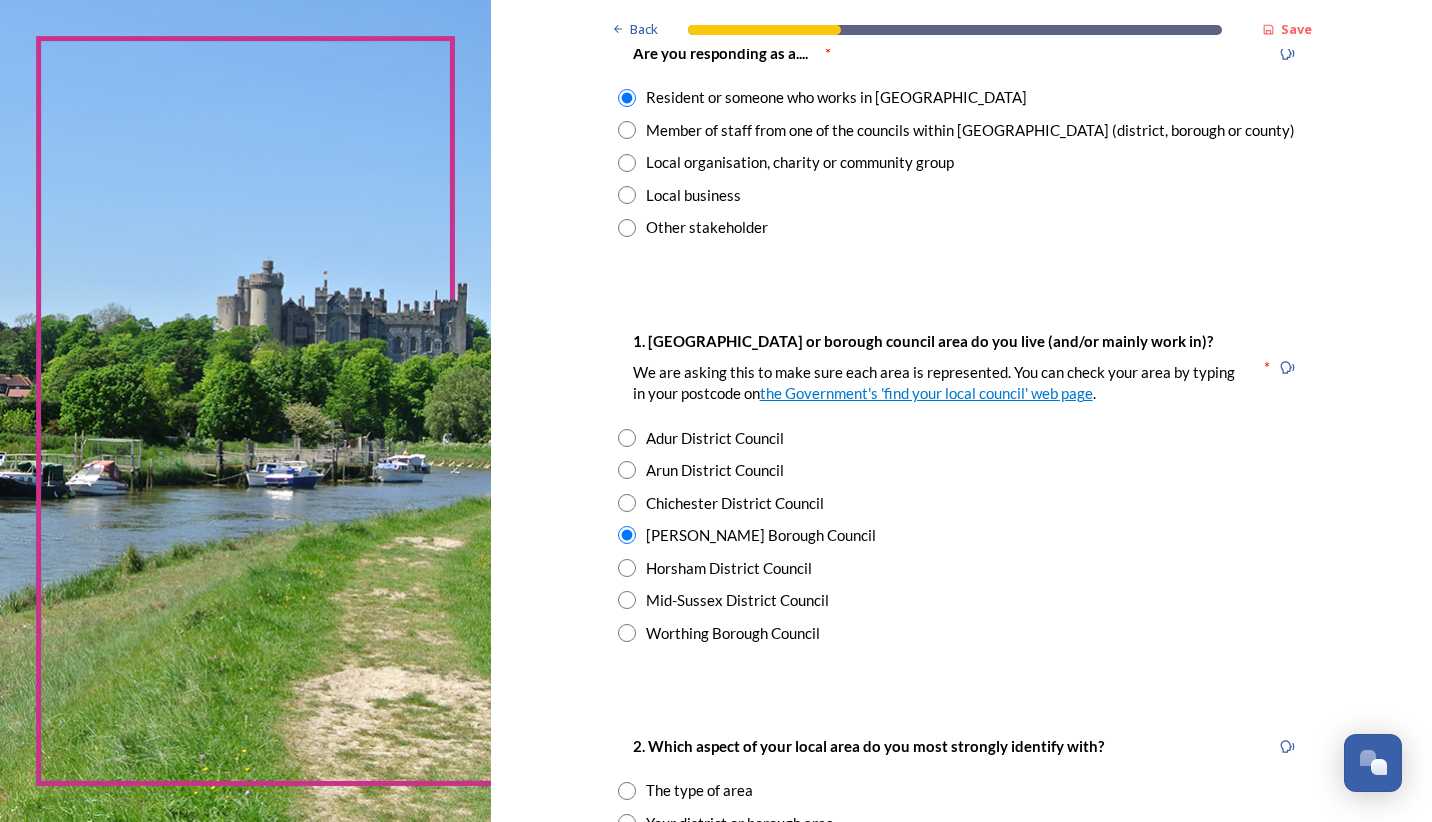 scroll, scrollTop: 400, scrollLeft: 0, axis: vertical 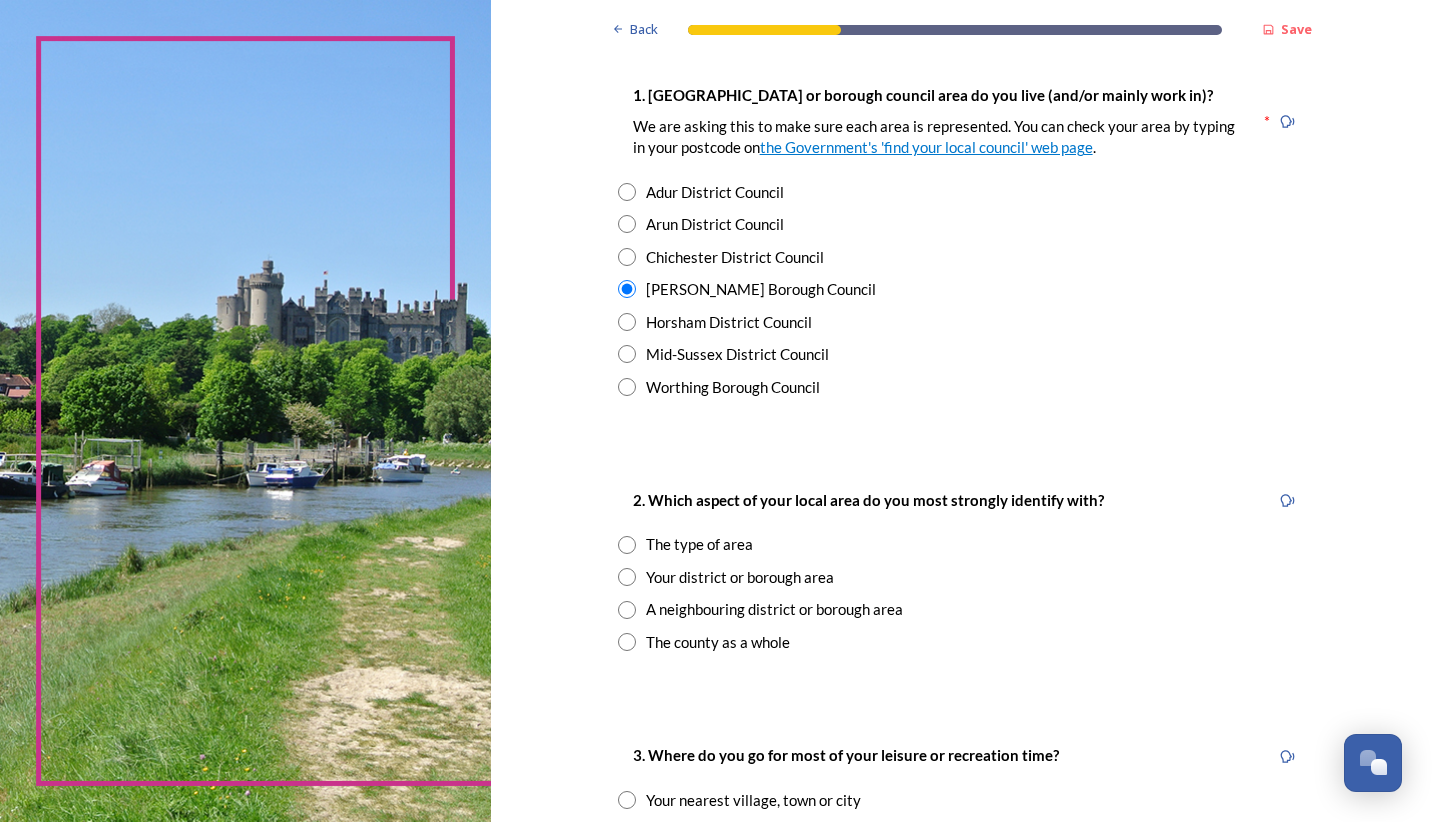 click at bounding box center (627, 577) 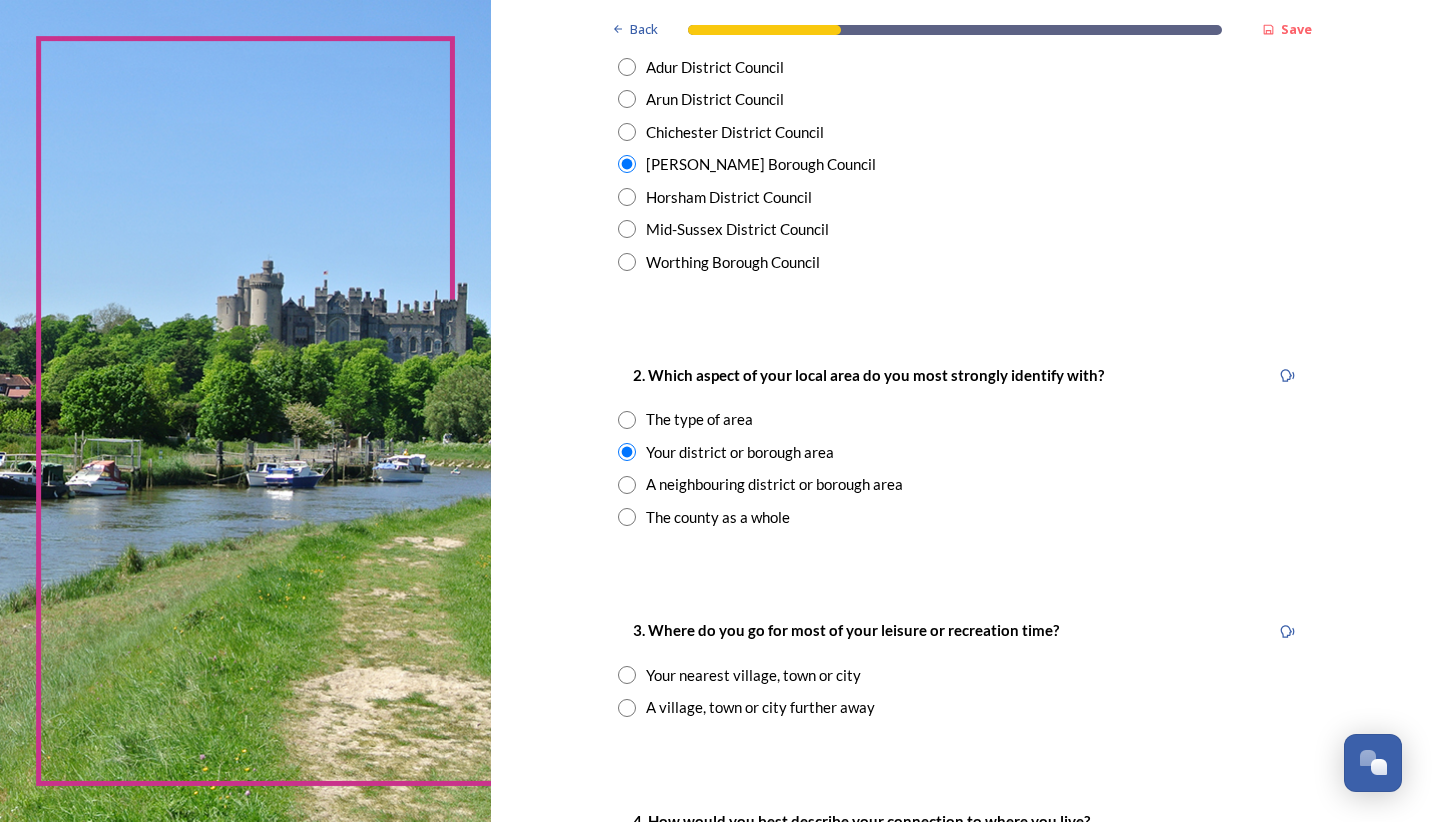 scroll, scrollTop: 600, scrollLeft: 0, axis: vertical 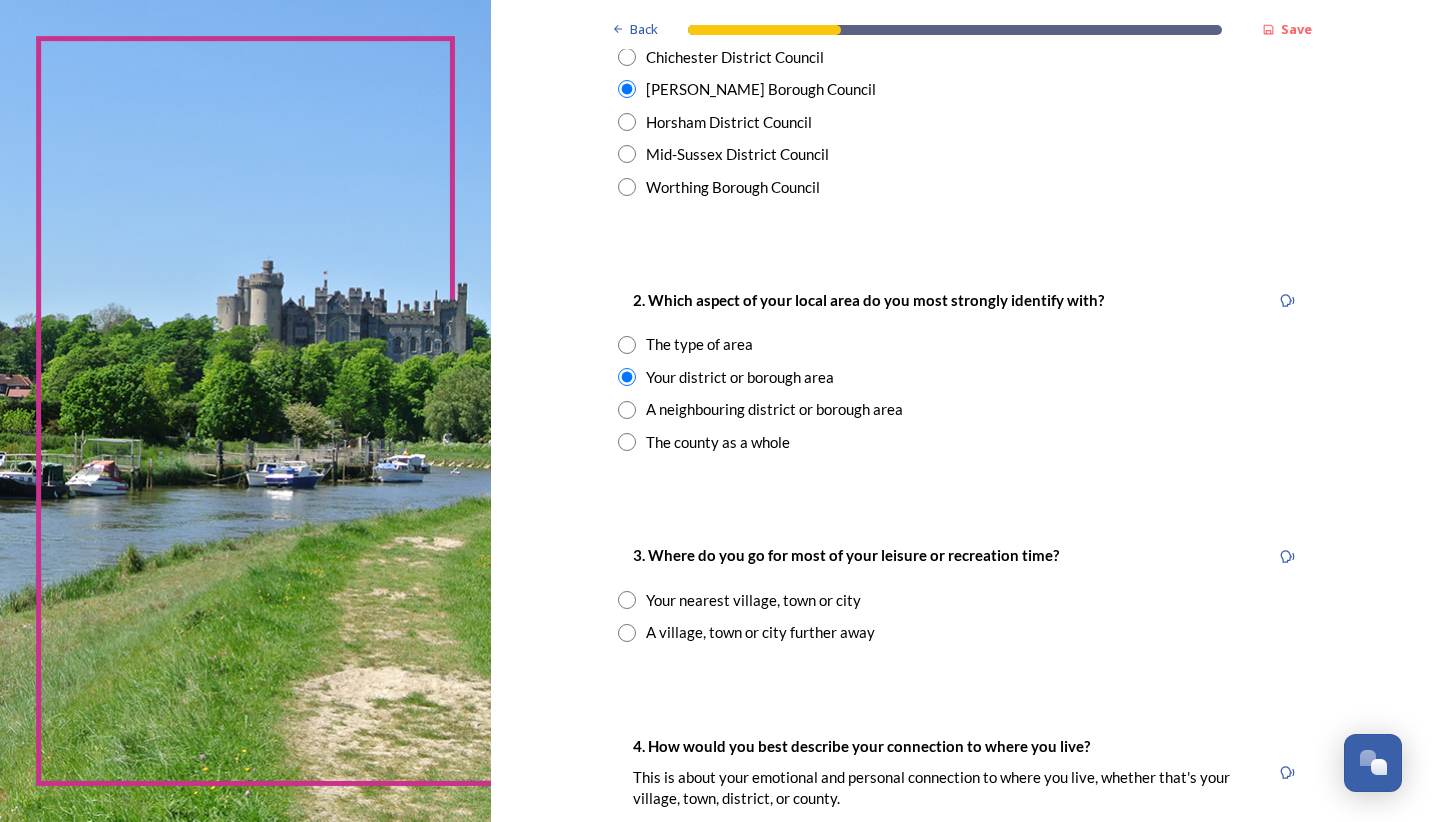 click at bounding box center (627, 600) 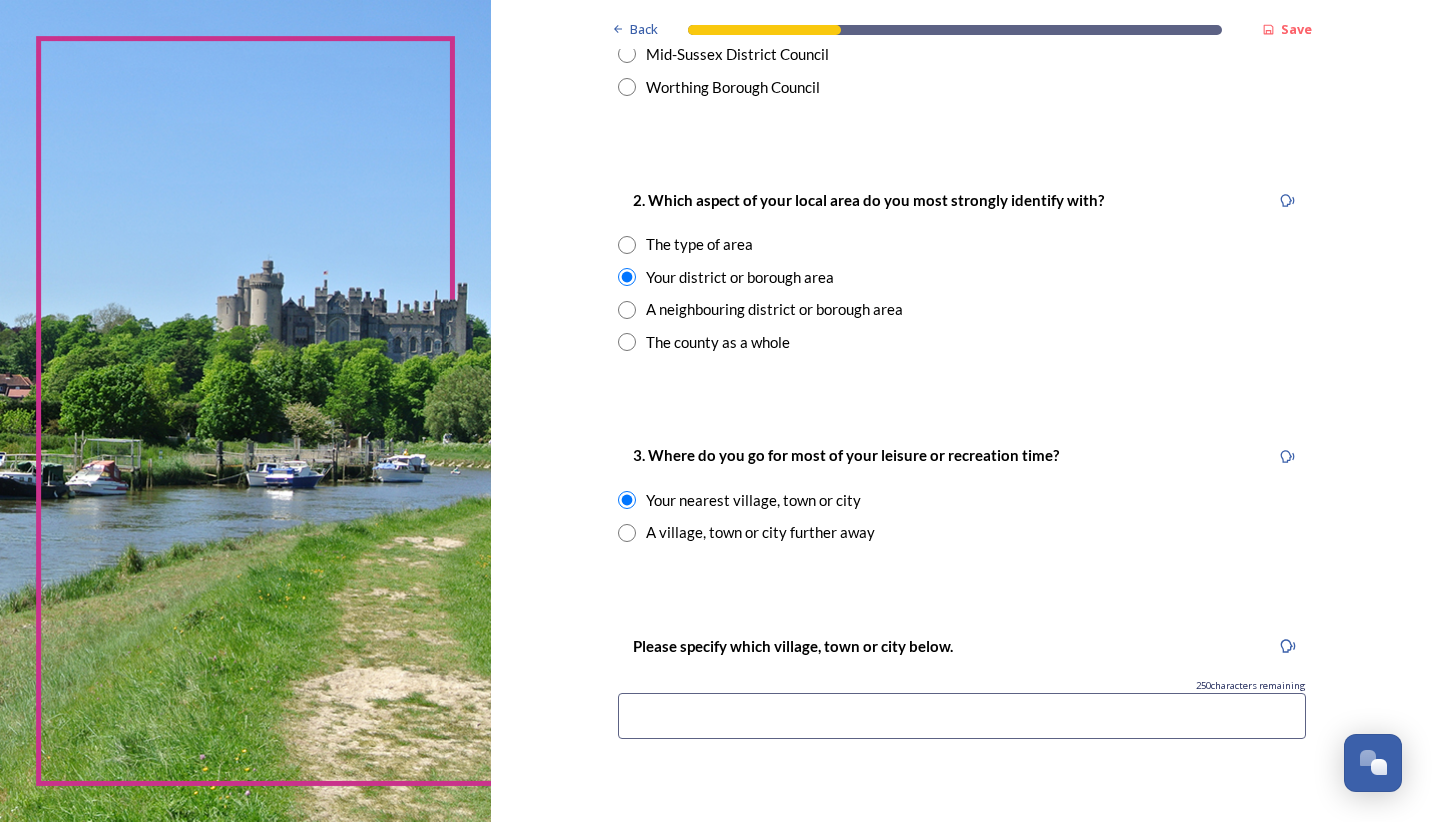 scroll, scrollTop: 800, scrollLeft: 0, axis: vertical 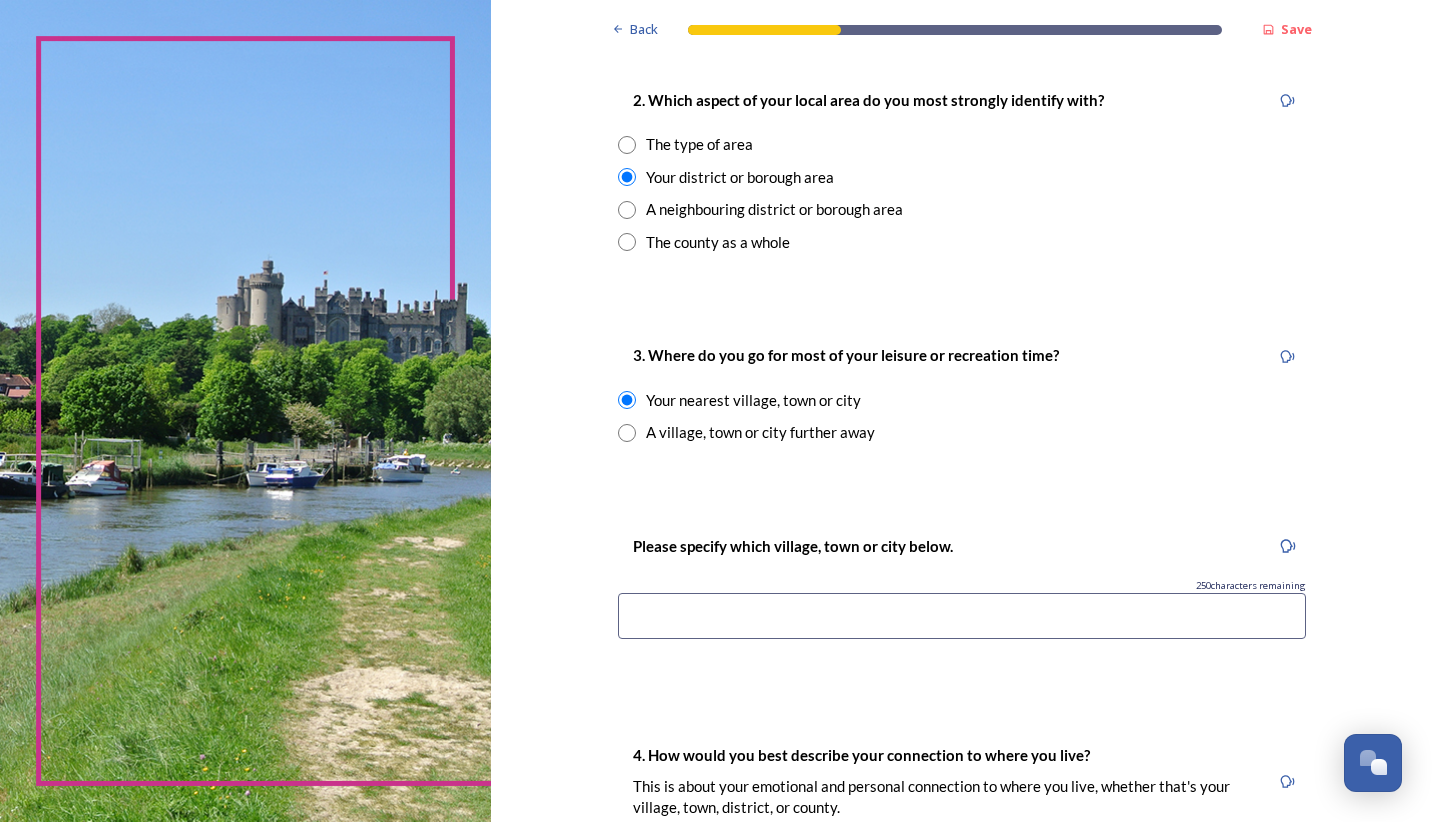 drag, startPoint x: 686, startPoint y: 621, endPoint x: 709, endPoint y: 625, distance: 23.345236 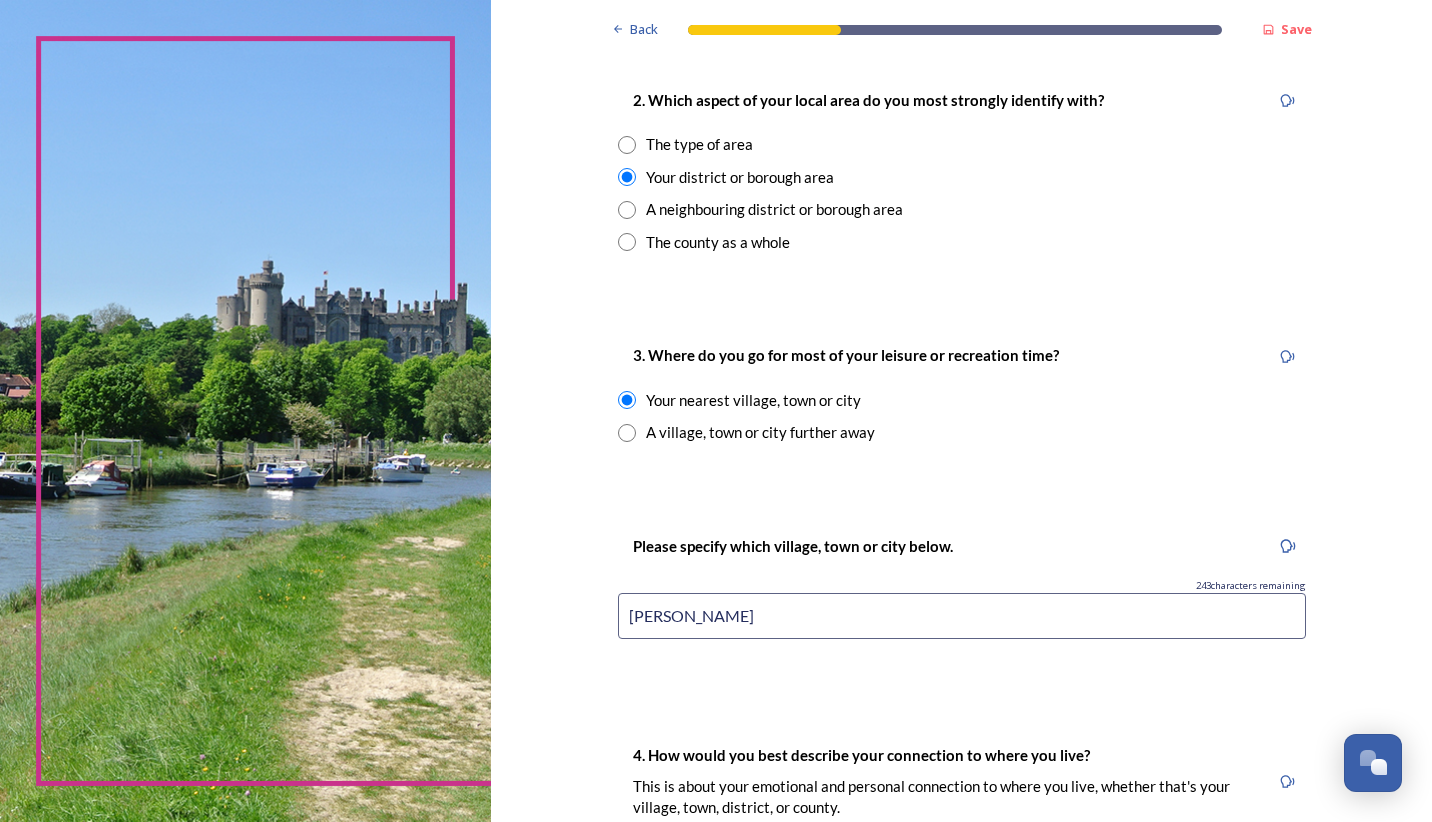 click on "Crawley" at bounding box center [962, 616] 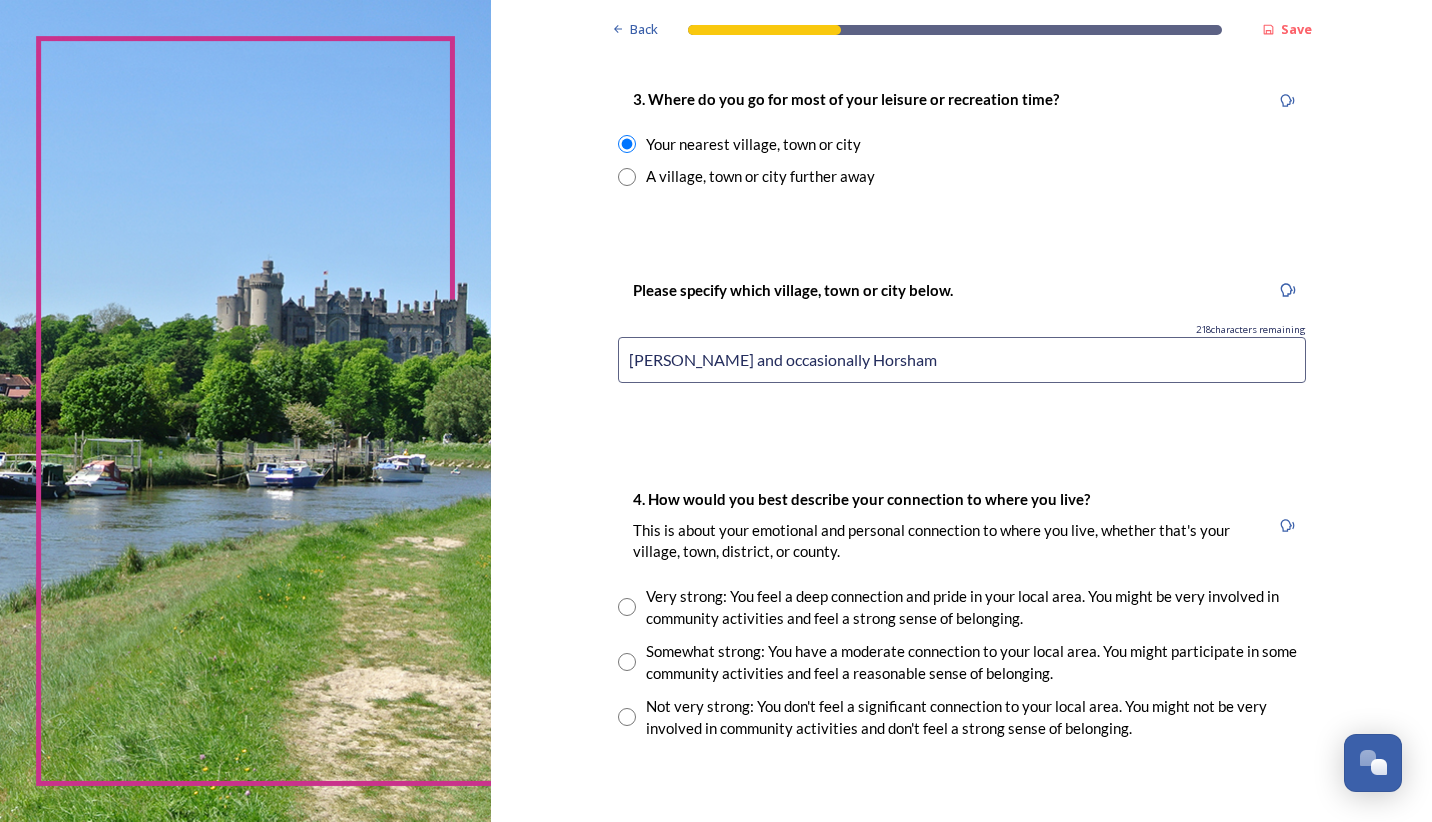scroll, scrollTop: 1100, scrollLeft: 0, axis: vertical 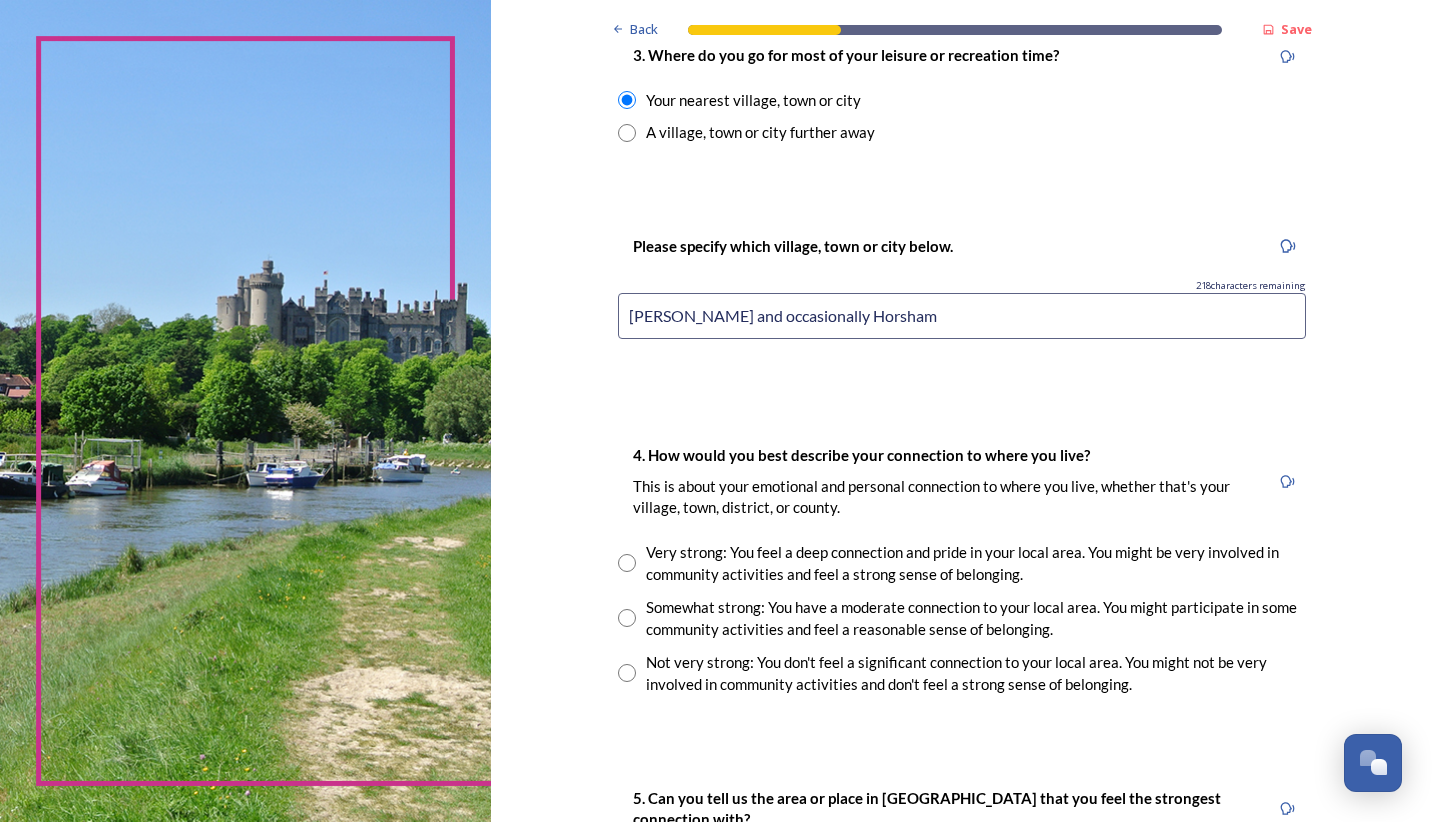 type on "Crawley and occasionally Horsham" 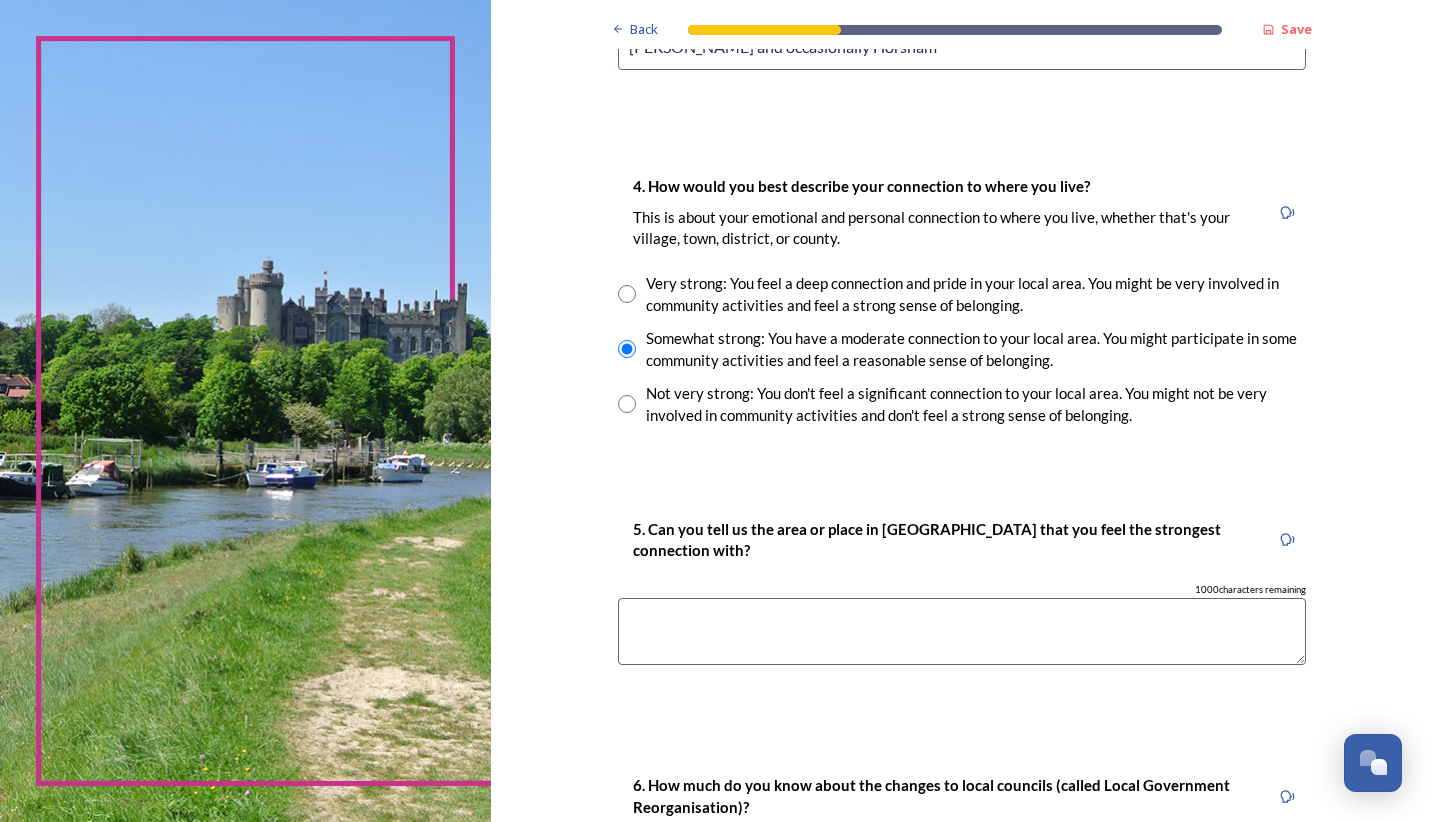 scroll, scrollTop: 1400, scrollLeft: 0, axis: vertical 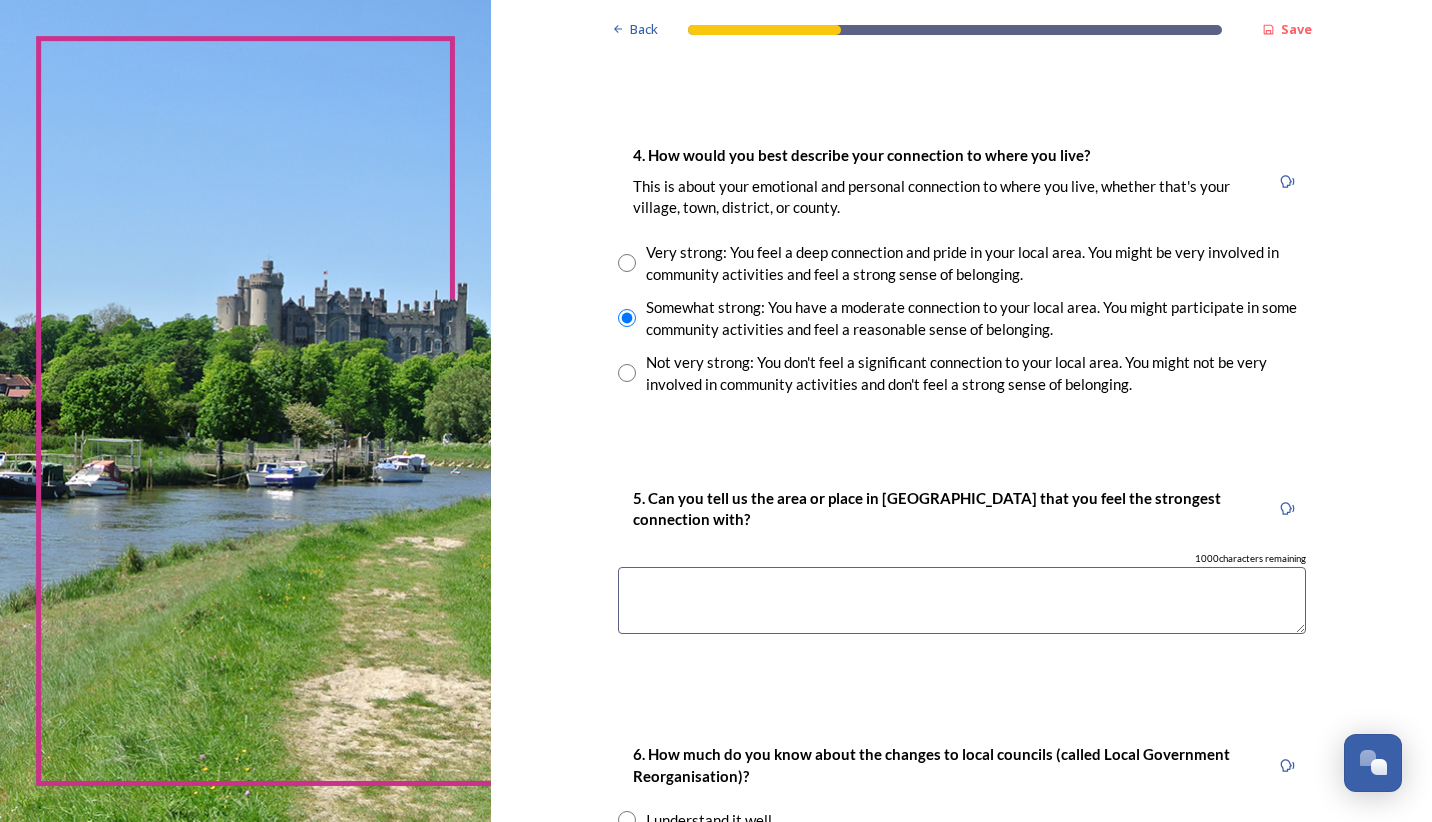 click at bounding box center (962, 600) 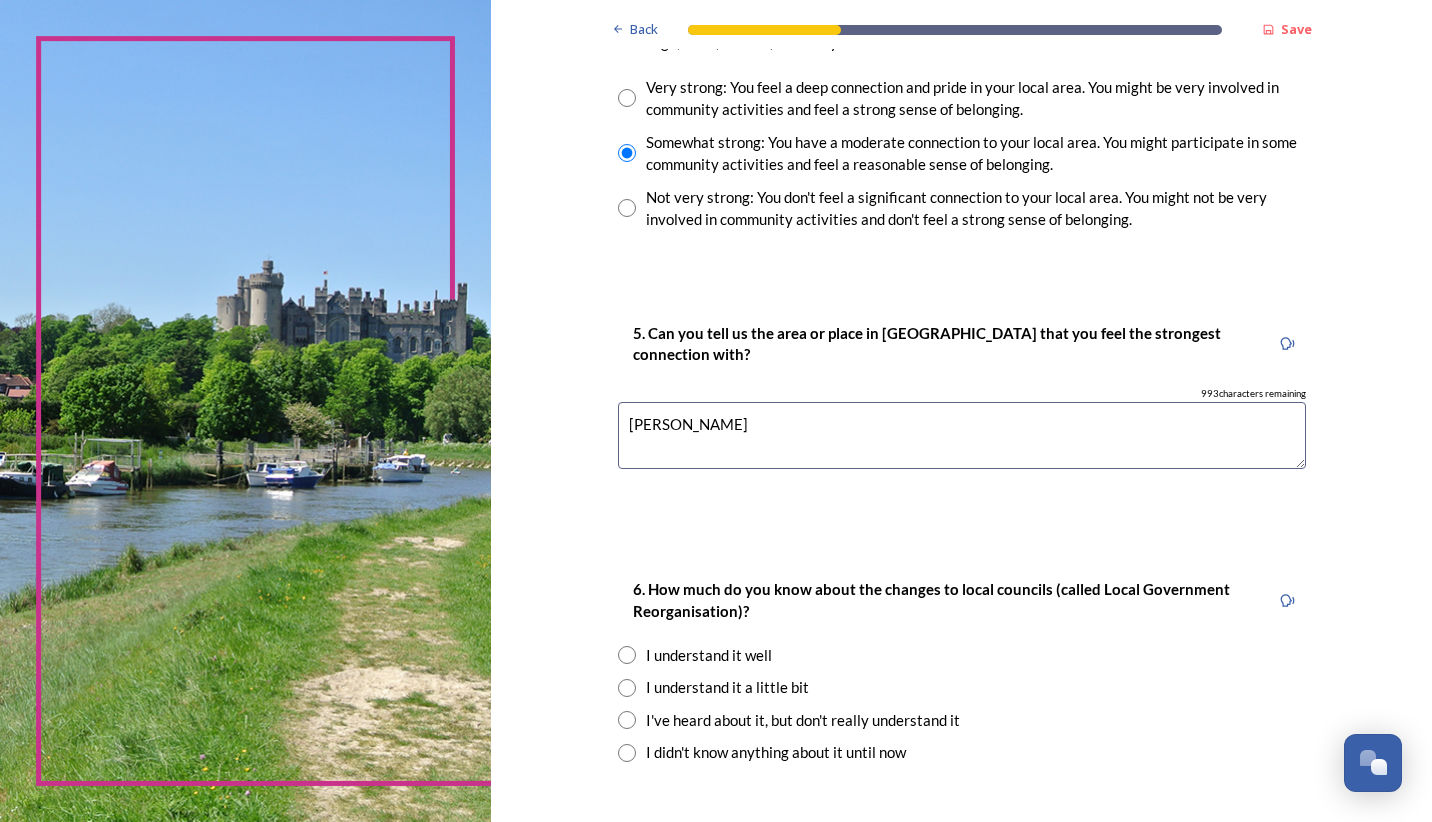 scroll, scrollTop: 1600, scrollLeft: 0, axis: vertical 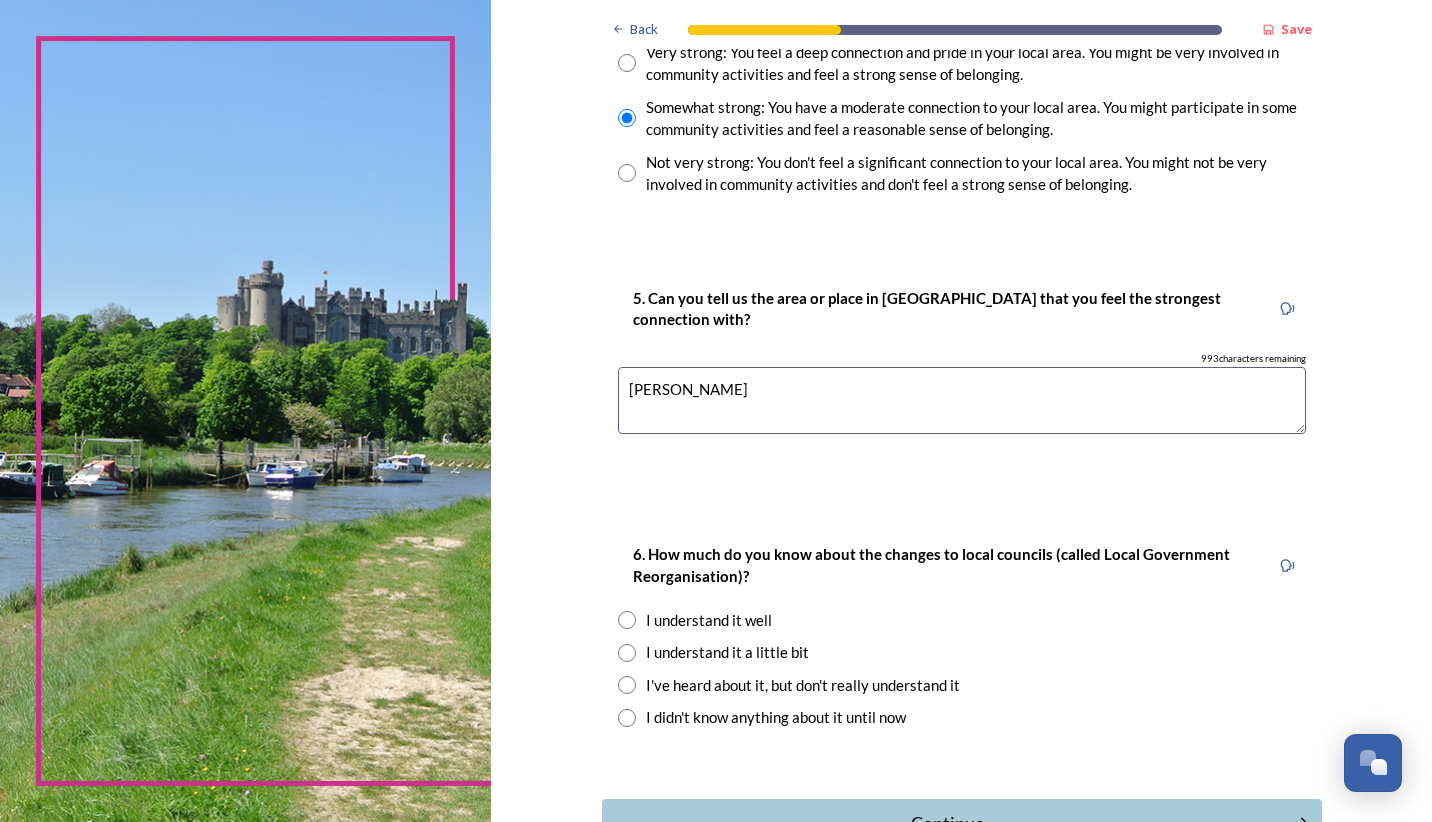 type on "Crawley" 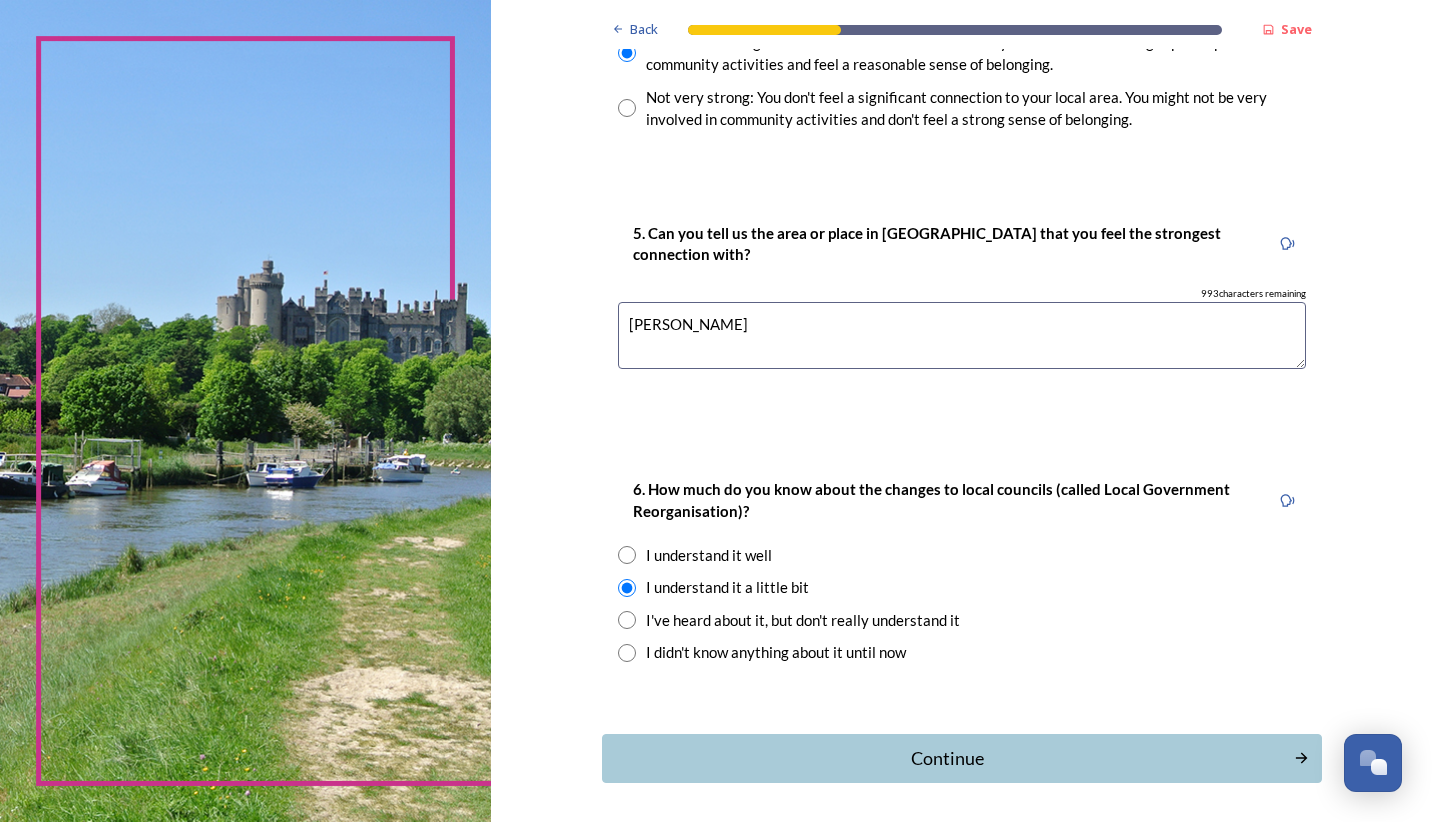 scroll, scrollTop: 1700, scrollLeft: 0, axis: vertical 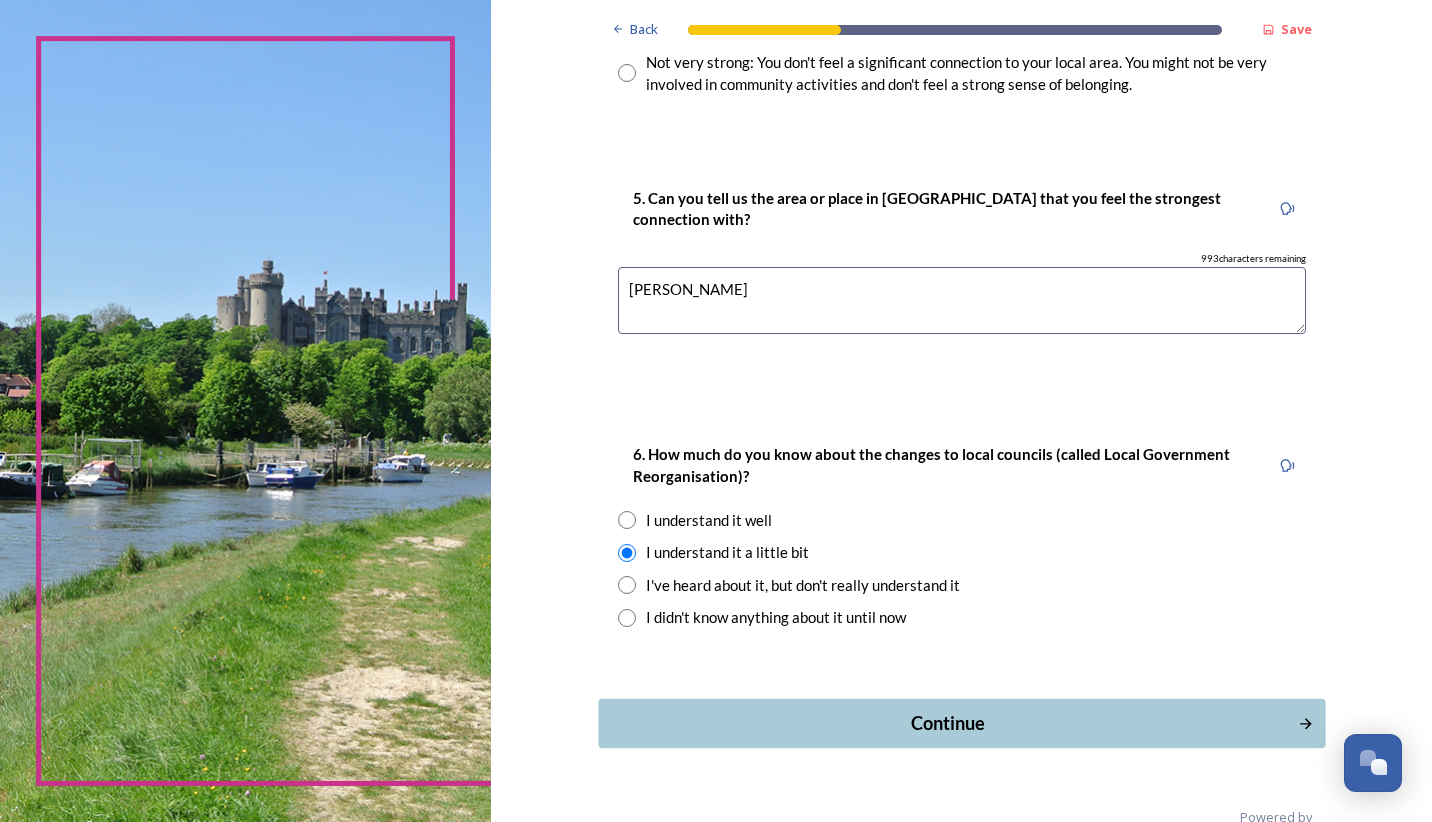click on "Continue" at bounding box center [947, 723] 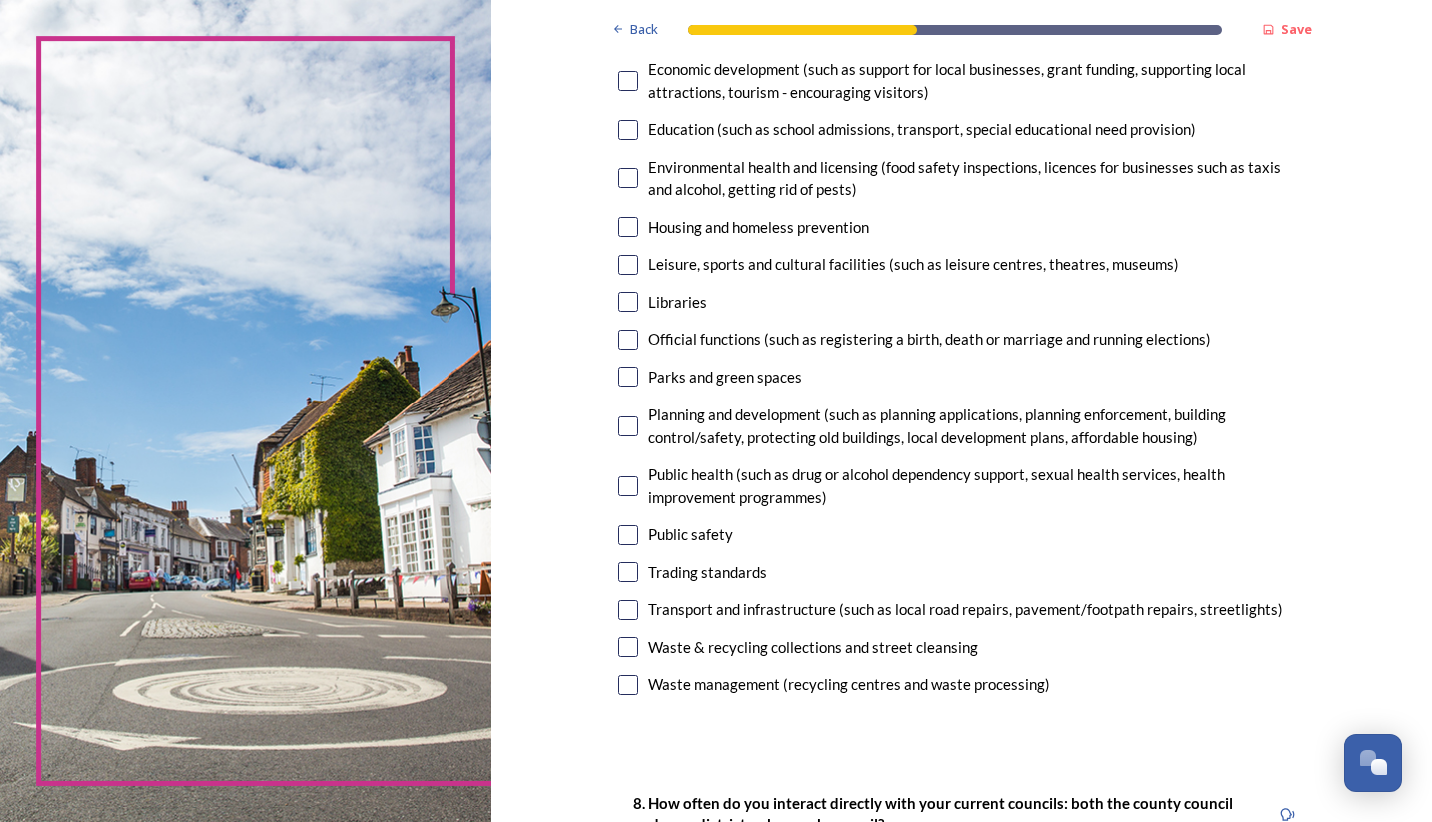 scroll, scrollTop: 300, scrollLeft: 0, axis: vertical 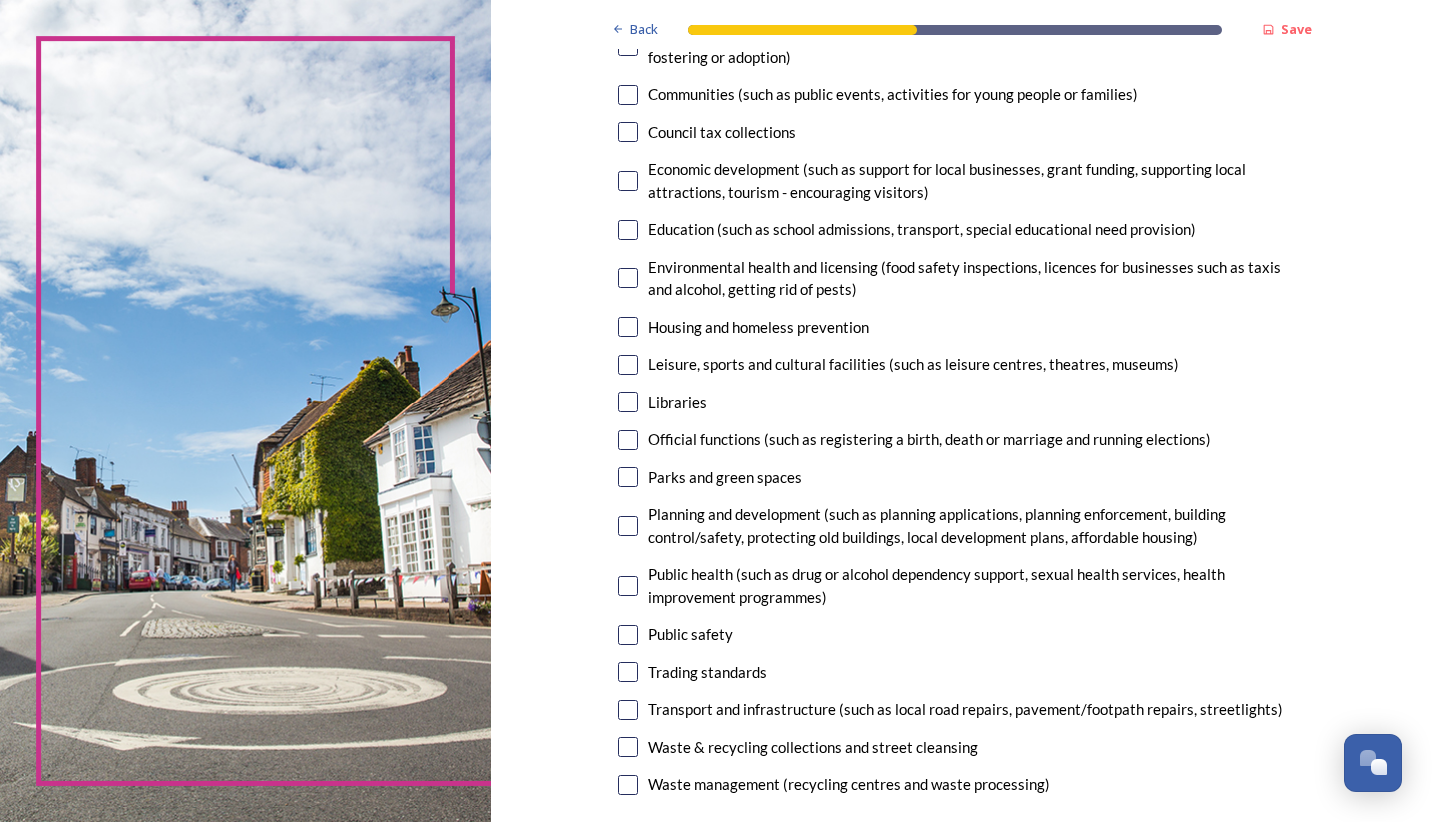 click at bounding box center (628, 402) 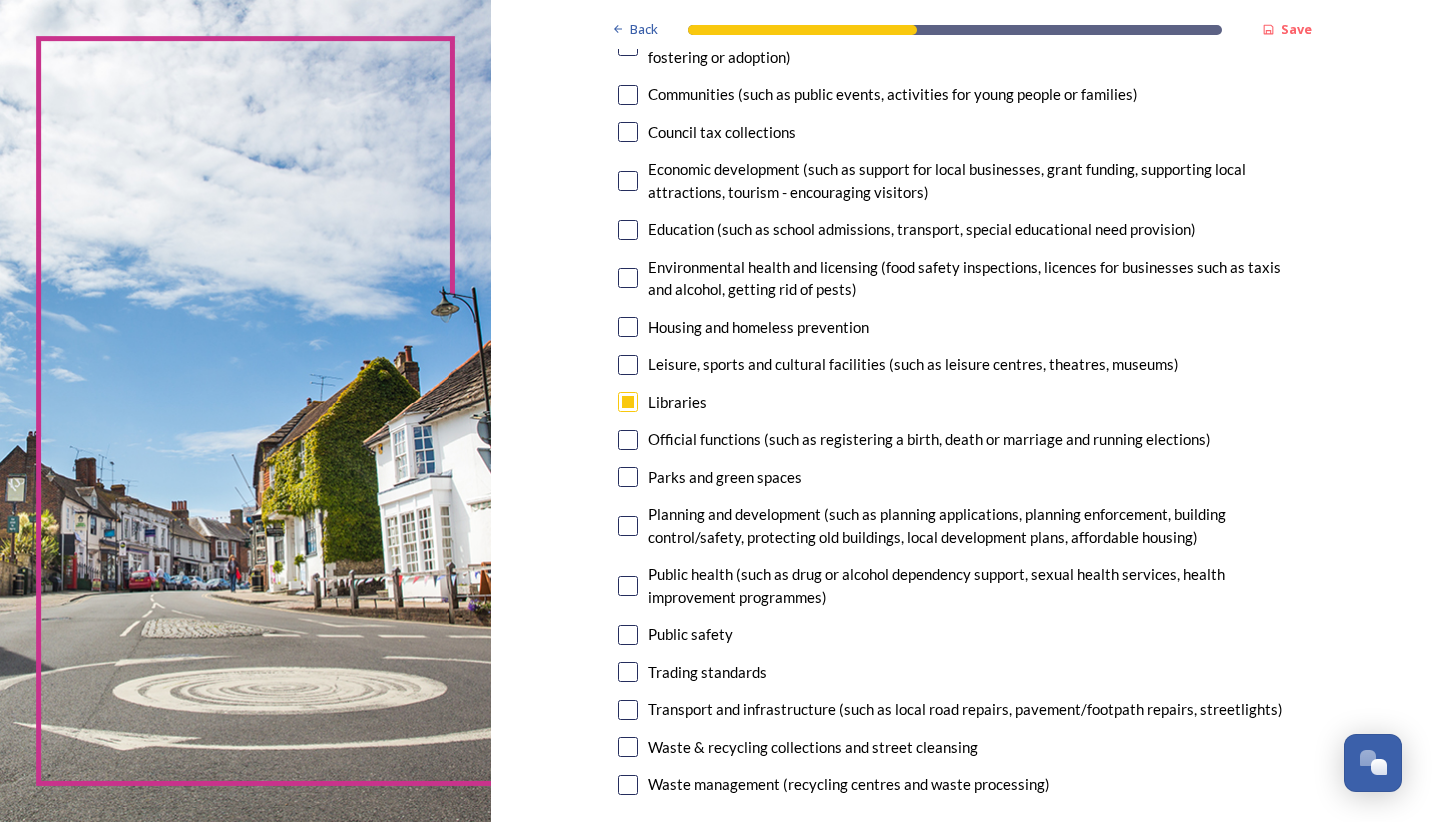 click at bounding box center [628, 327] 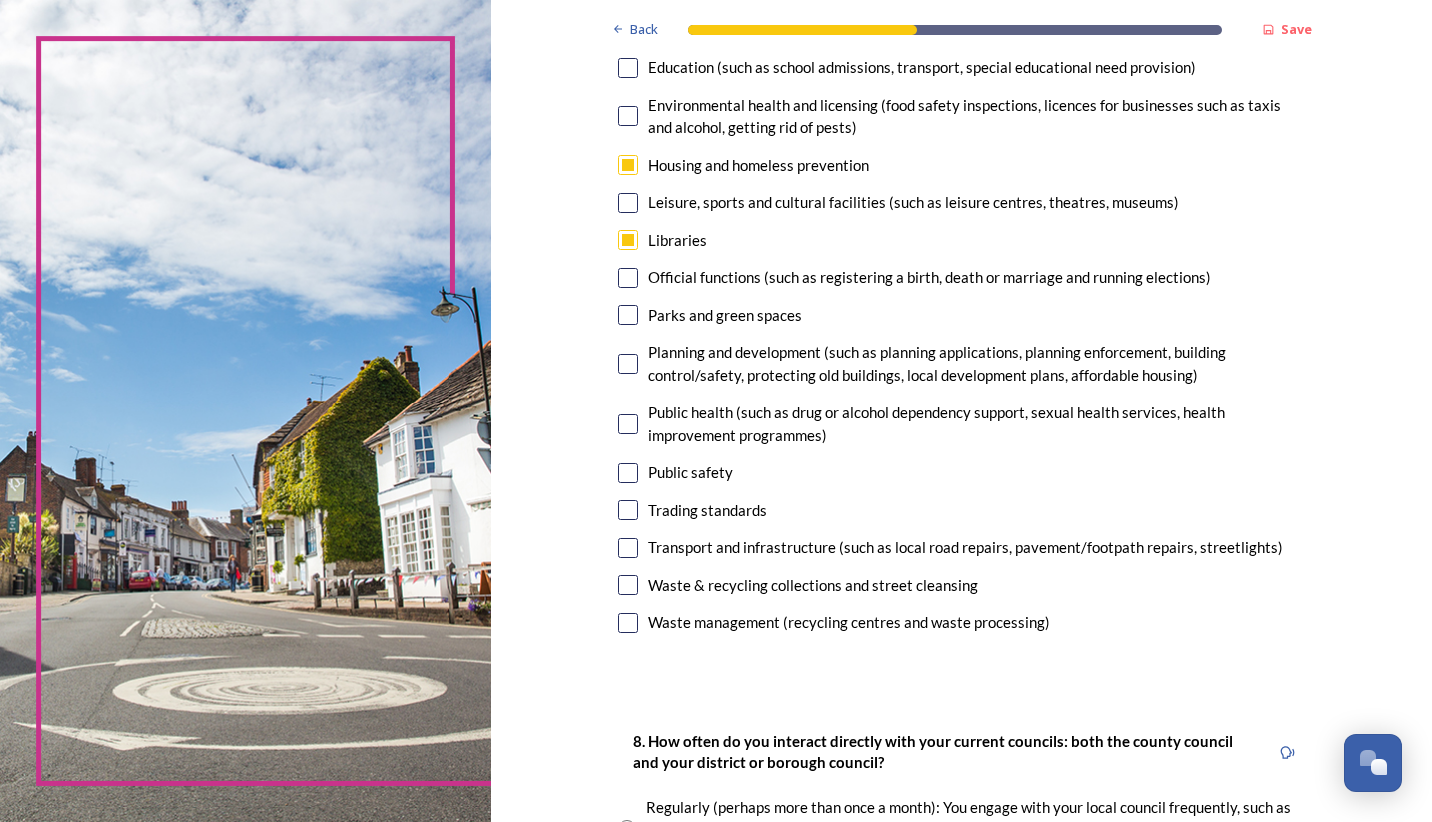 scroll, scrollTop: 500, scrollLeft: 0, axis: vertical 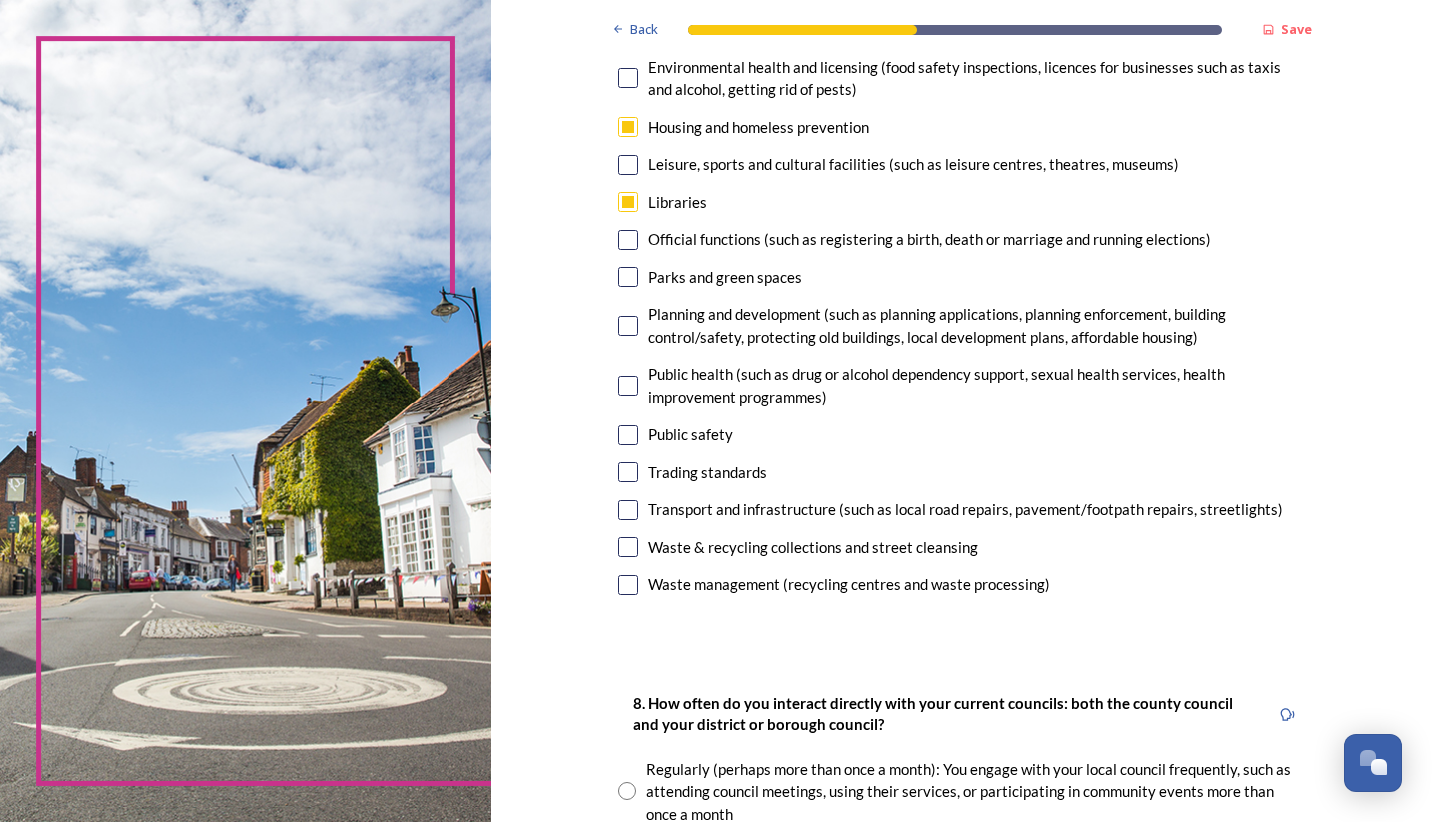 click at bounding box center [628, 547] 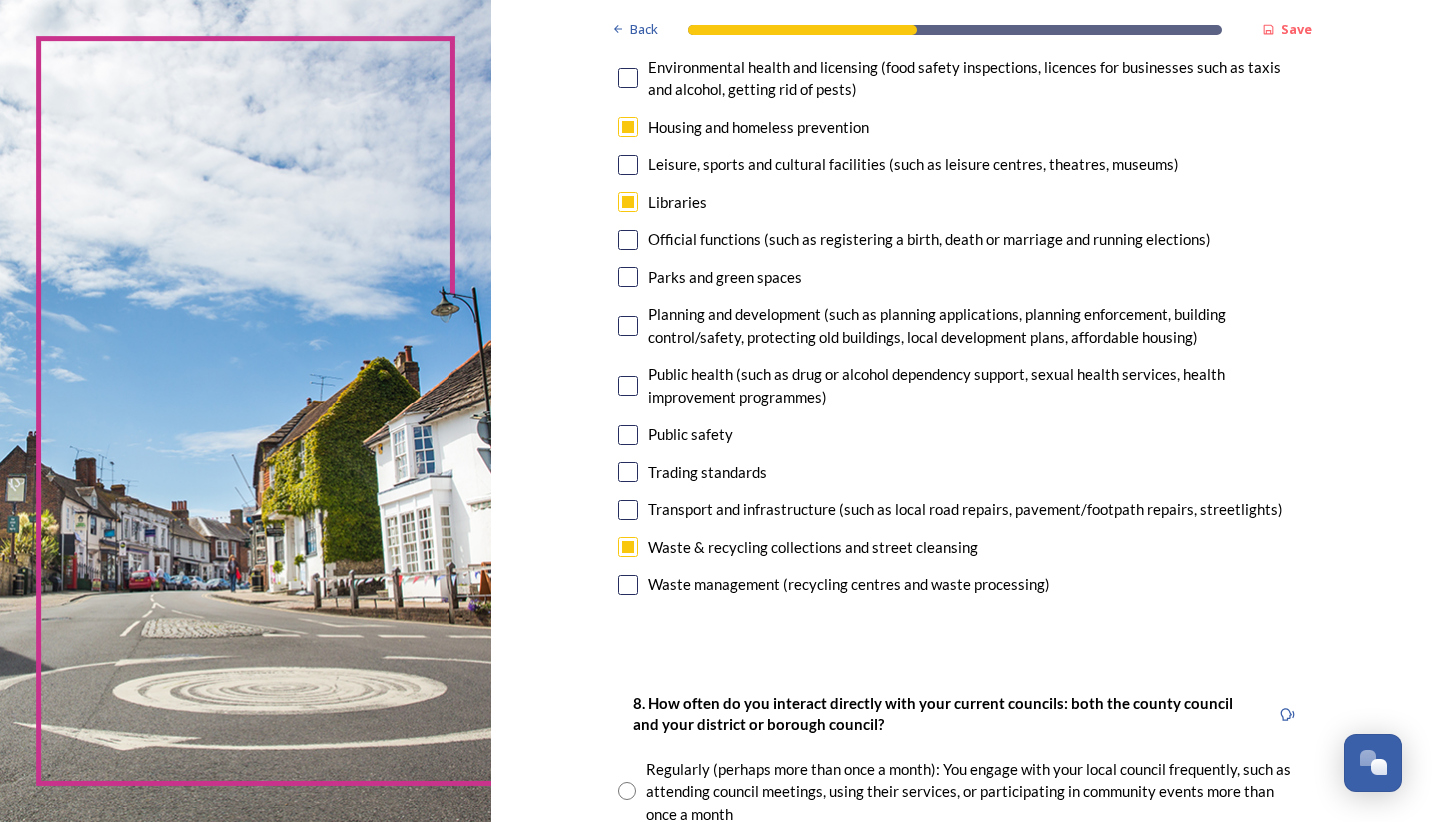 click at bounding box center (628, 435) 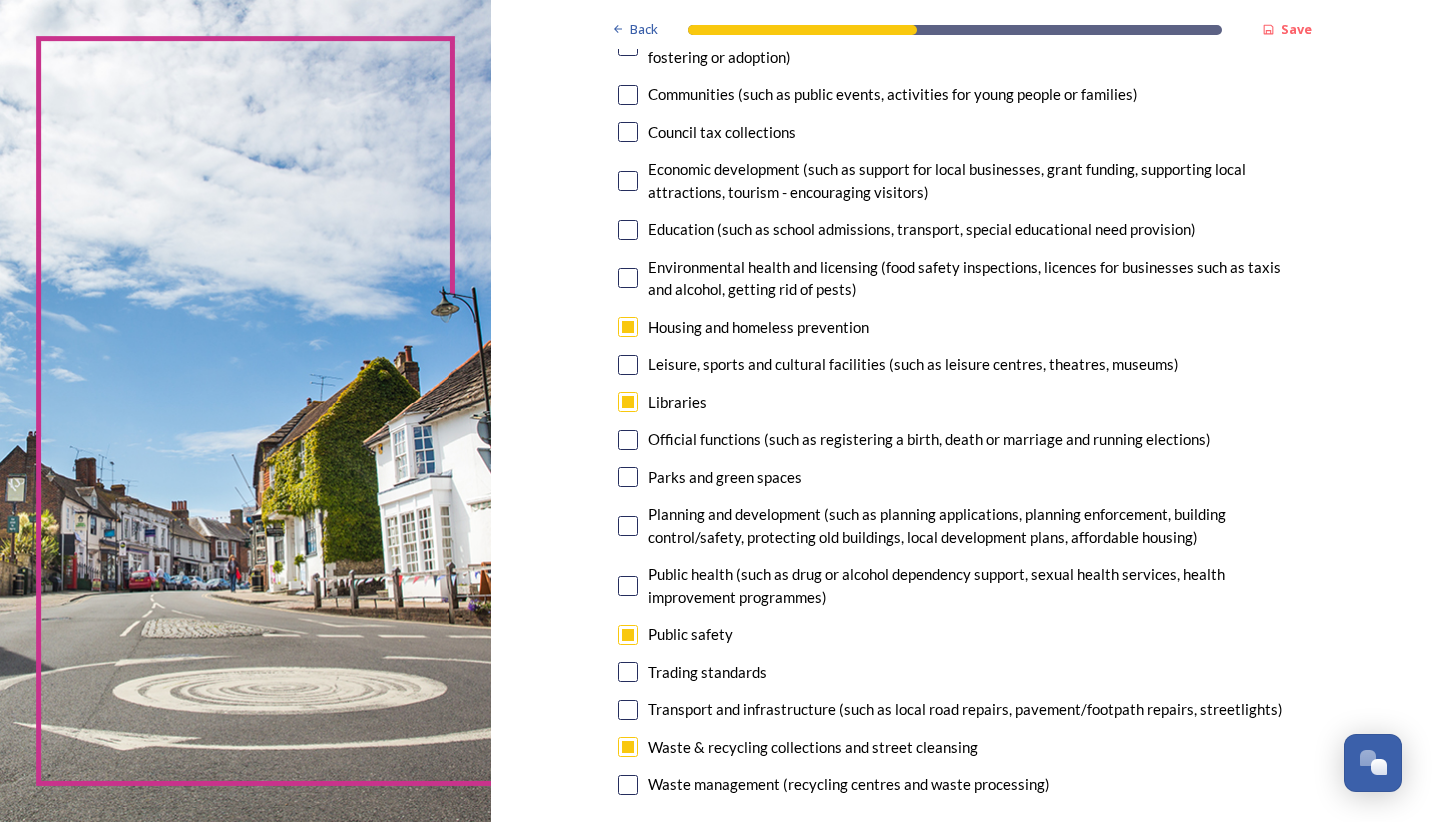 scroll, scrollTop: 200, scrollLeft: 0, axis: vertical 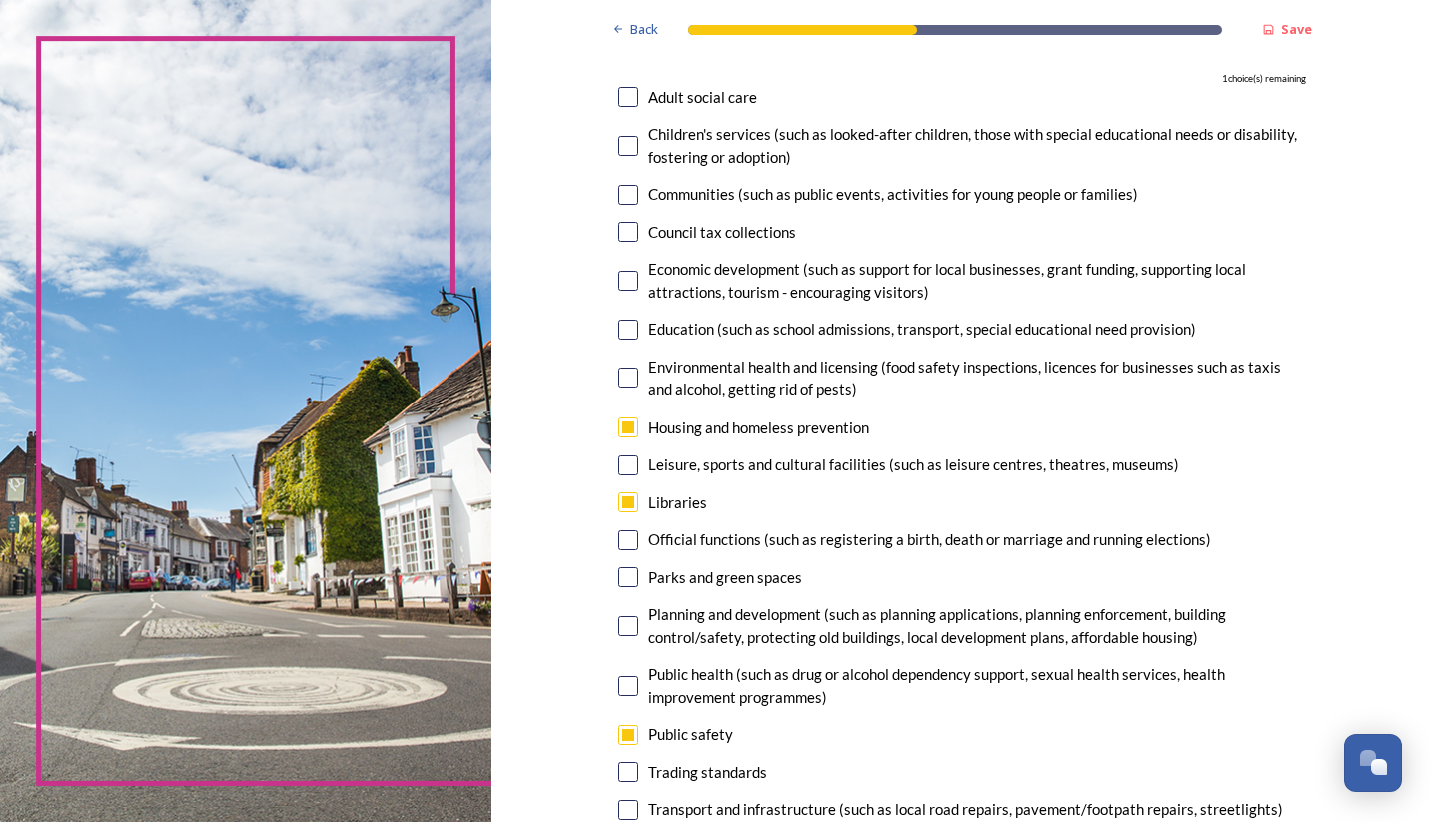 click at bounding box center (628, 281) 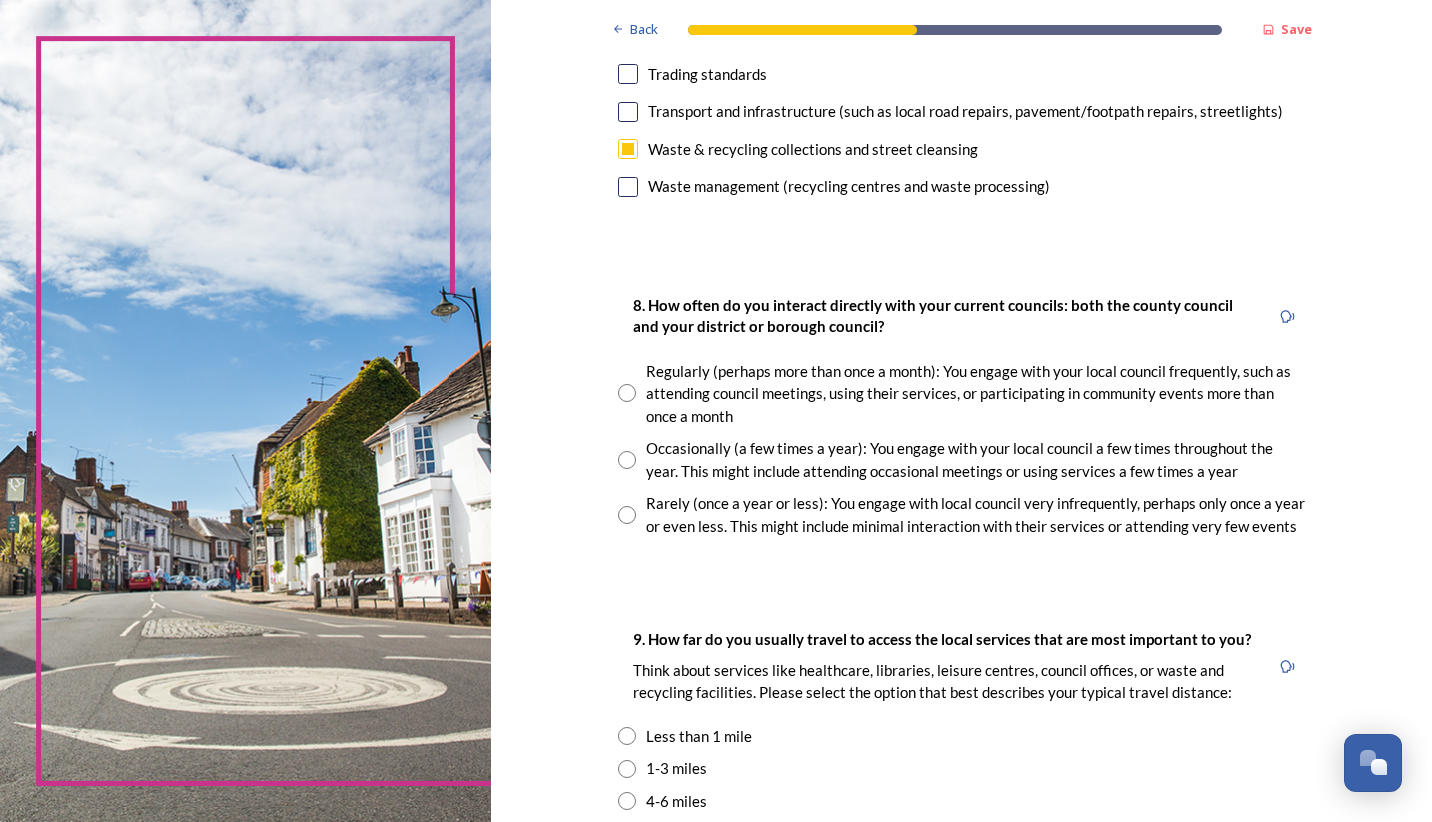 scroll, scrollTop: 900, scrollLeft: 0, axis: vertical 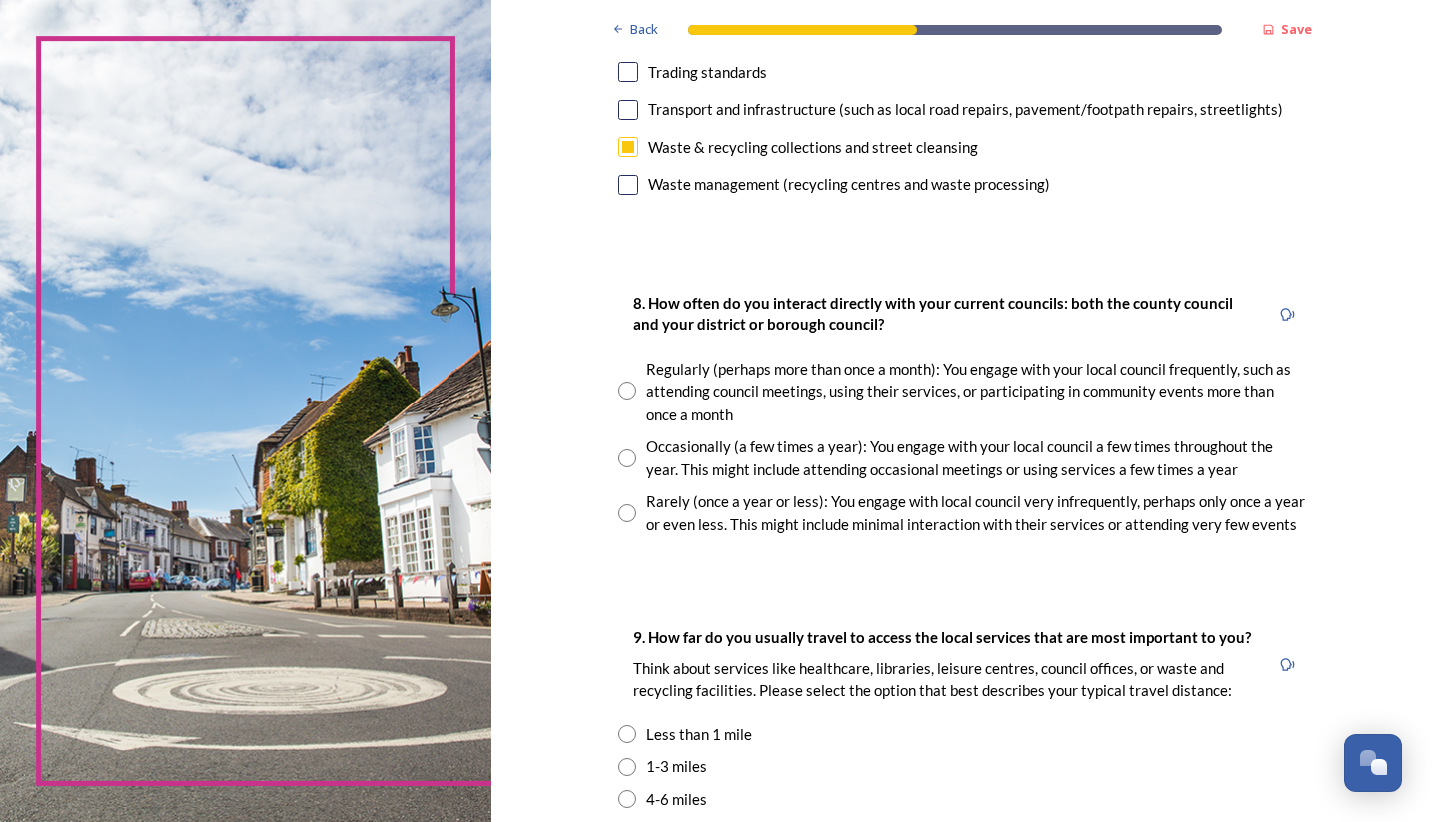 click at bounding box center (627, 391) 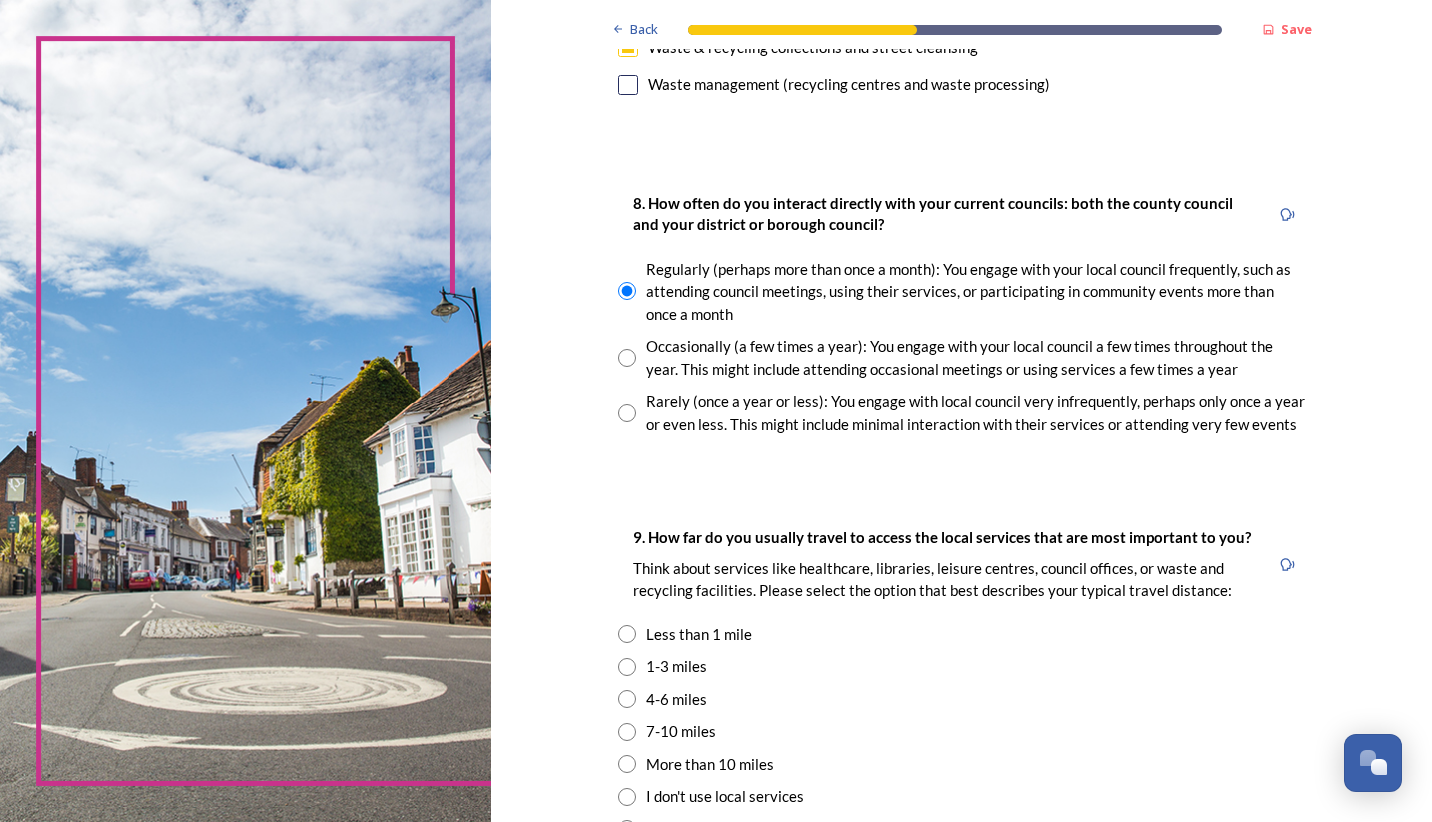 scroll, scrollTop: 1100, scrollLeft: 0, axis: vertical 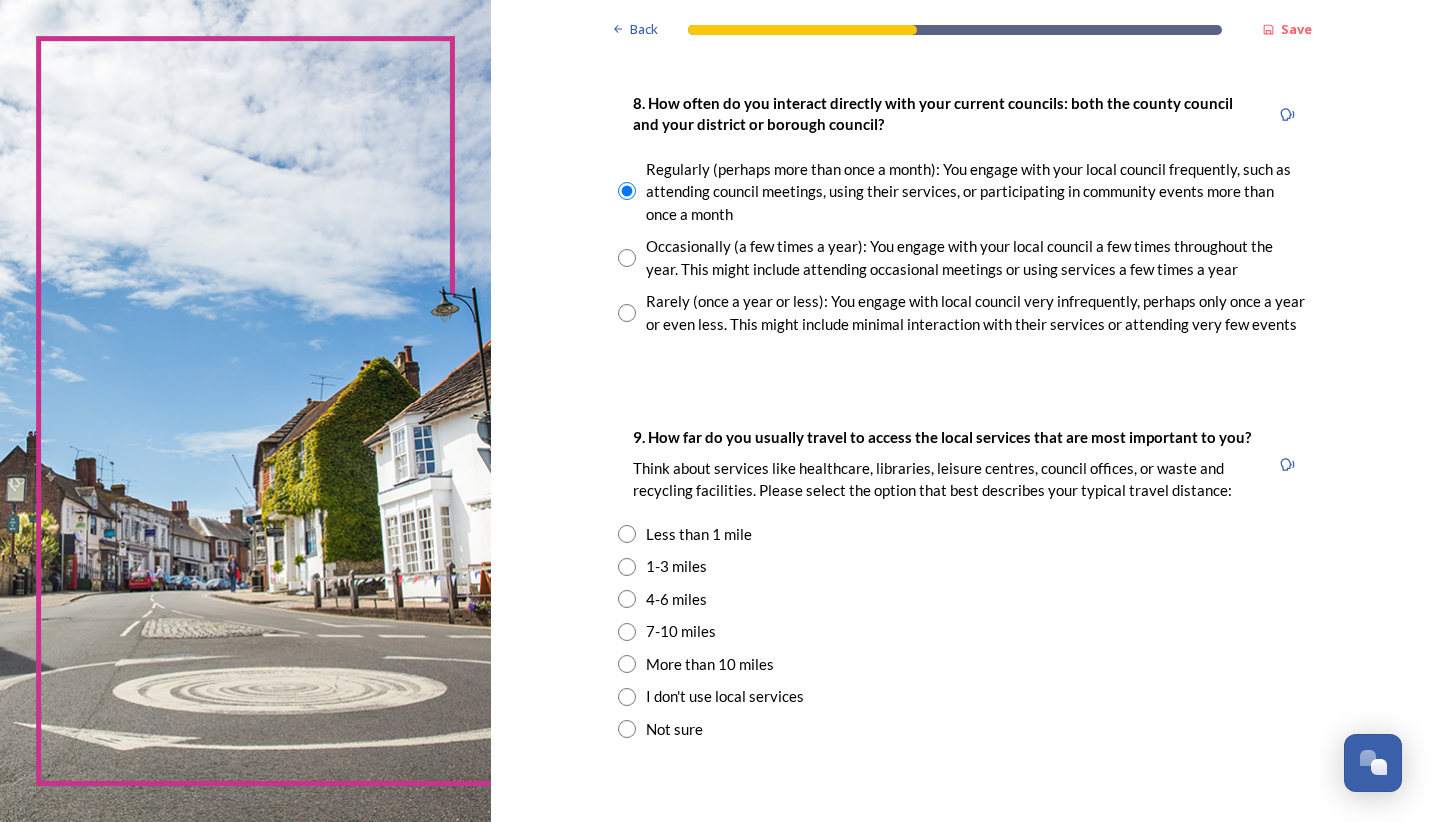 click at bounding box center [627, 567] 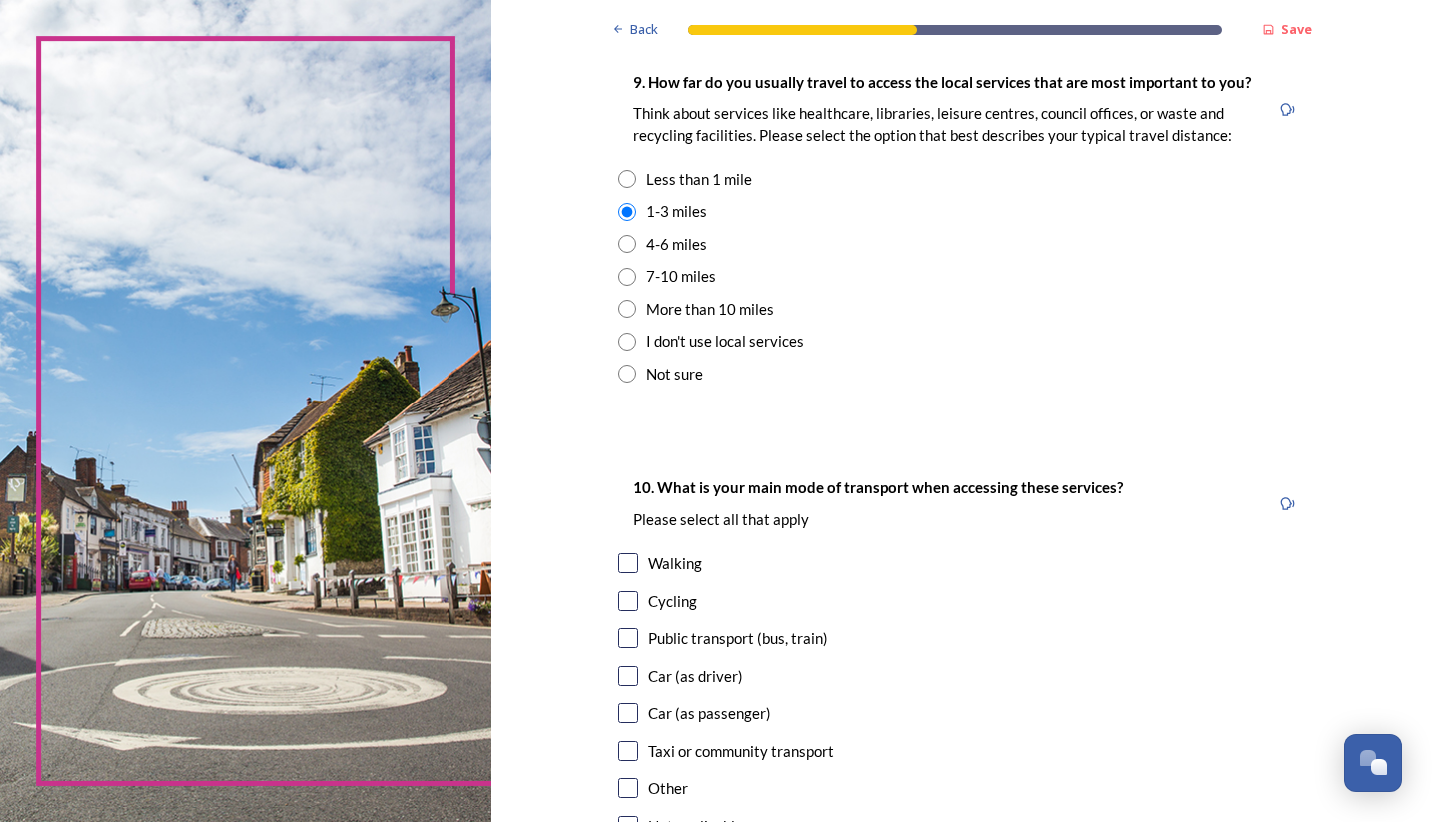 scroll, scrollTop: 1500, scrollLeft: 0, axis: vertical 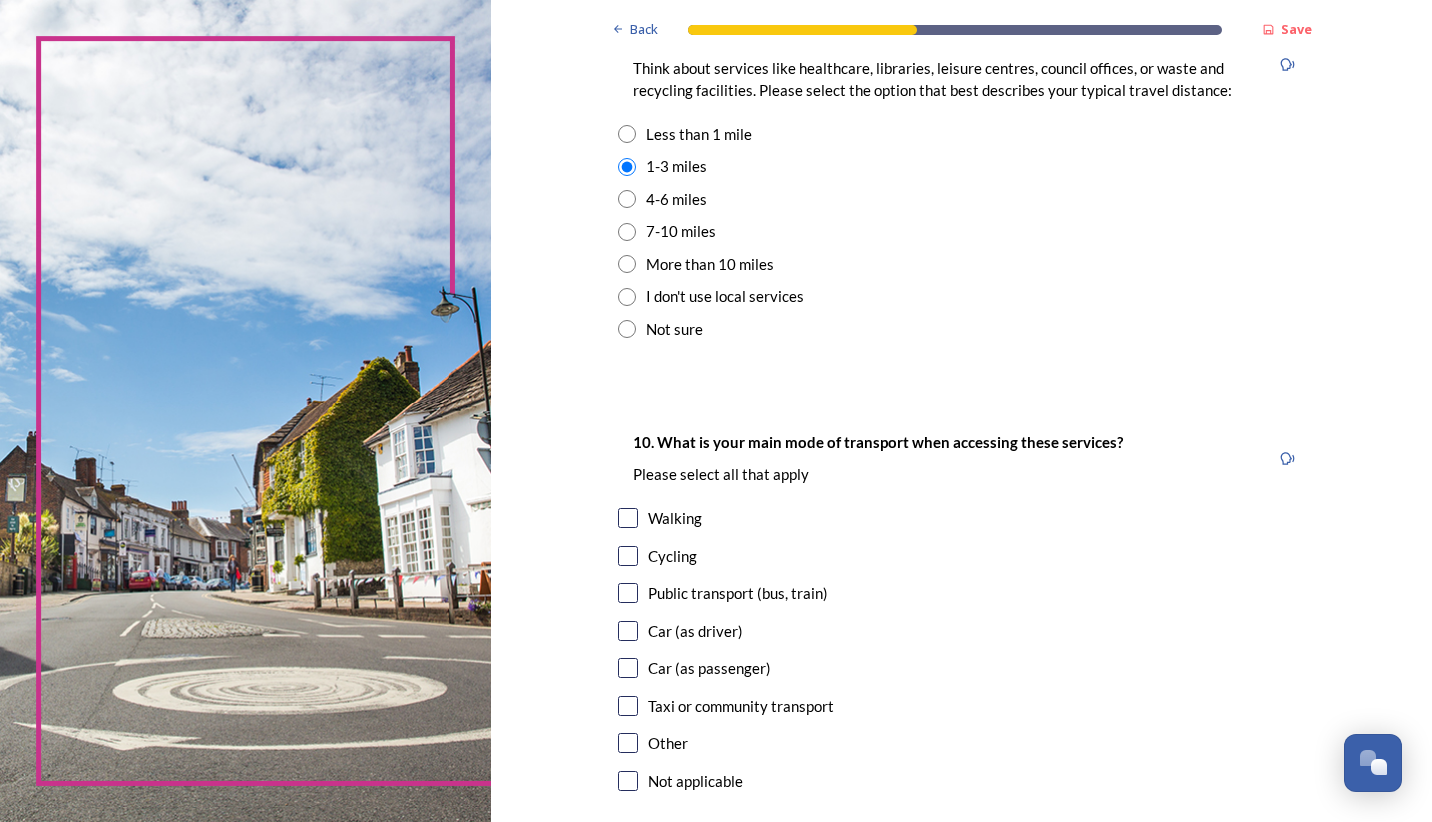 click at bounding box center (628, 518) 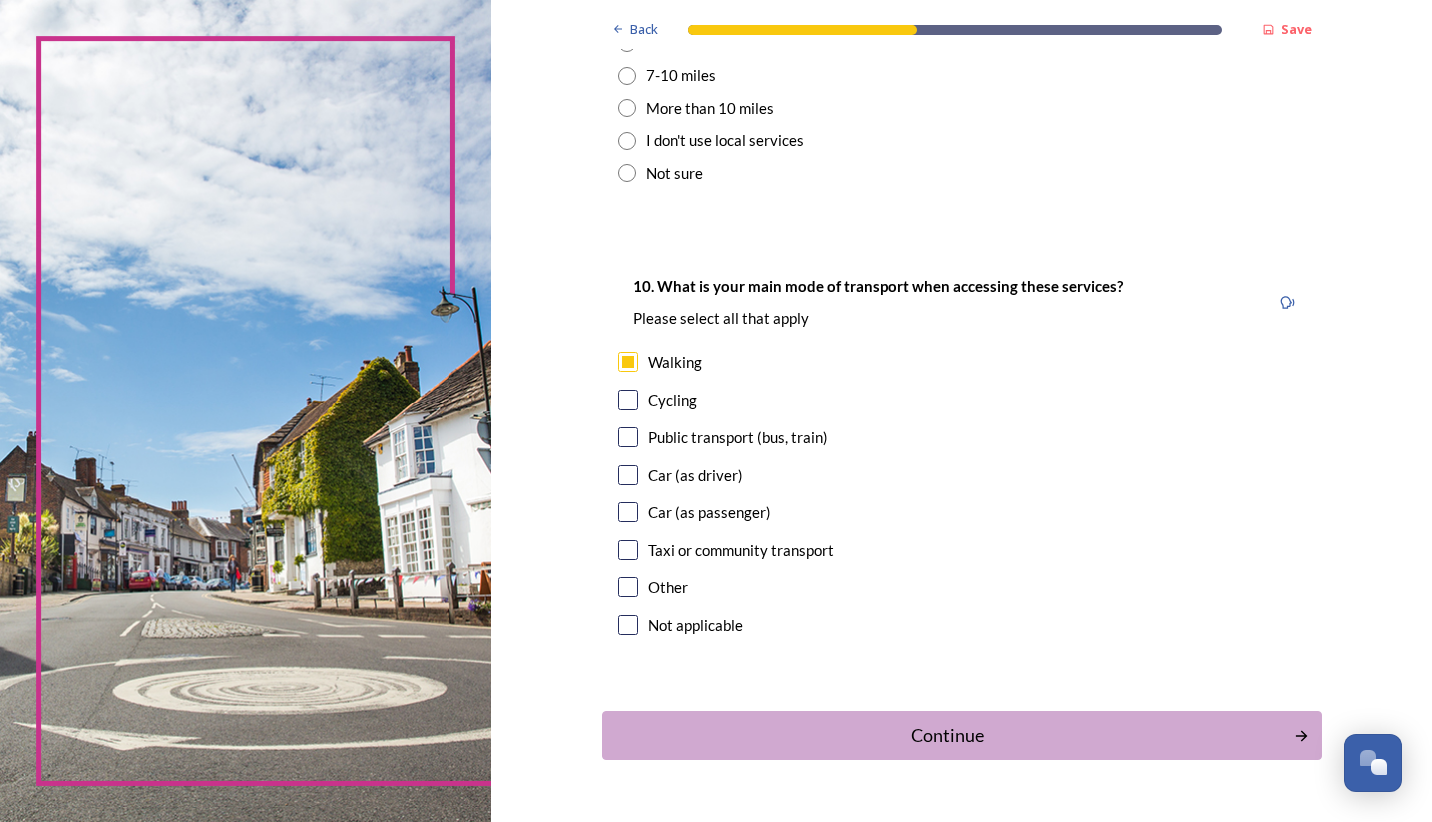scroll, scrollTop: 1700, scrollLeft: 0, axis: vertical 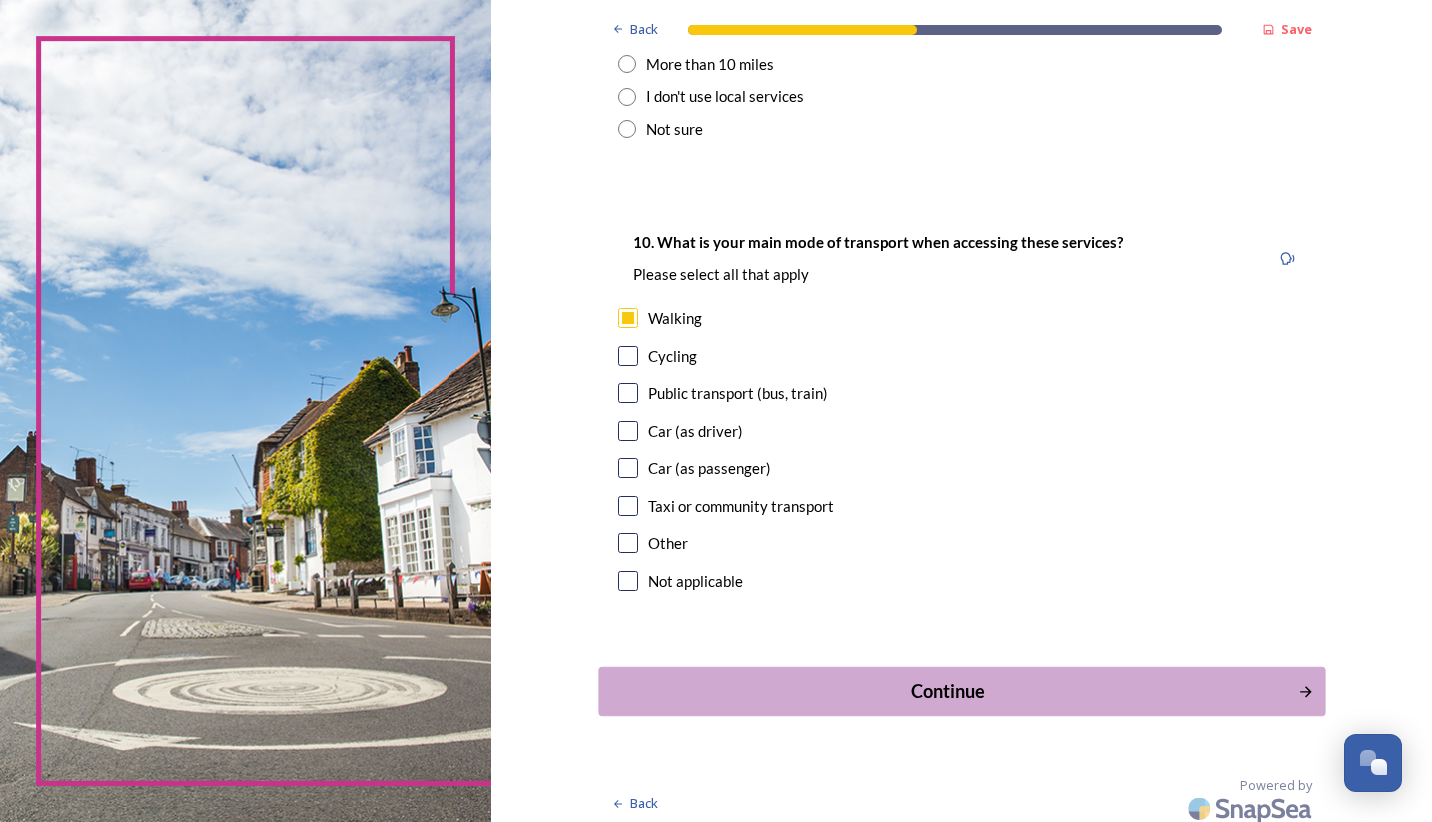 click on "Continue" at bounding box center (947, 691) 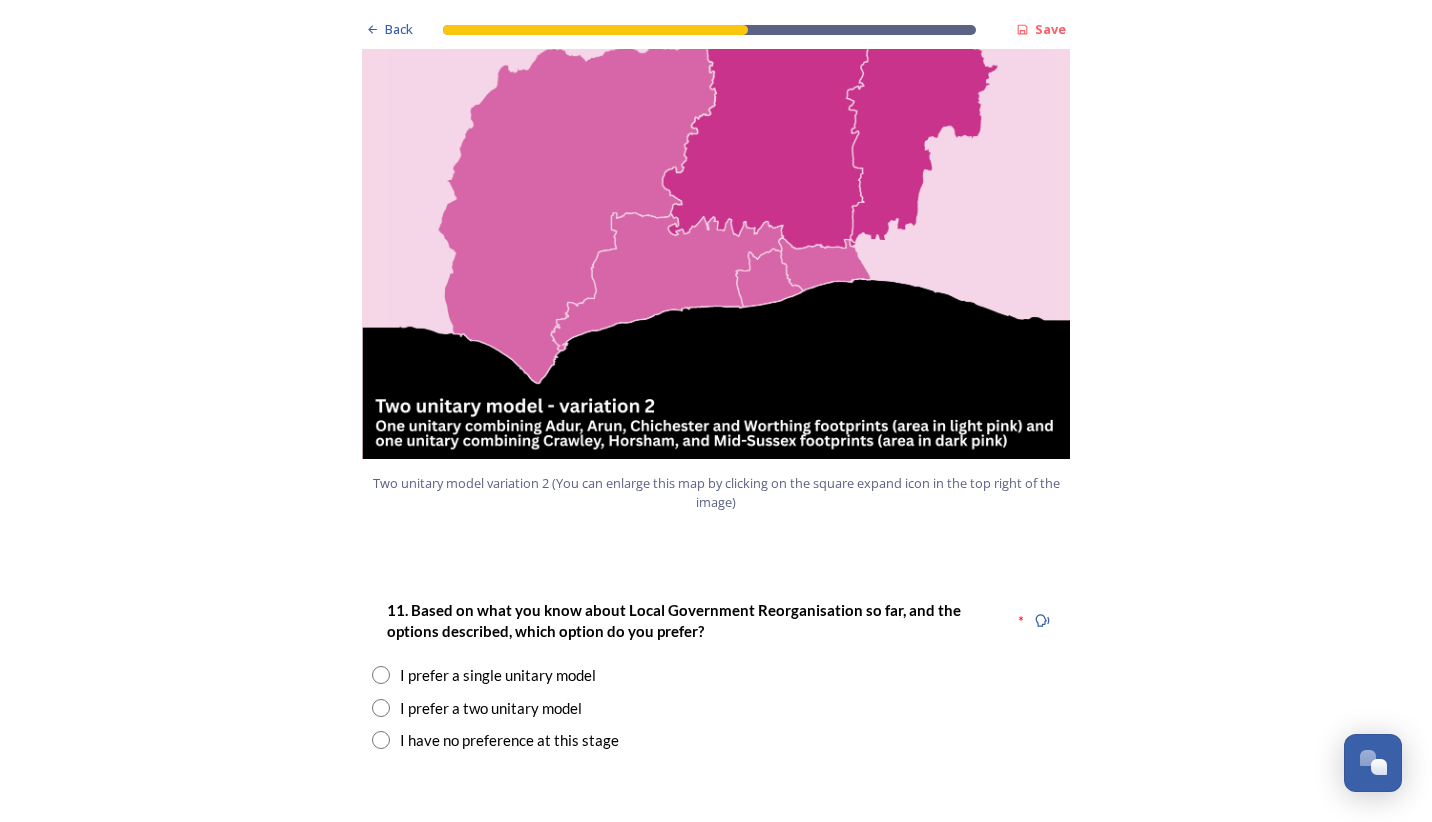 scroll, scrollTop: 2300, scrollLeft: 0, axis: vertical 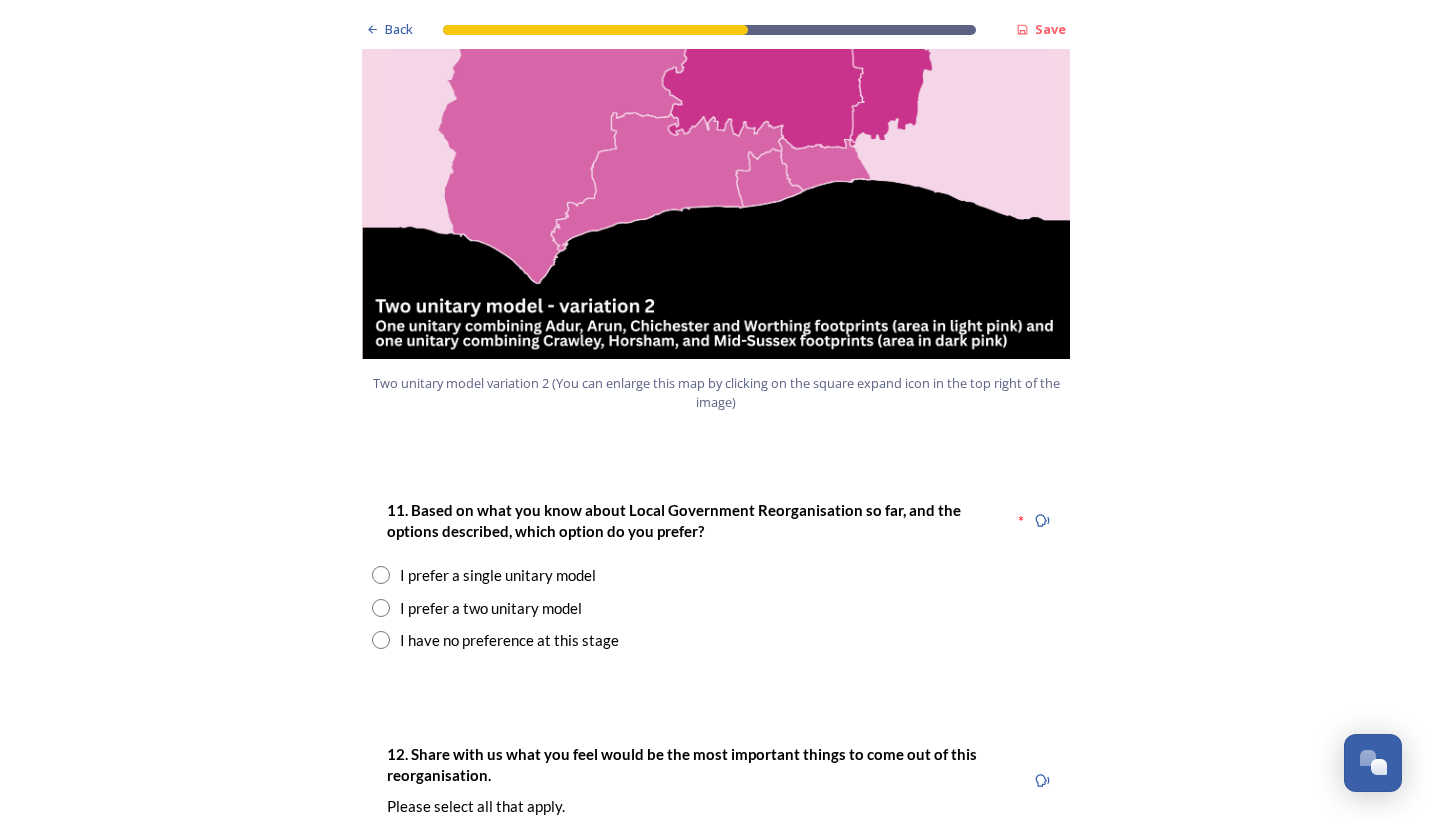 click at bounding box center (381, 608) 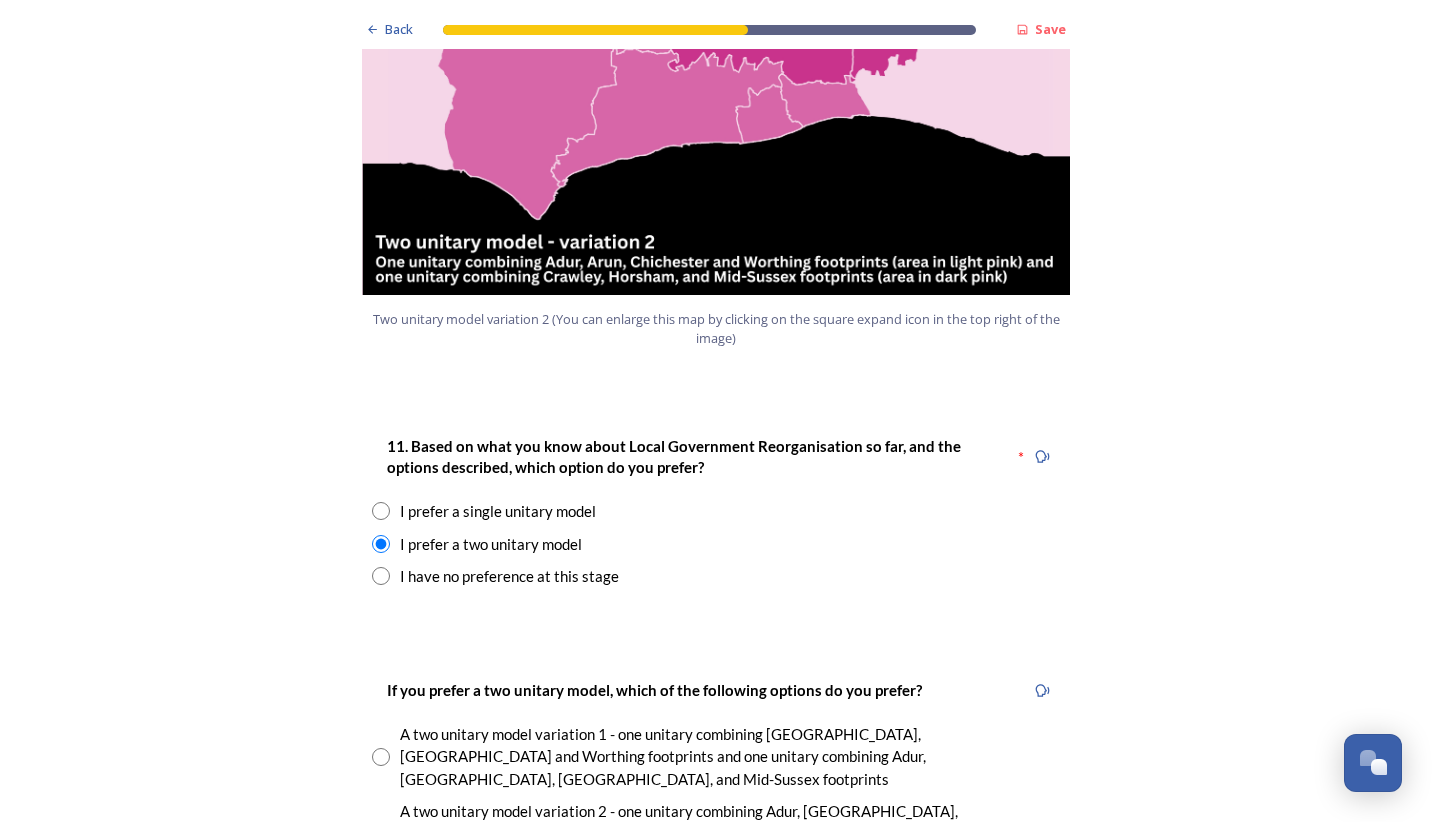 scroll, scrollTop: 2400, scrollLeft: 0, axis: vertical 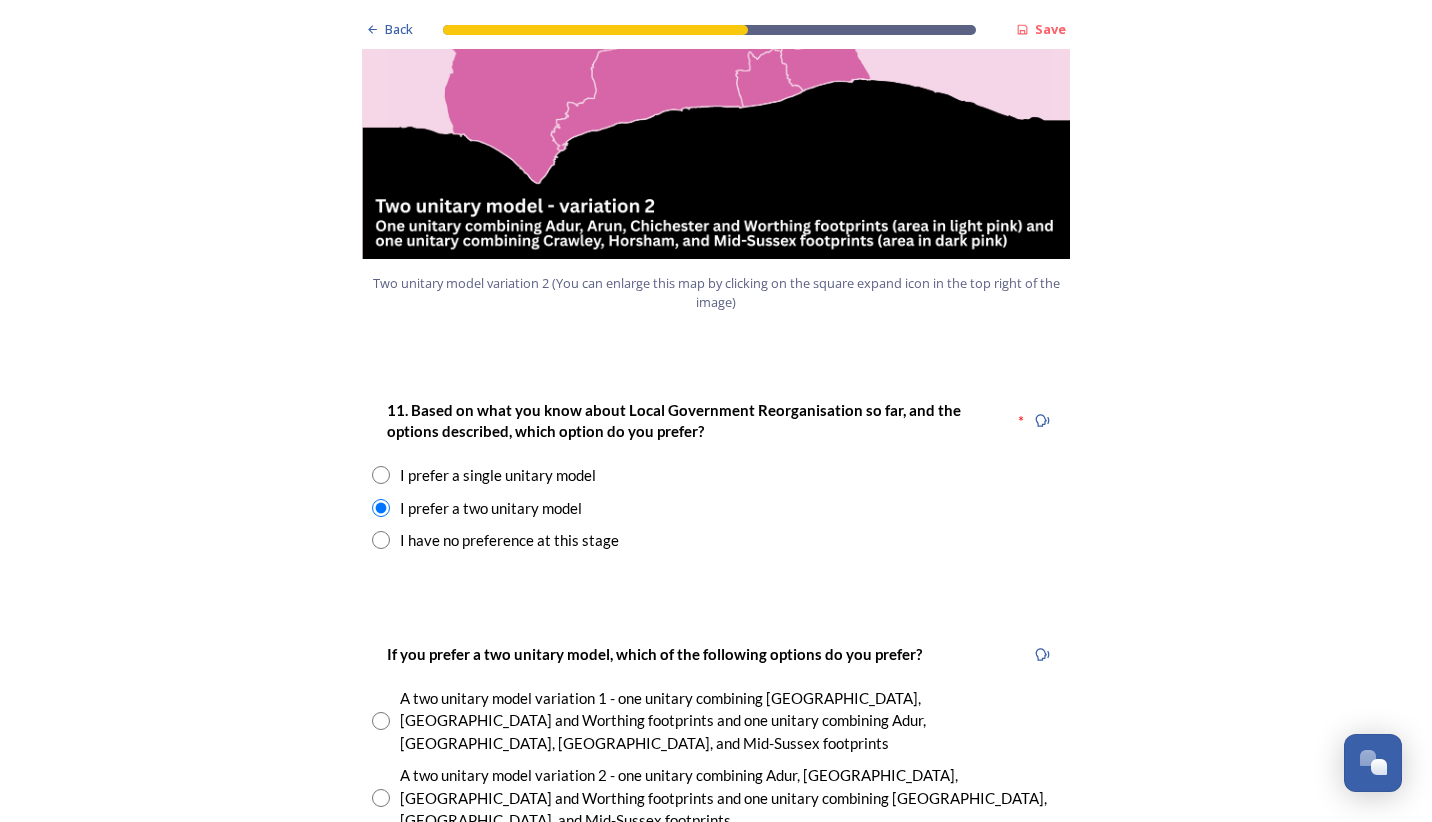 click at bounding box center [381, 798] 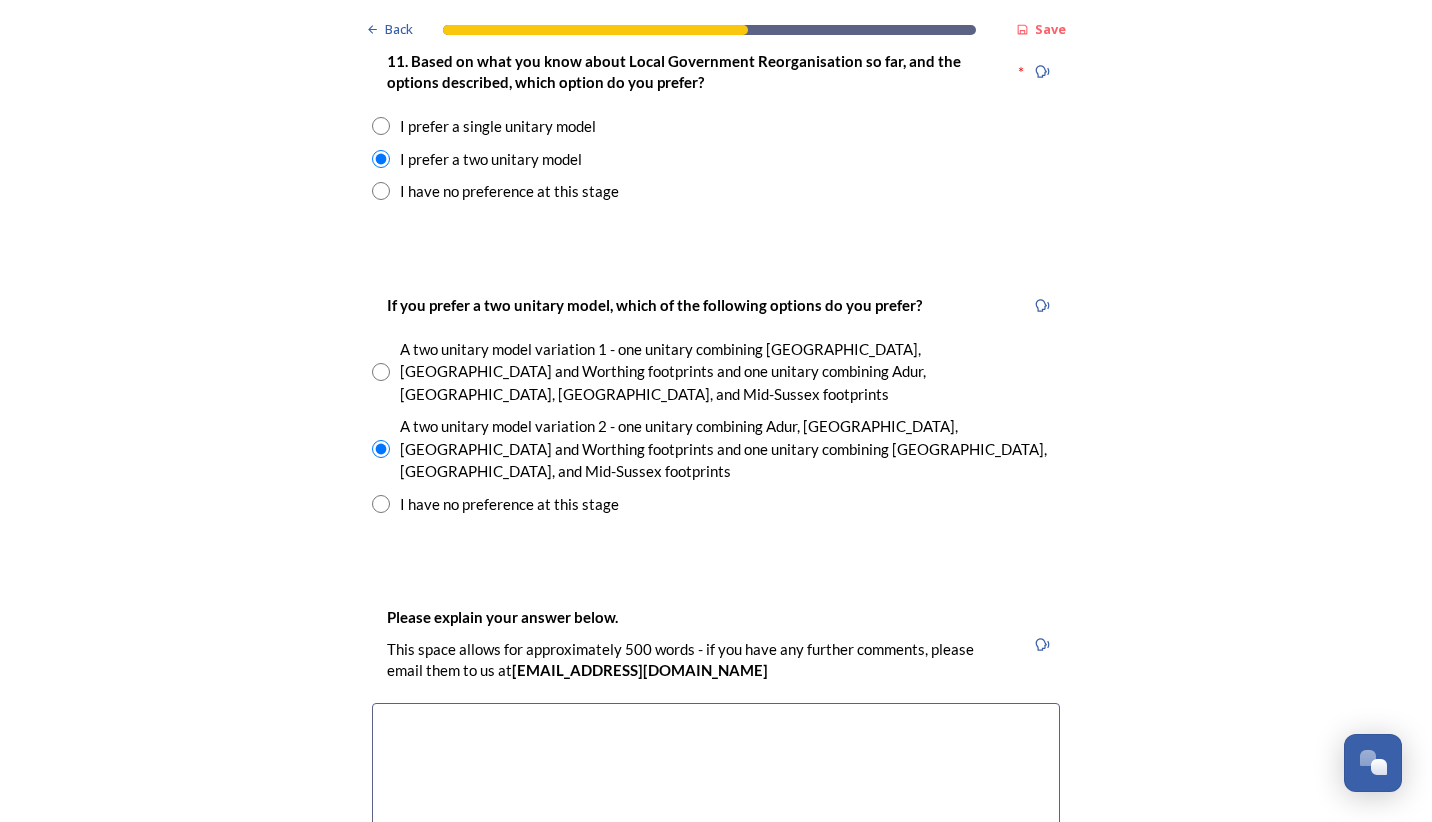 scroll, scrollTop: 2800, scrollLeft: 0, axis: vertical 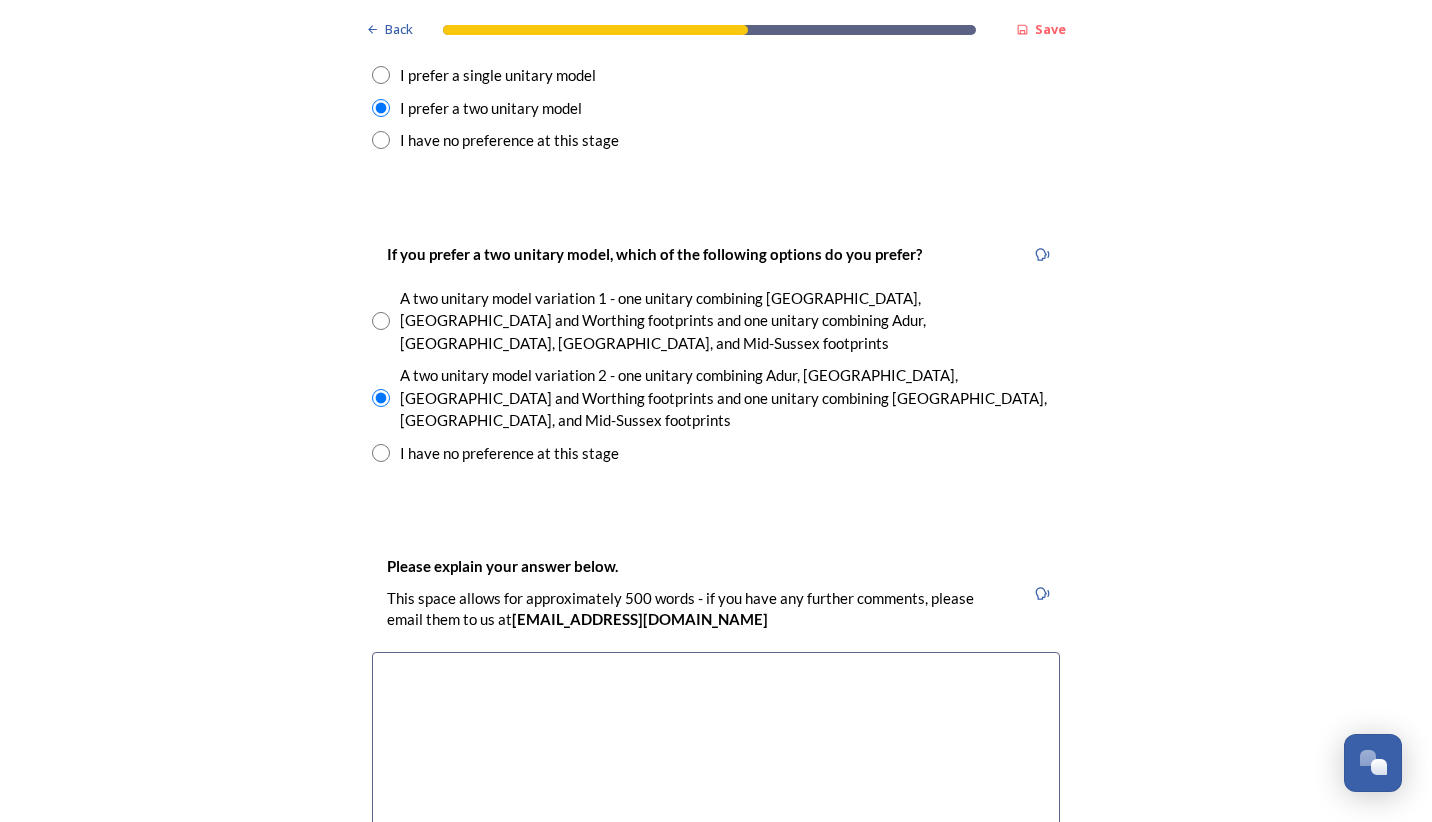click at bounding box center [716, 764] 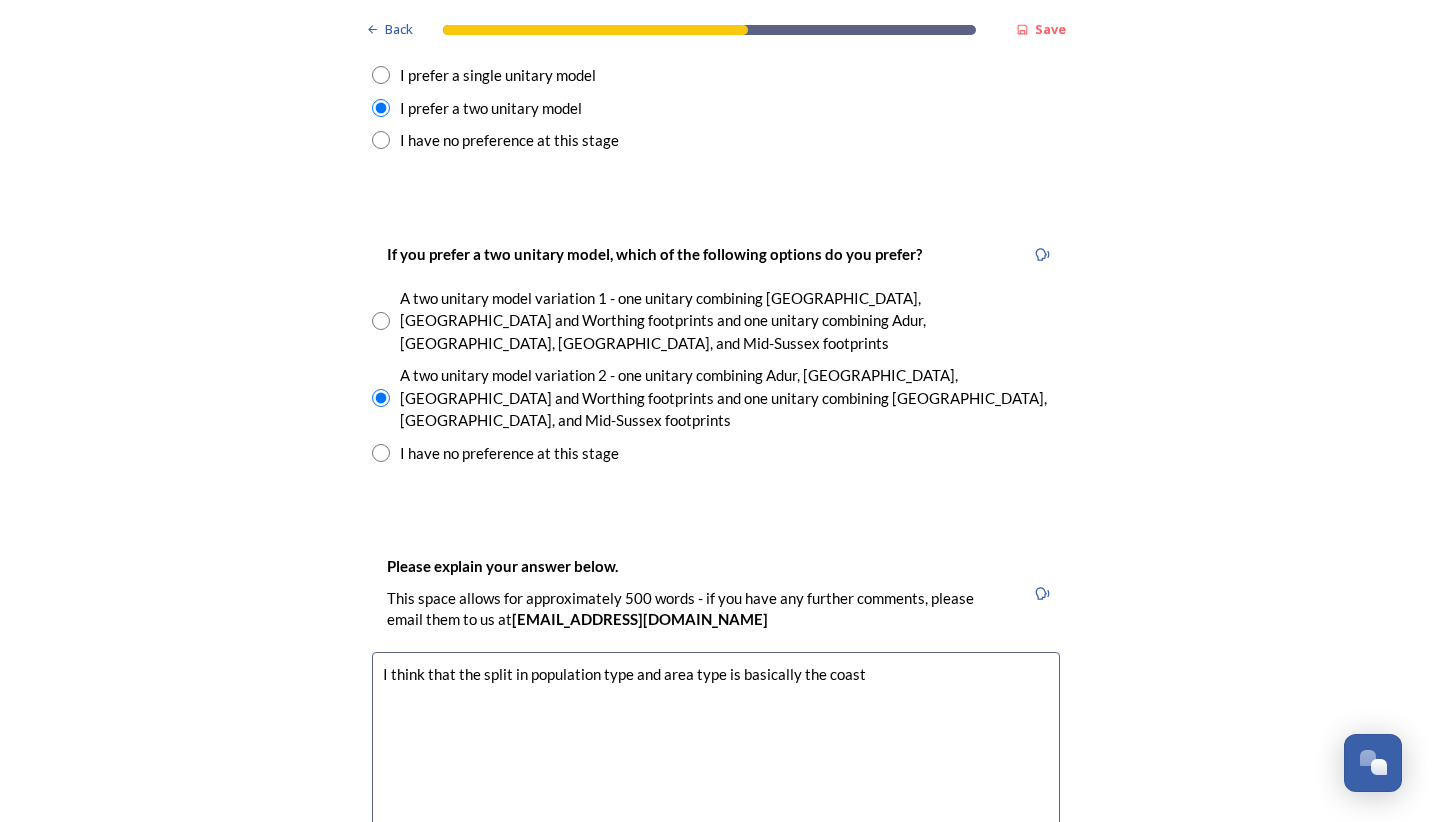 click on "I think that the split in population type and area type is basically the coast" at bounding box center [716, 764] 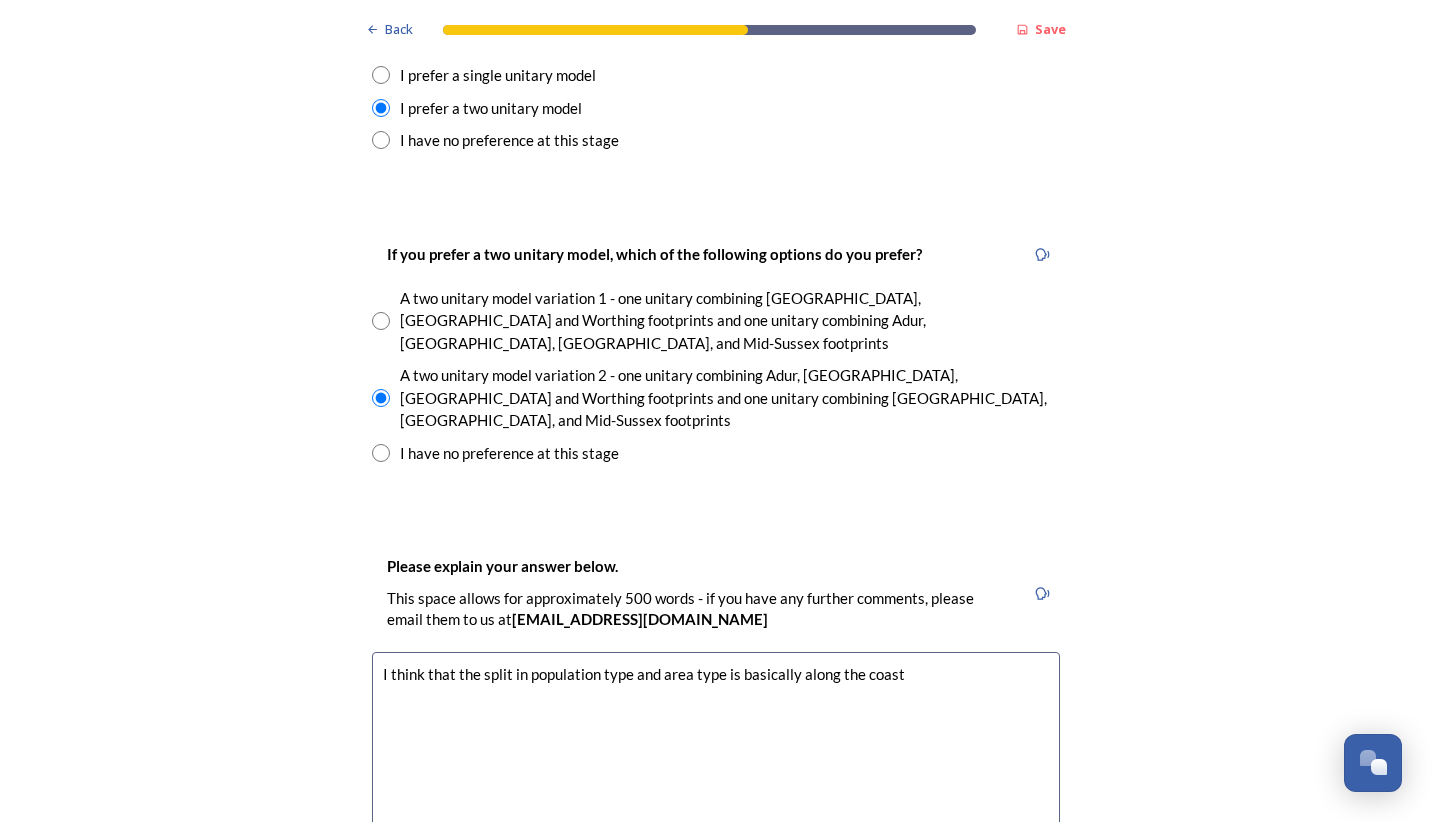 click on "I think that the split in population type and area type is basically along the coast" at bounding box center (716, 764) 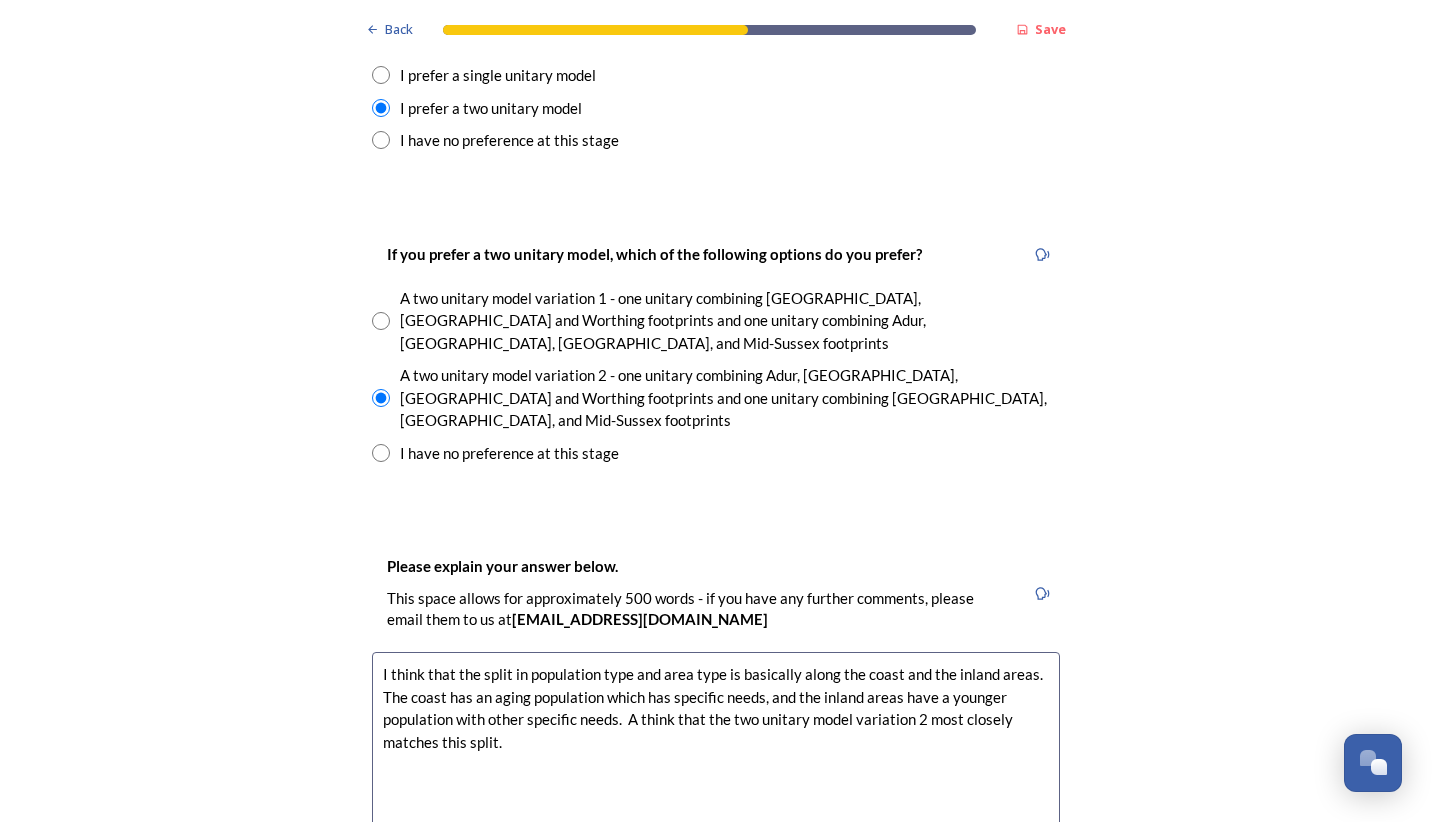 click on "I think that the split in population type and area type is basically along the coast and the inland areas.  The coast has an aging population which has specific needs, and the inland areas have a younger population with other specific needs.  A think that the two unitary model variation 2 most closely matches this split." at bounding box center [716, 764] 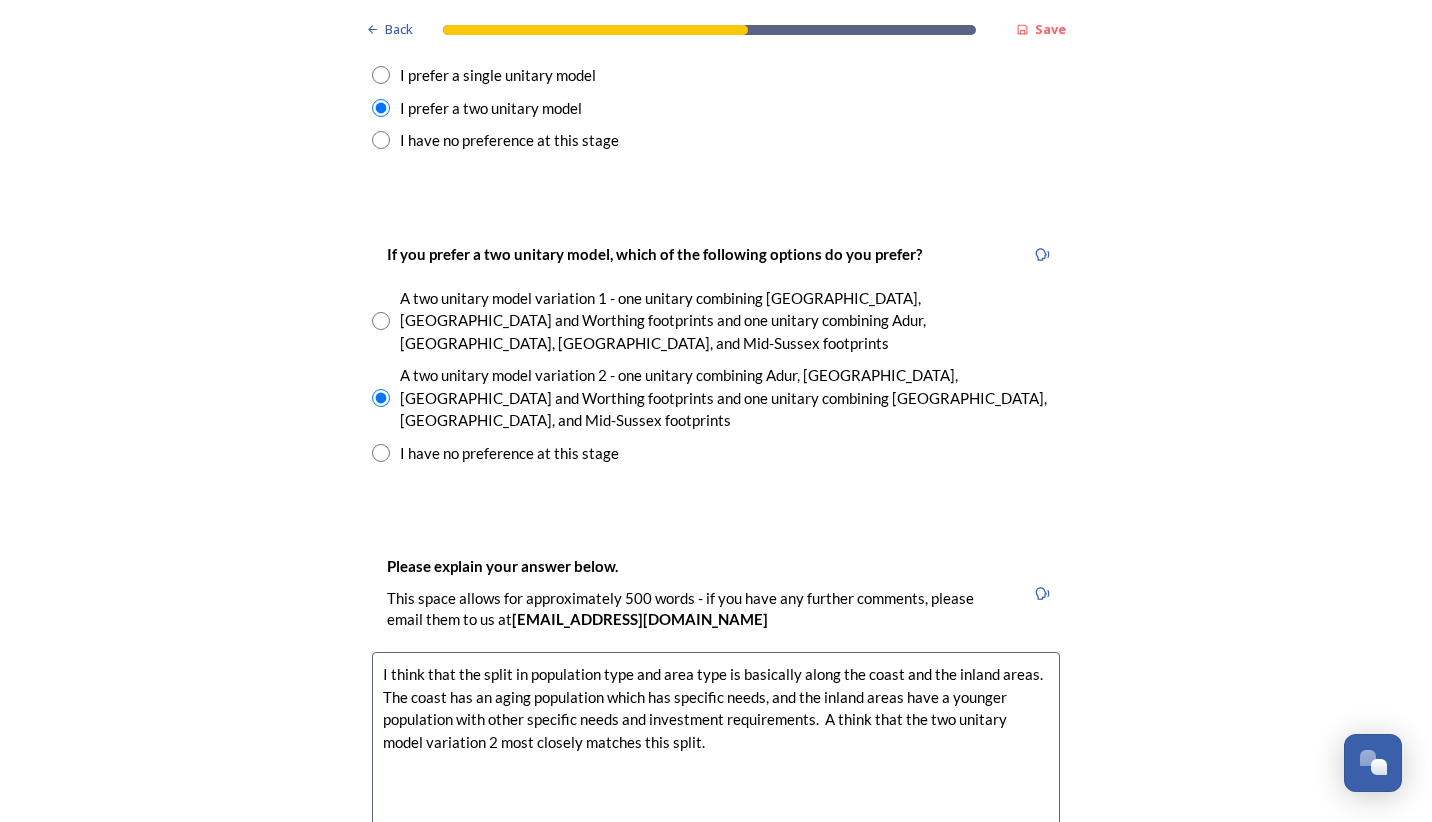 click on "I think that the split in population type and area type is basically along the coast and the inland areas.  The coast has an aging population which has specific needs, and the inland areas have a younger population with other specific needs and investment requirements.  A think that the two unitary model variation 2 most closely matches this split." at bounding box center (716, 764) 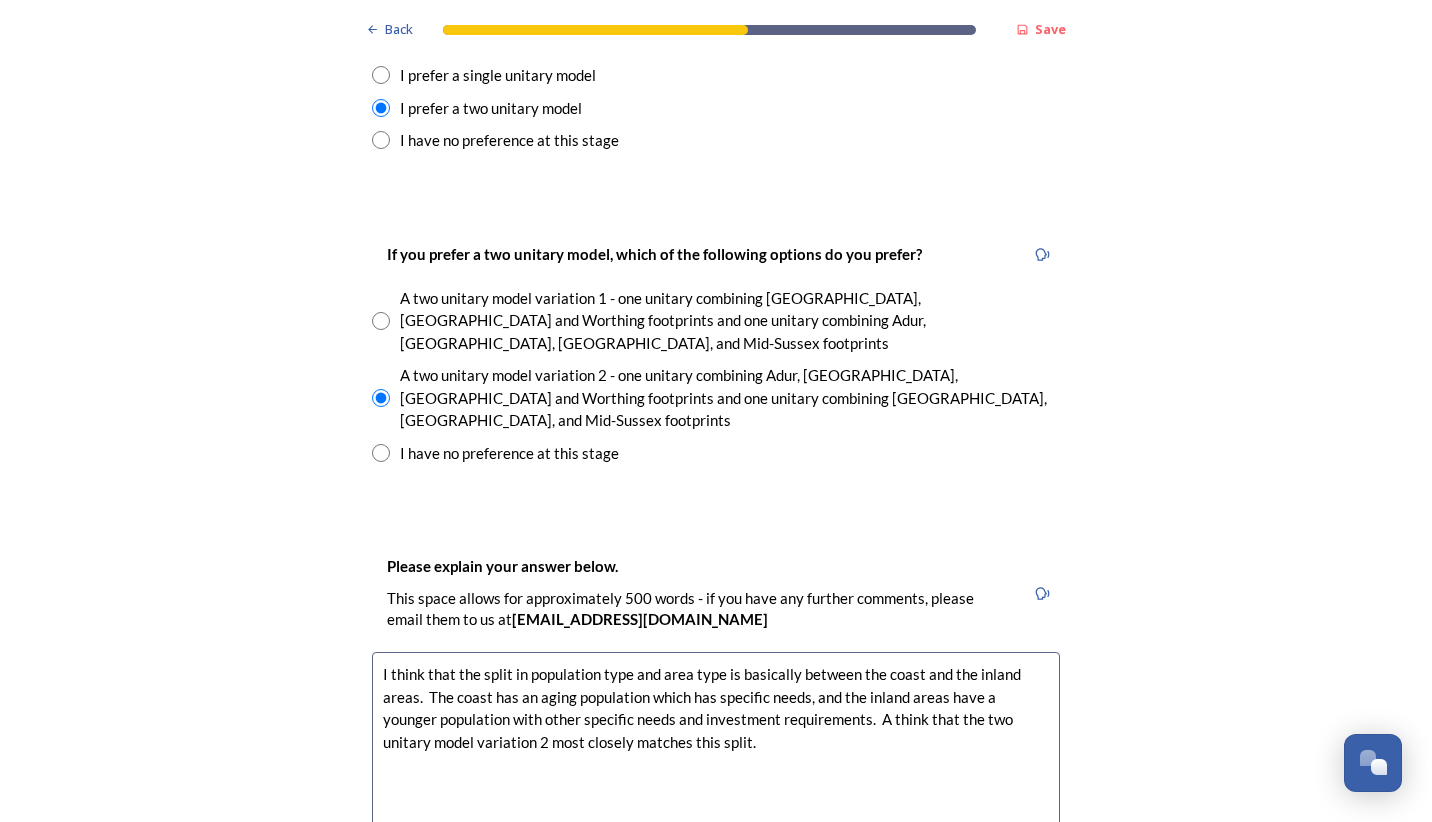 click on "I think that the split in population type and area type is basically between the coast and the inland areas.  The coast has an aging population which has specific needs, and the inland areas have a younger population with other specific needs and investment requirements.  A think that the two unitary model variation 2 most closely matches this split." at bounding box center [716, 764] 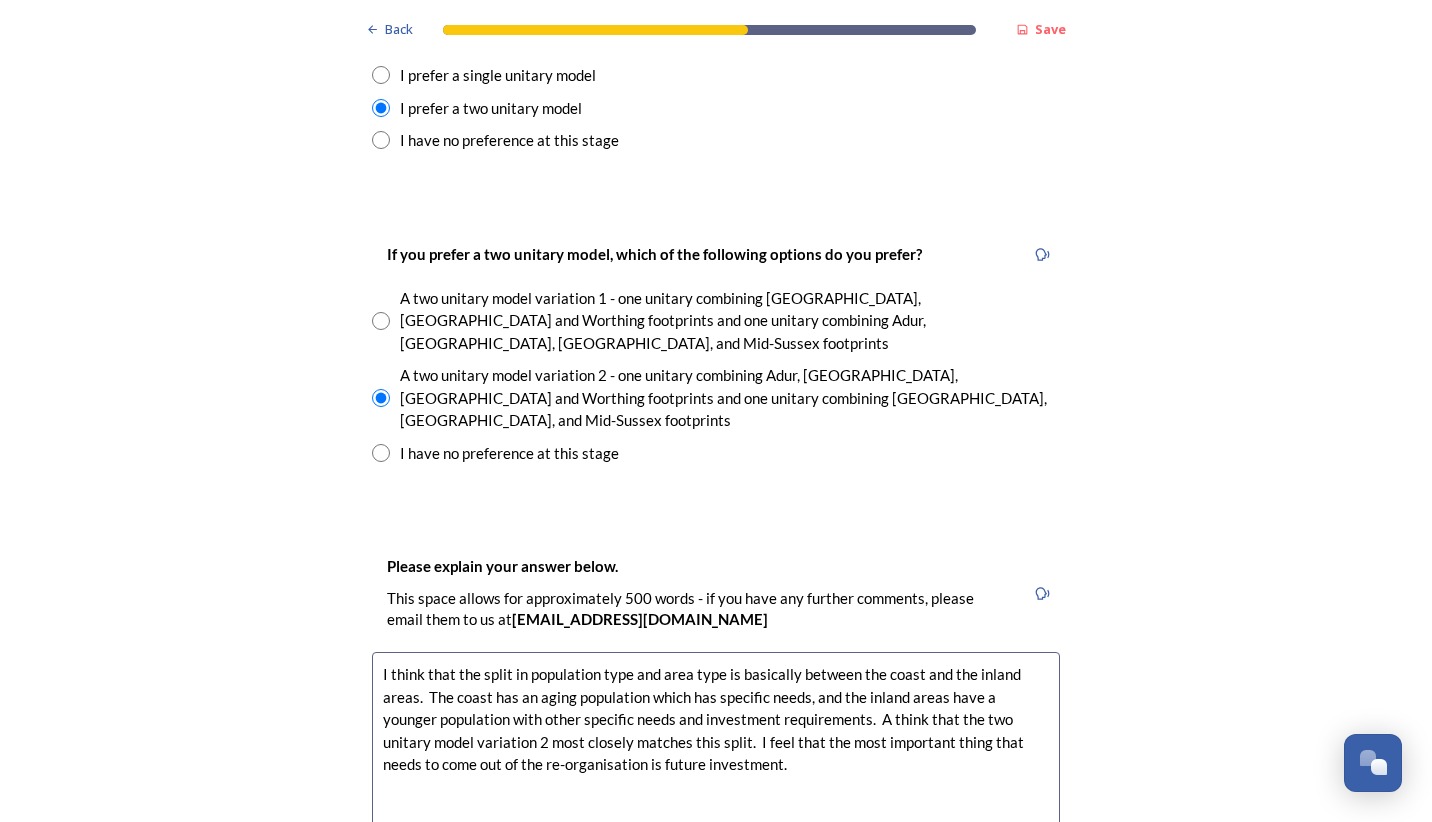 click on "I think that the split in population type and area type is basically between the coast and the inland areas.  The coast has an aging population which has specific needs, and the inland areas have a younger population with other specific needs and investment requirements.  A think that the two unitary model variation 2 most closely matches this split.  I feel that the most important thing that needs to come out of the re-organisation is future investment." at bounding box center (716, 764) 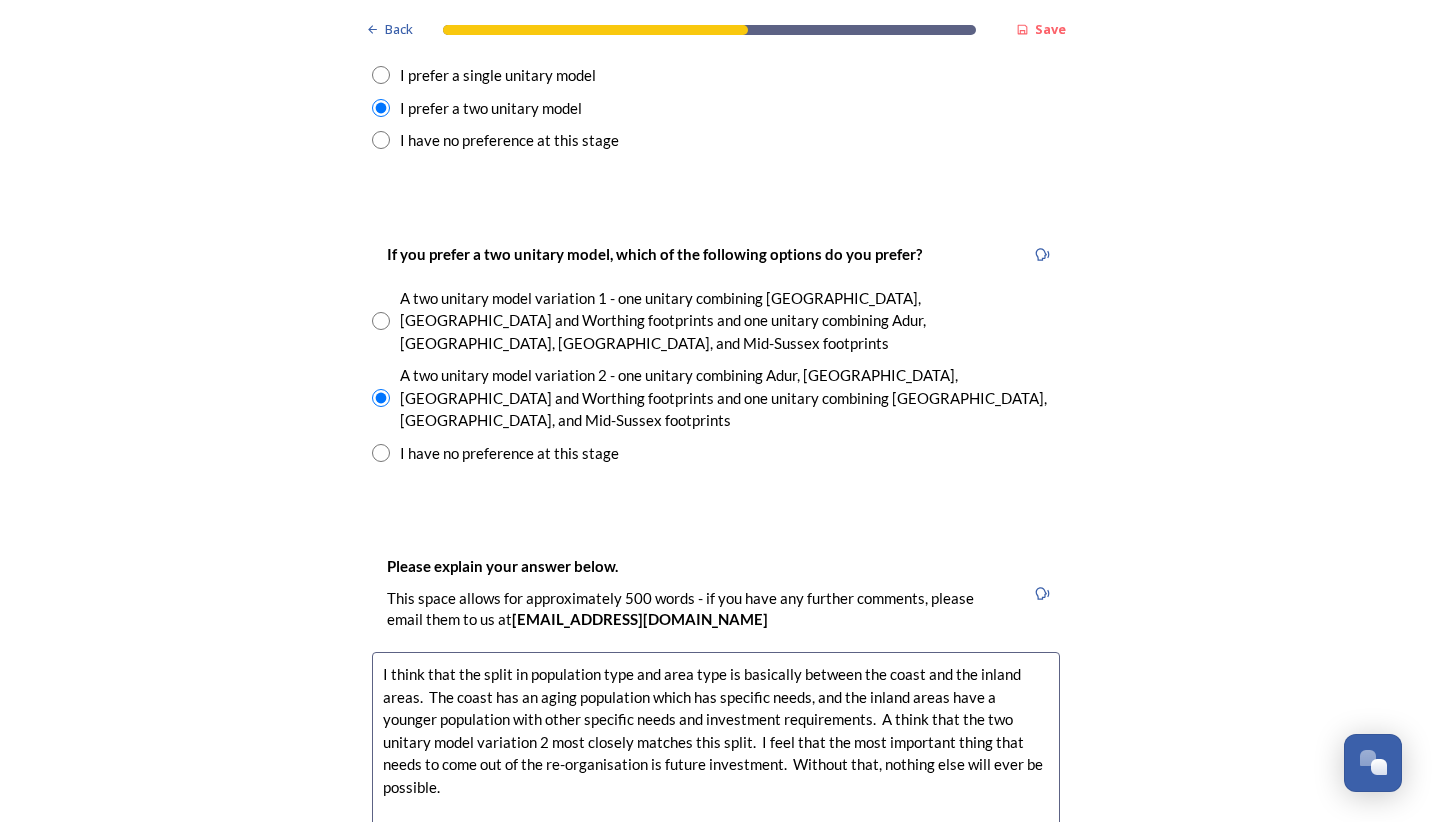 click on "I think that the split in population type and area type is basically between the coast and the inland areas.  The coast has an aging population which has specific needs, and the inland areas have a younger population with other specific needs and investment requirements.  A think that the two unitary model variation 2 most closely matches this split.  I feel that the most important thing that needs to come out of the re-organisation is future investment.  Without that, nothing else will ever be possible." at bounding box center (716, 764) 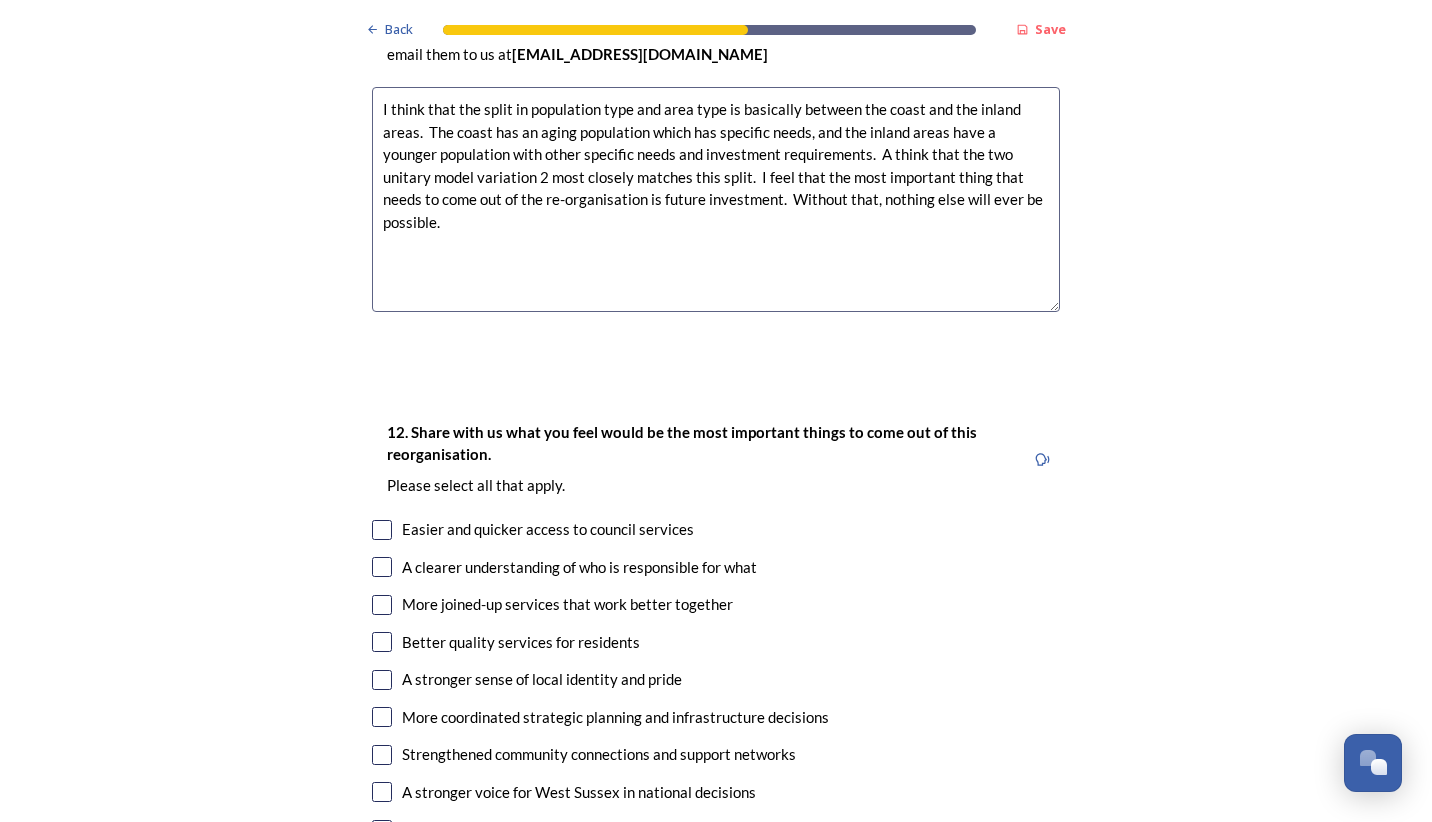 scroll, scrollTop: 3400, scrollLeft: 0, axis: vertical 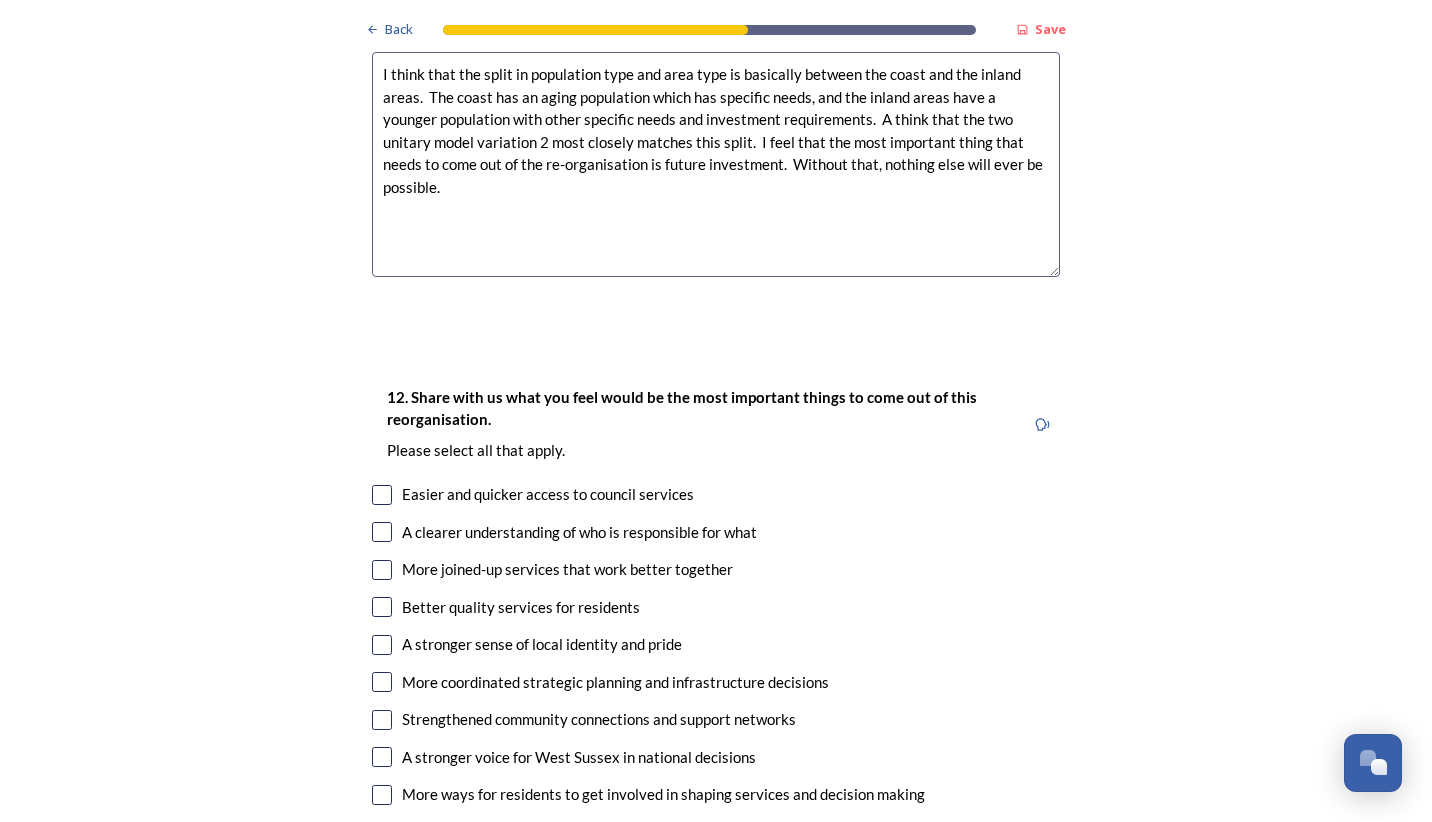 type on "I think that the split in population type and area type is basically between the coast and the inland areas.  The coast has an aging population which has specific needs, and the inland areas have a younger population with other specific needs and investment requirements.  A think that the two unitary model variation 2 most closely matches this split.  I feel that the most important thing that needs to come out of the re-organisation is future investment.  Without that, nothing else will ever be possible." 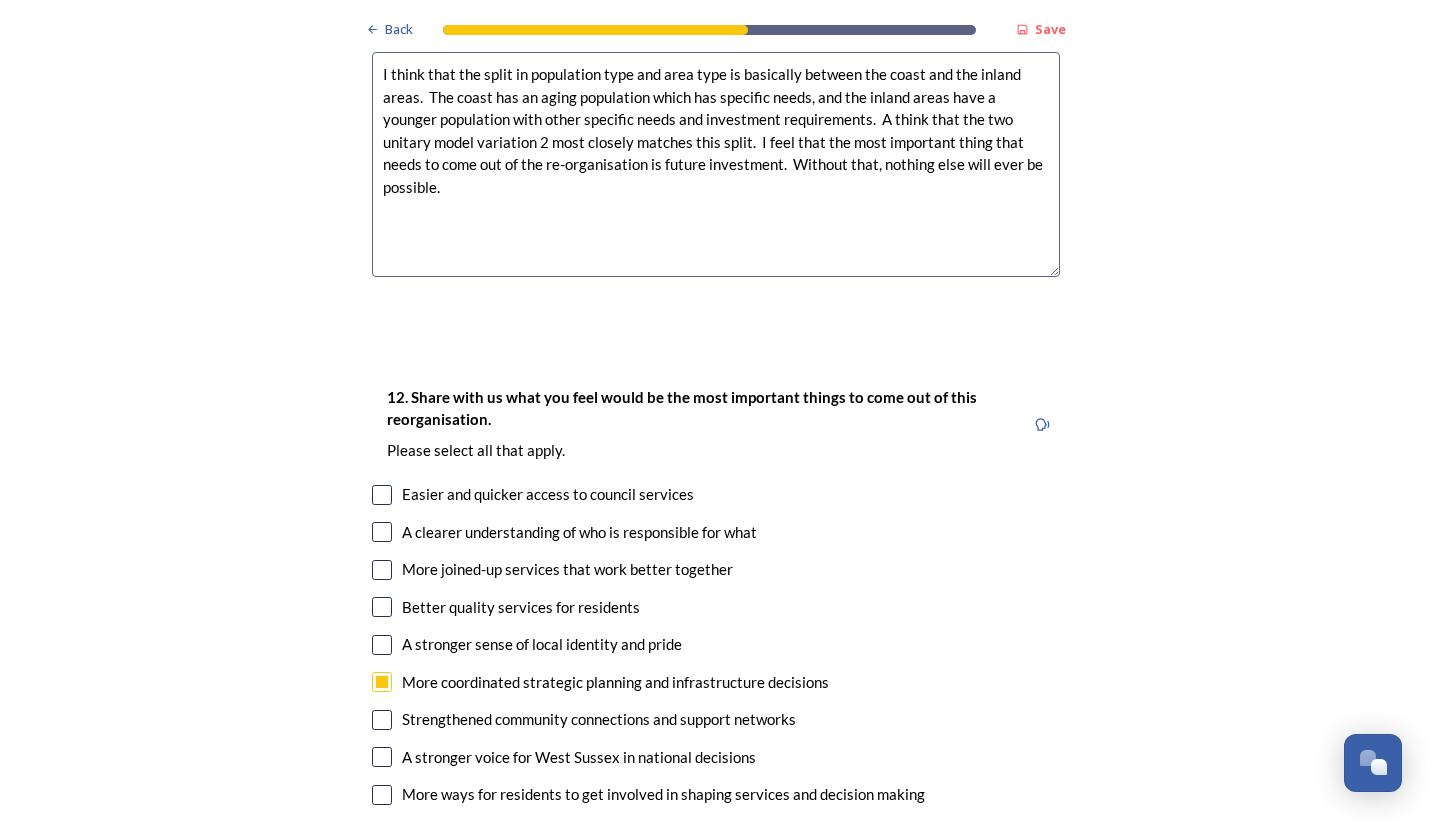 click at bounding box center [382, 757] 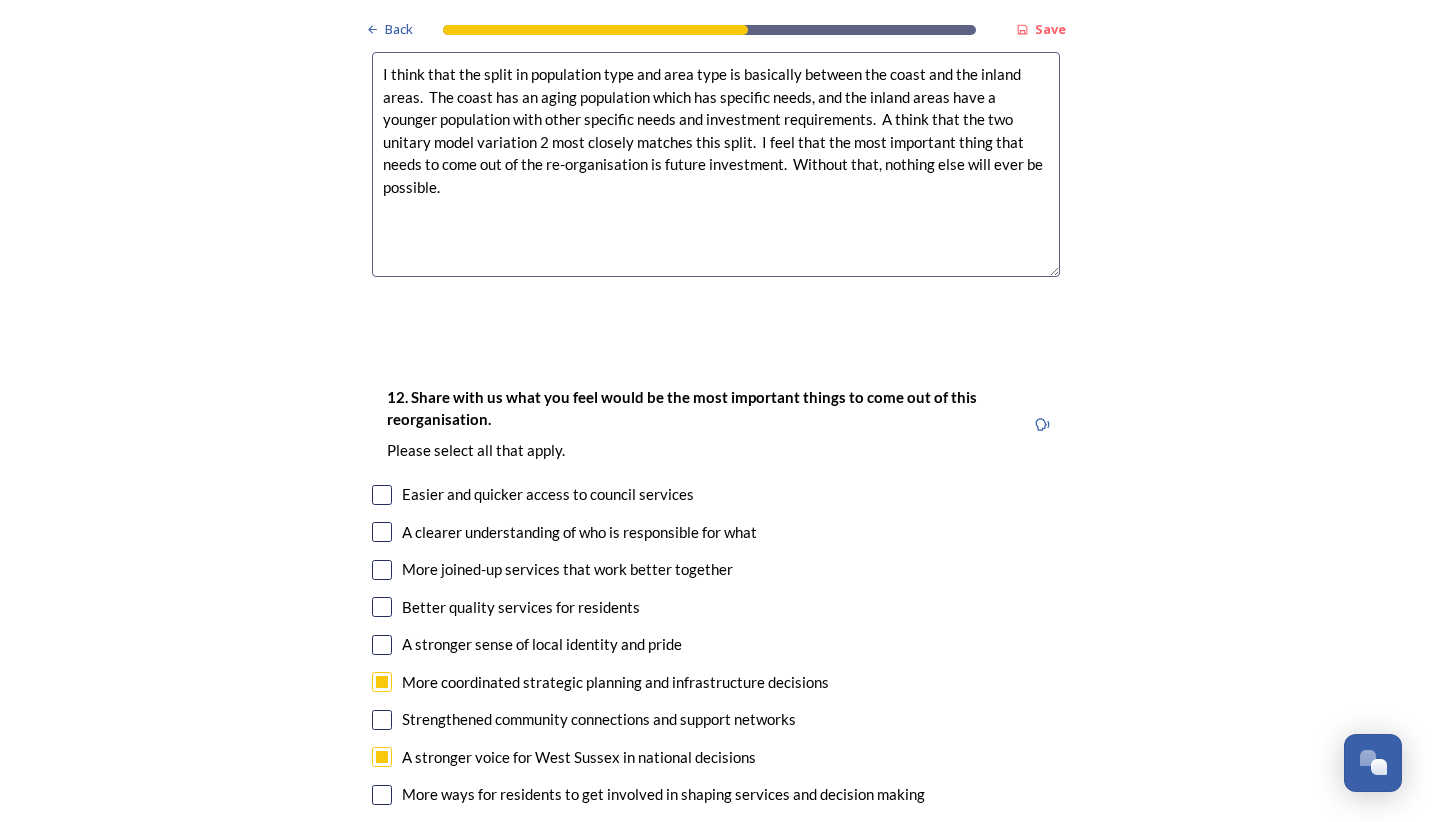 click at bounding box center [382, 795] 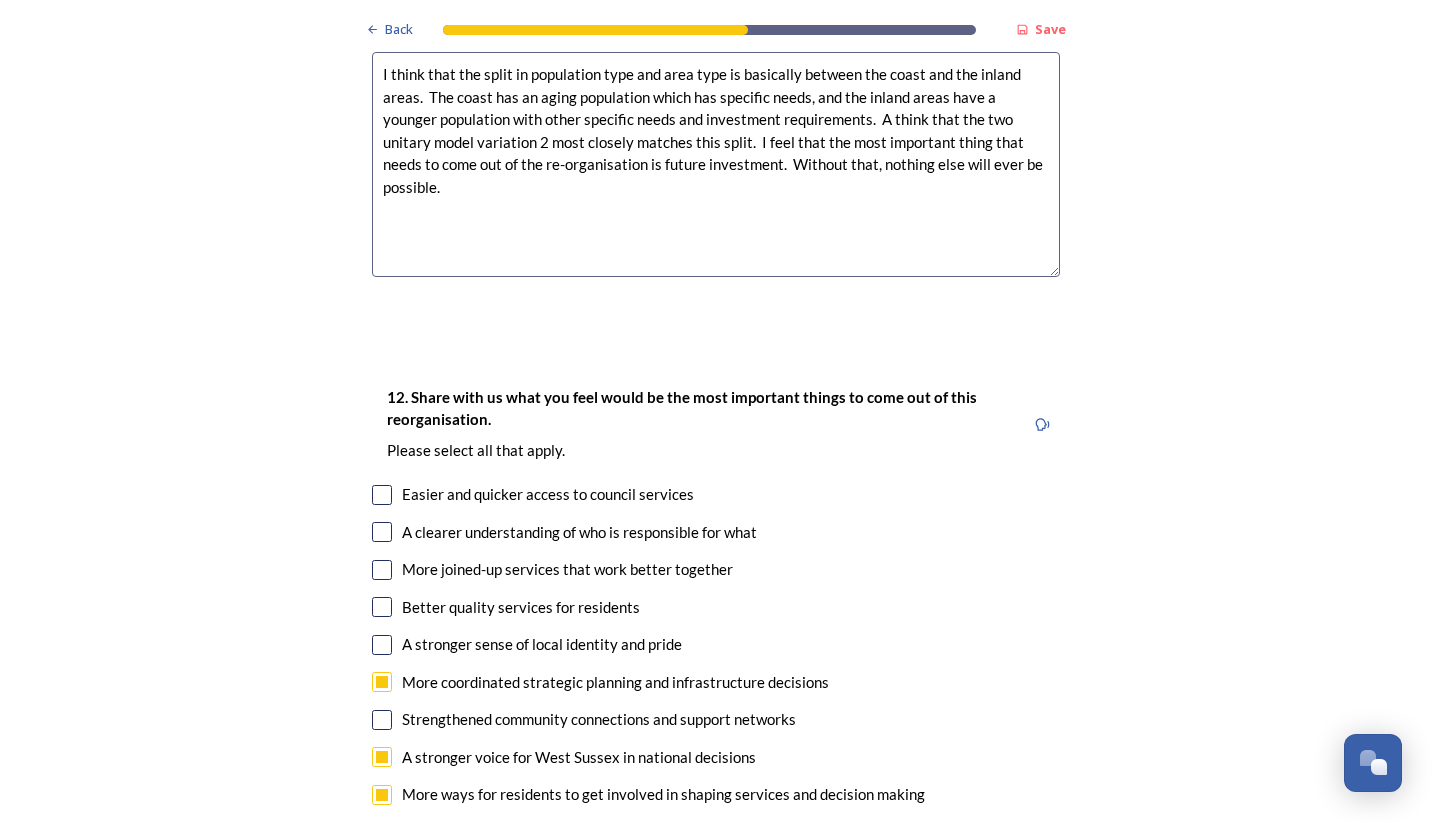click at bounding box center [382, 832] 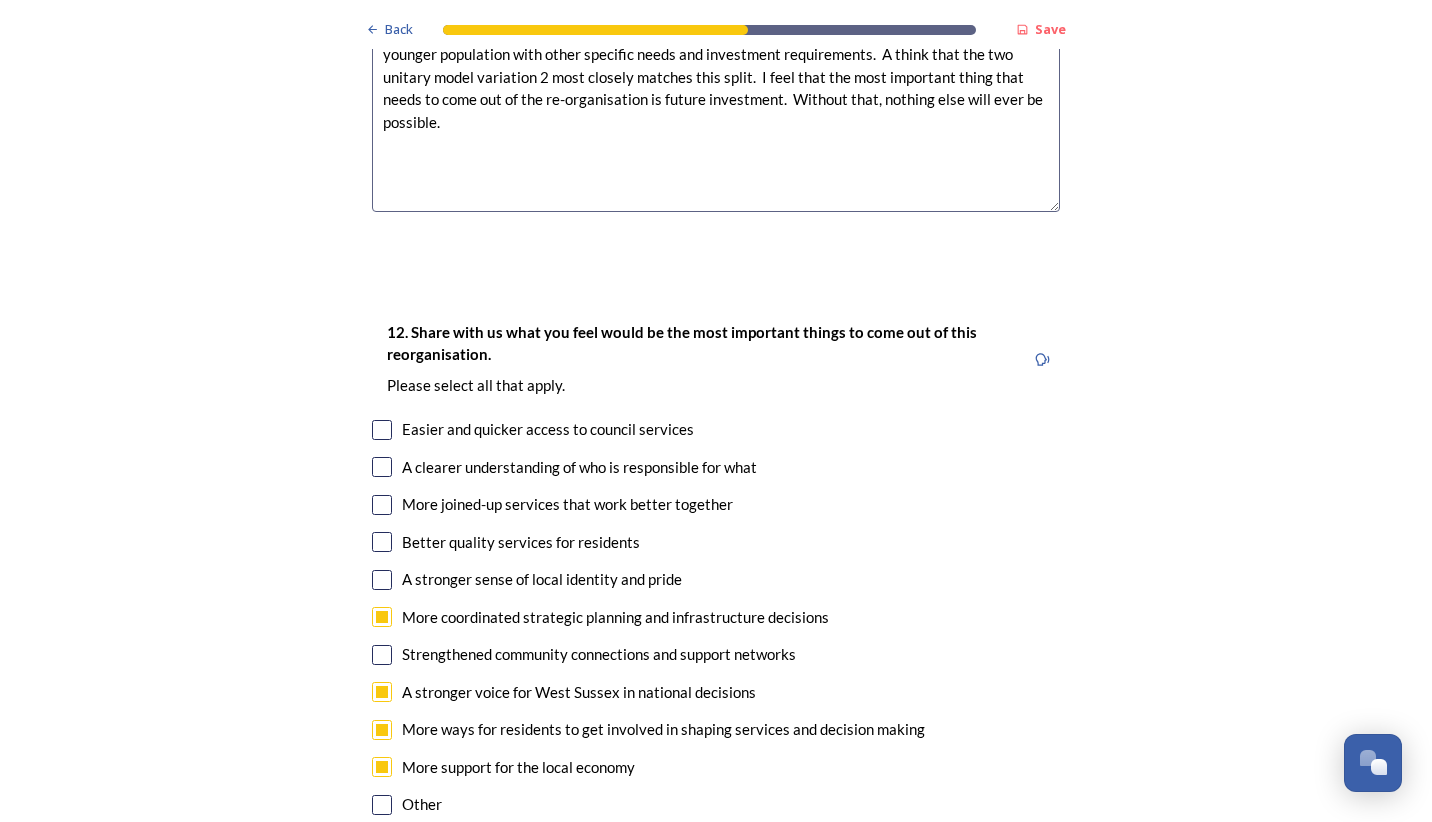 scroll, scrollTop: 3500, scrollLeft: 0, axis: vertical 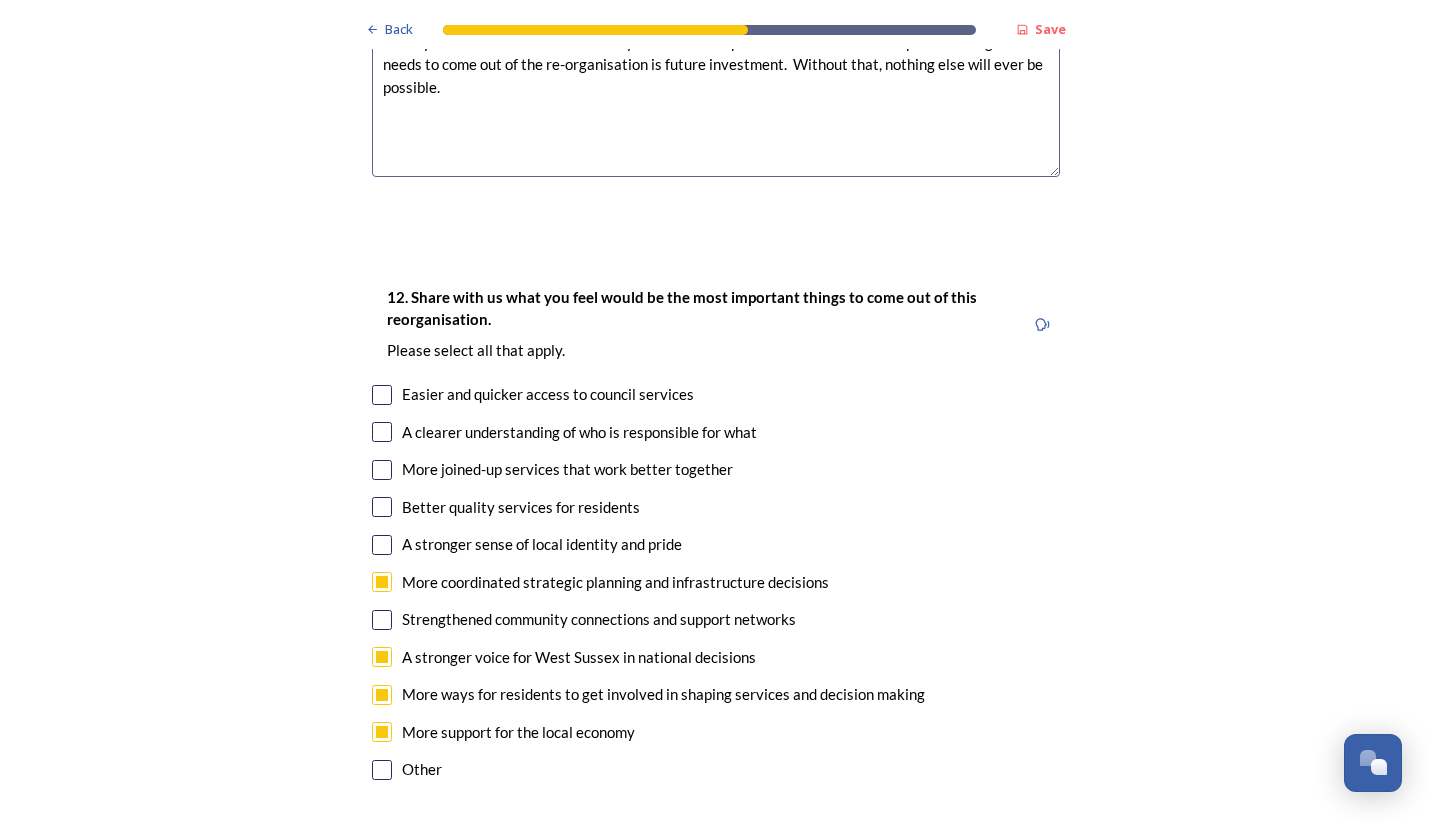 click on "Better quality services for residents" at bounding box center [716, 507] 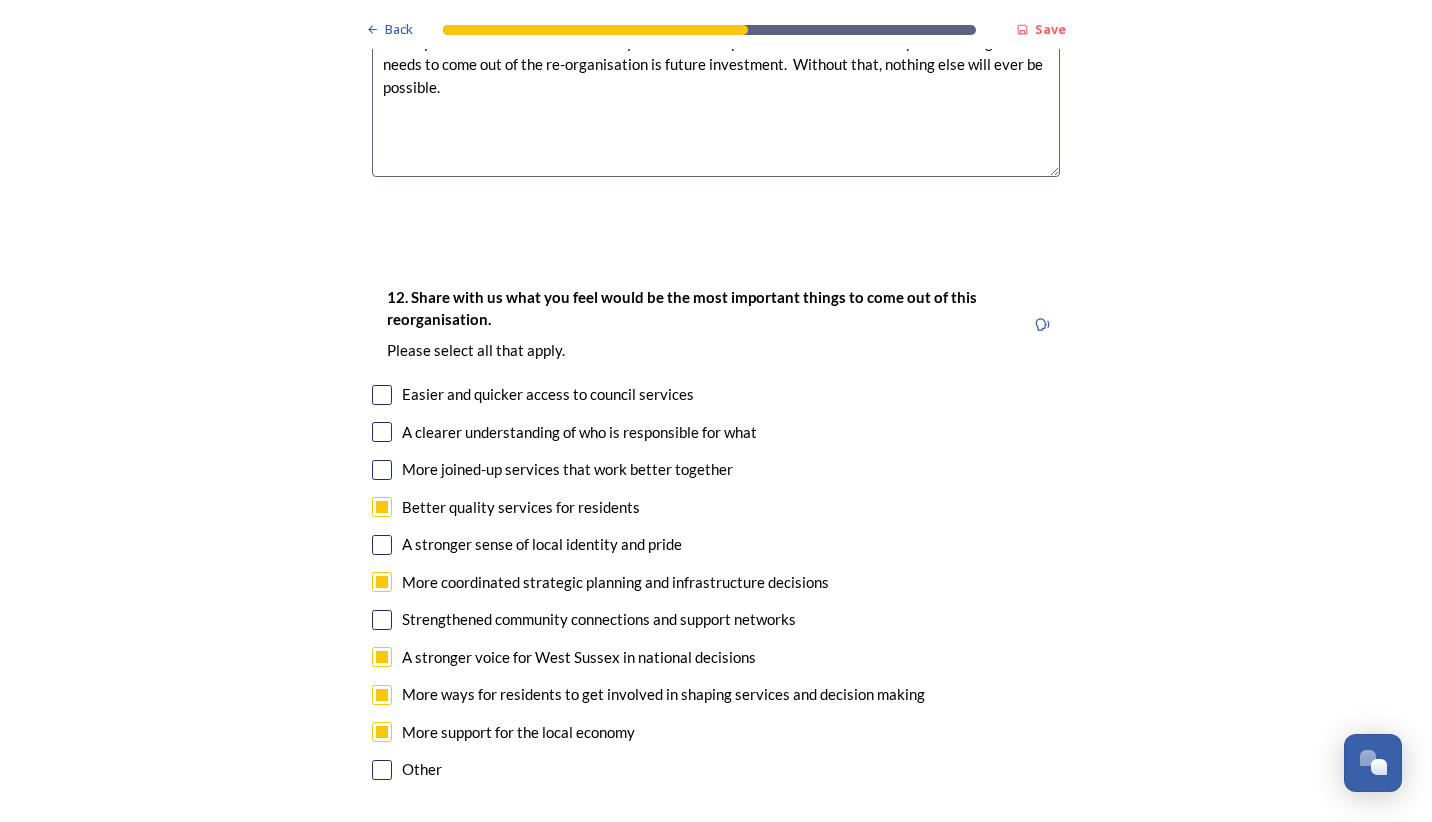 checkbox on "true" 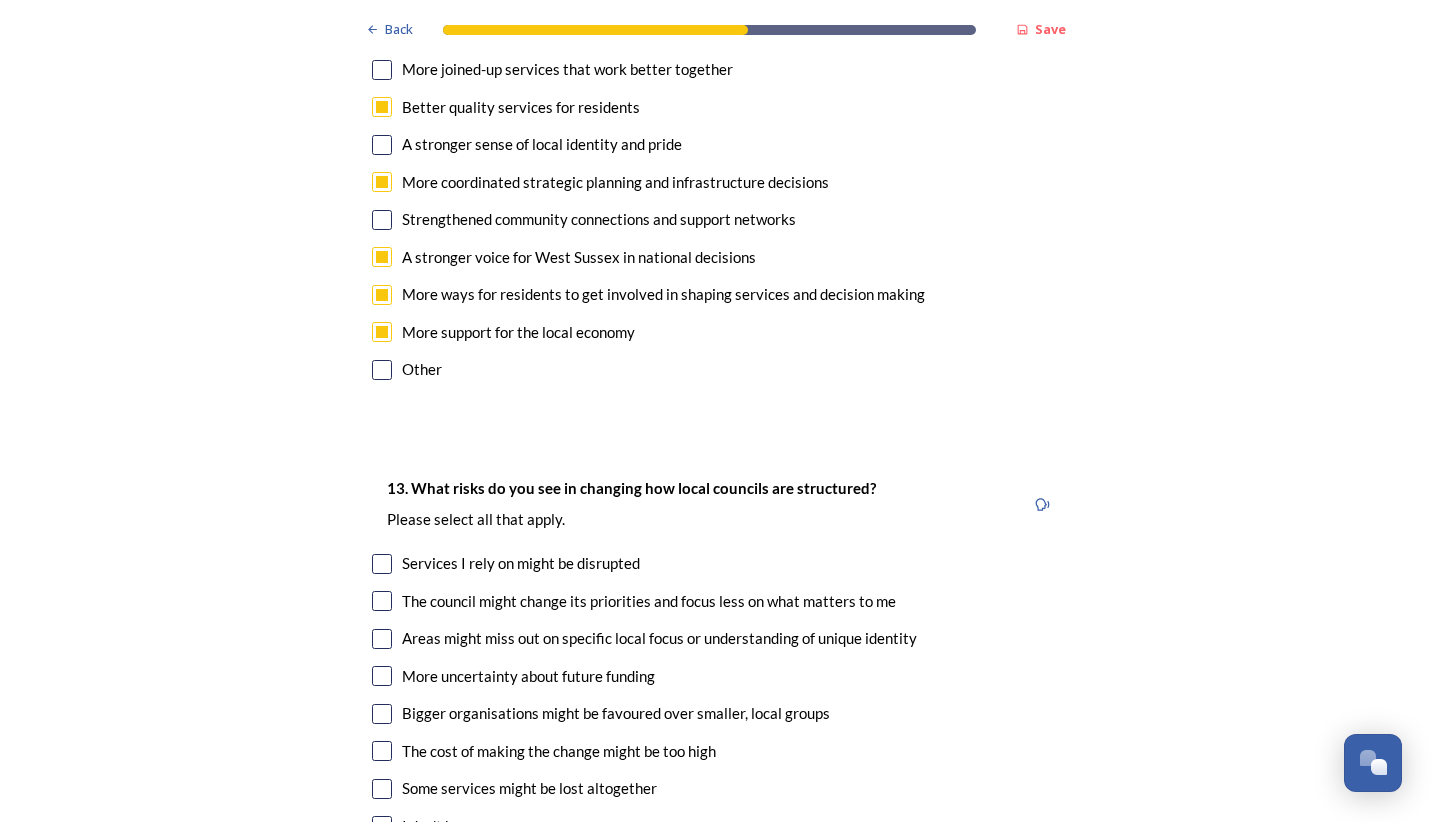 scroll, scrollTop: 4000, scrollLeft: 0, axis: vertical 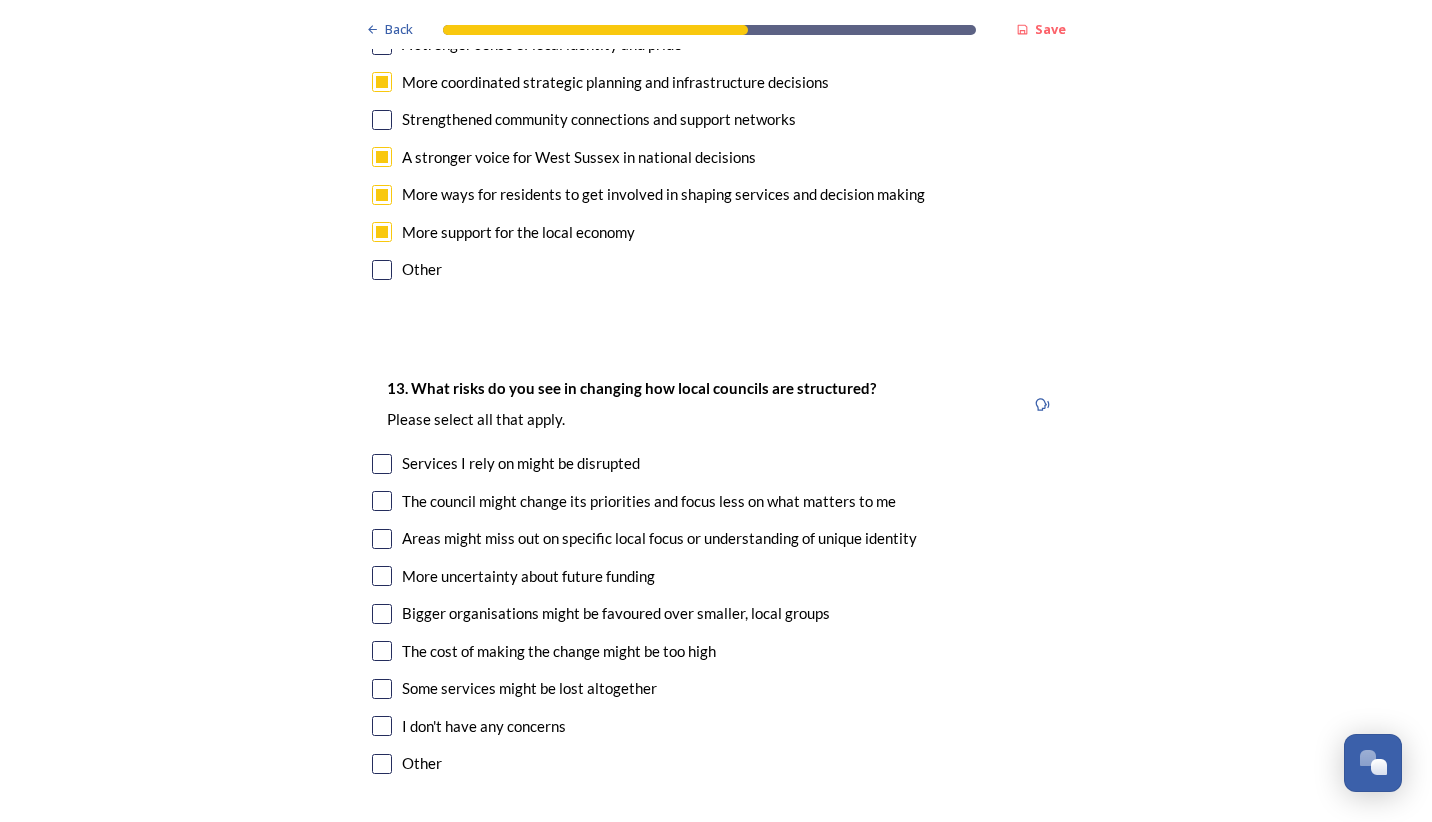 click at bounding box center [382, 501] 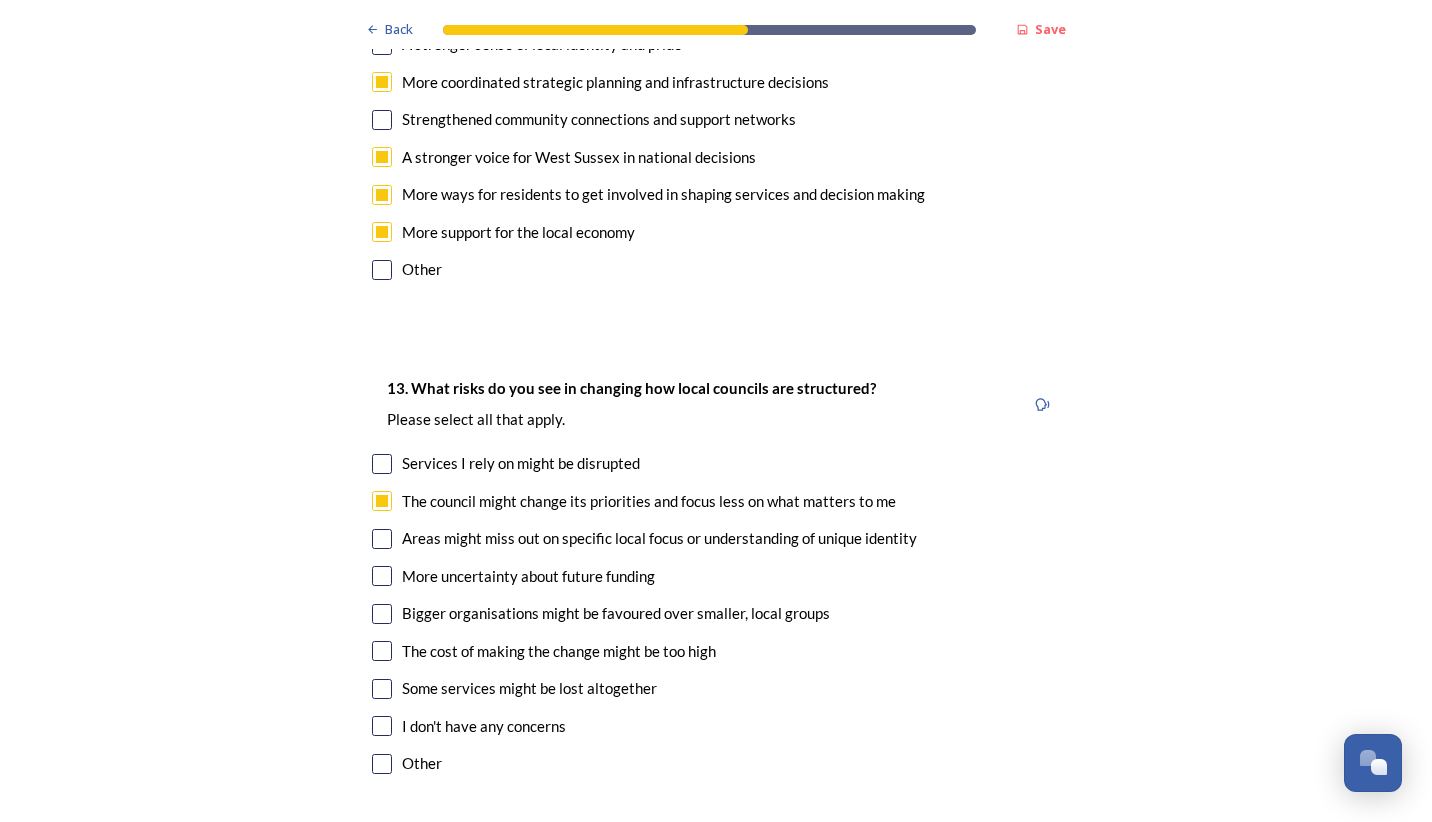 click at bounding box center (382, 539) 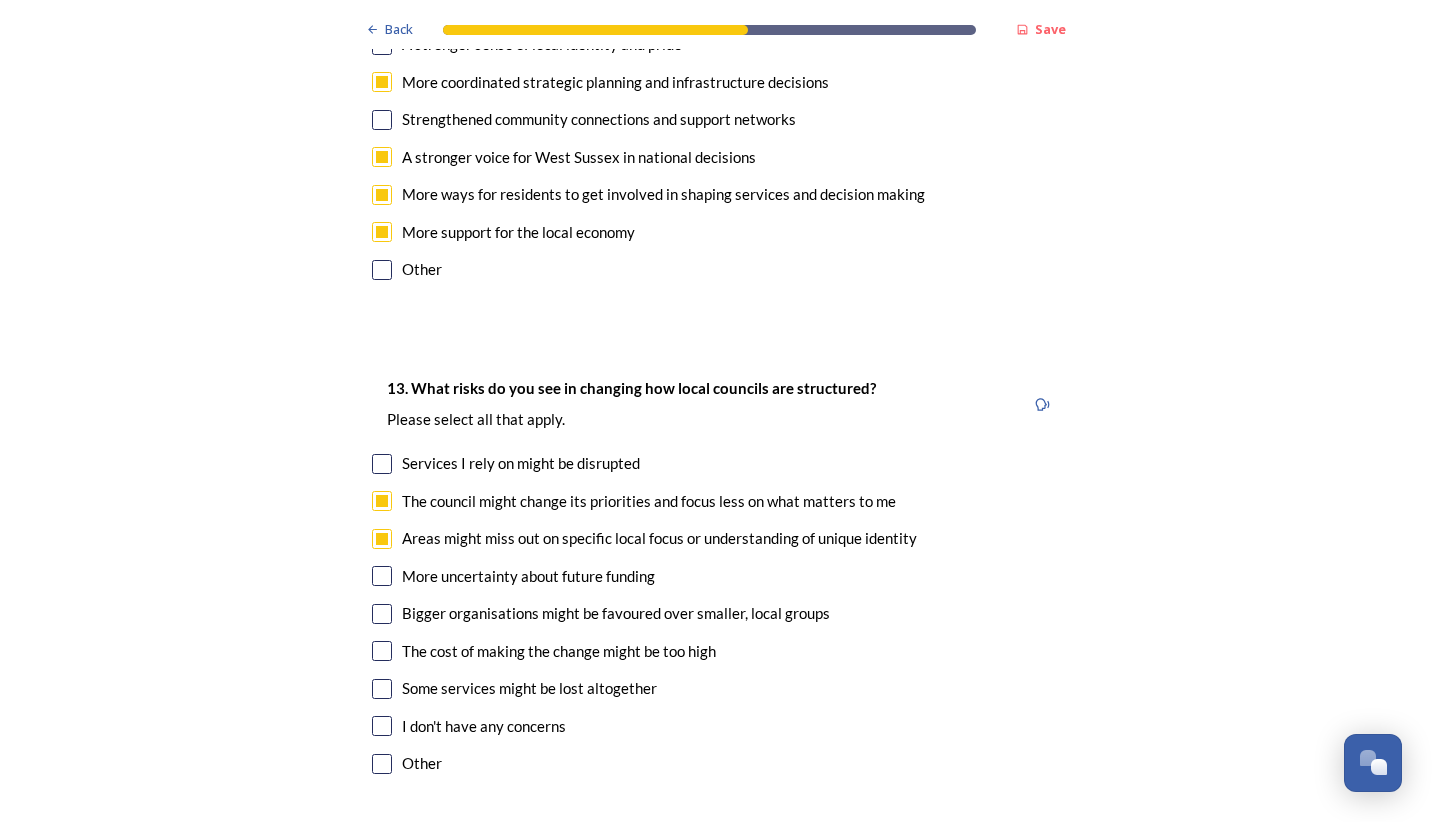 click at bounding box center [382, 614] 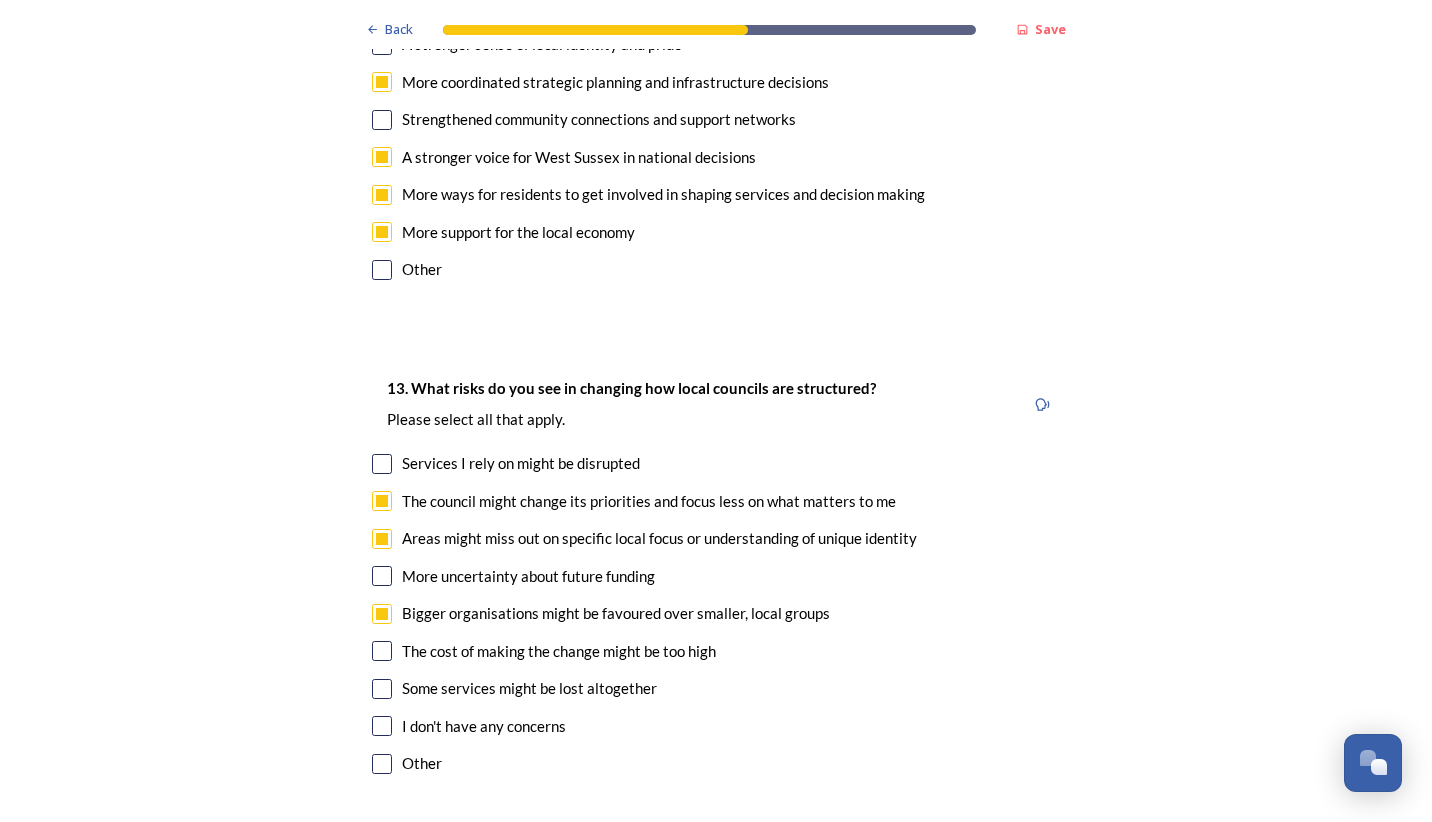 click at bounding box center (382, 689) 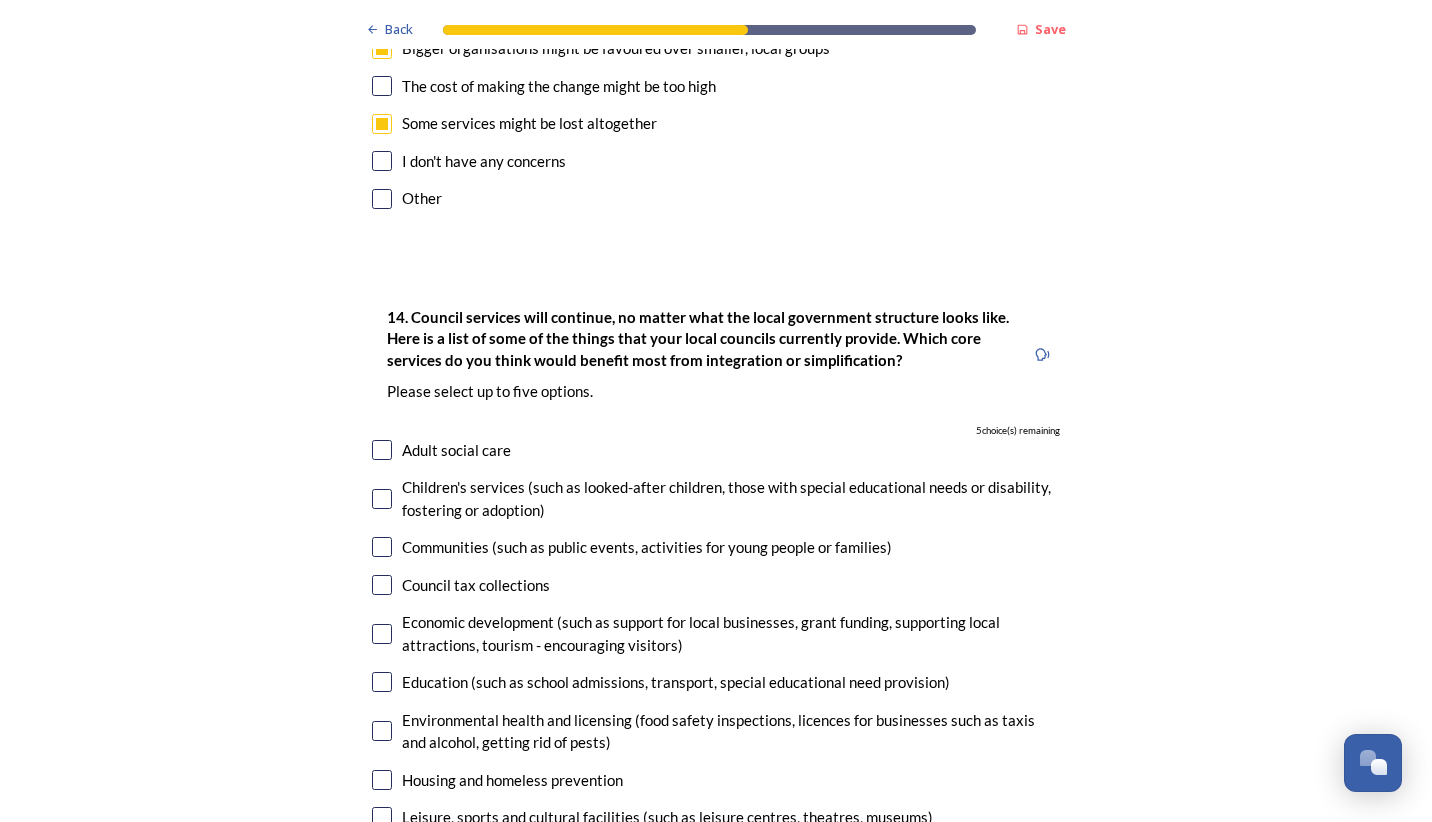 scroll, scrollTop: 4600, scrollLeft: 0, axis: vertical 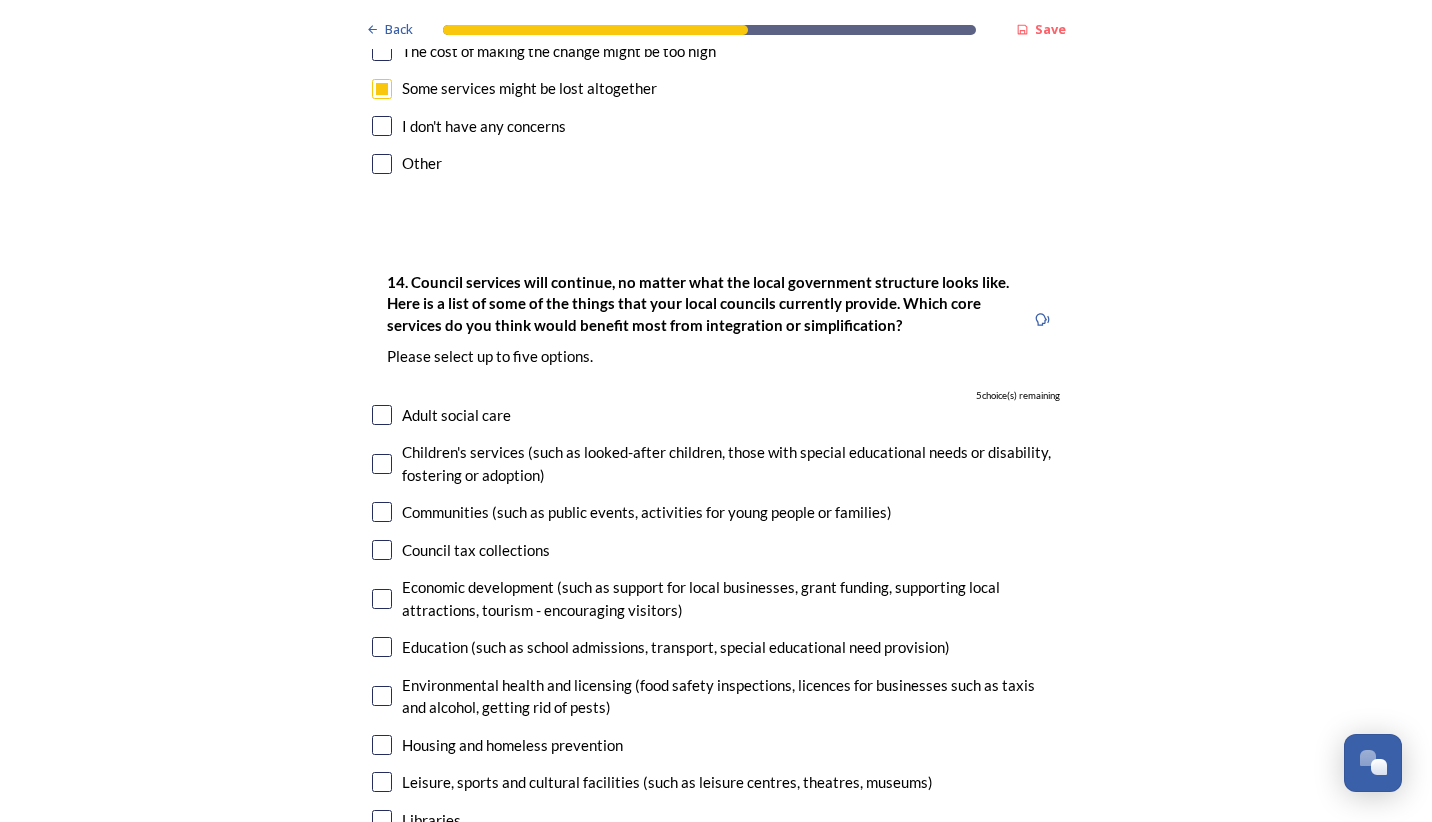 click at bounding box center (382, 599) 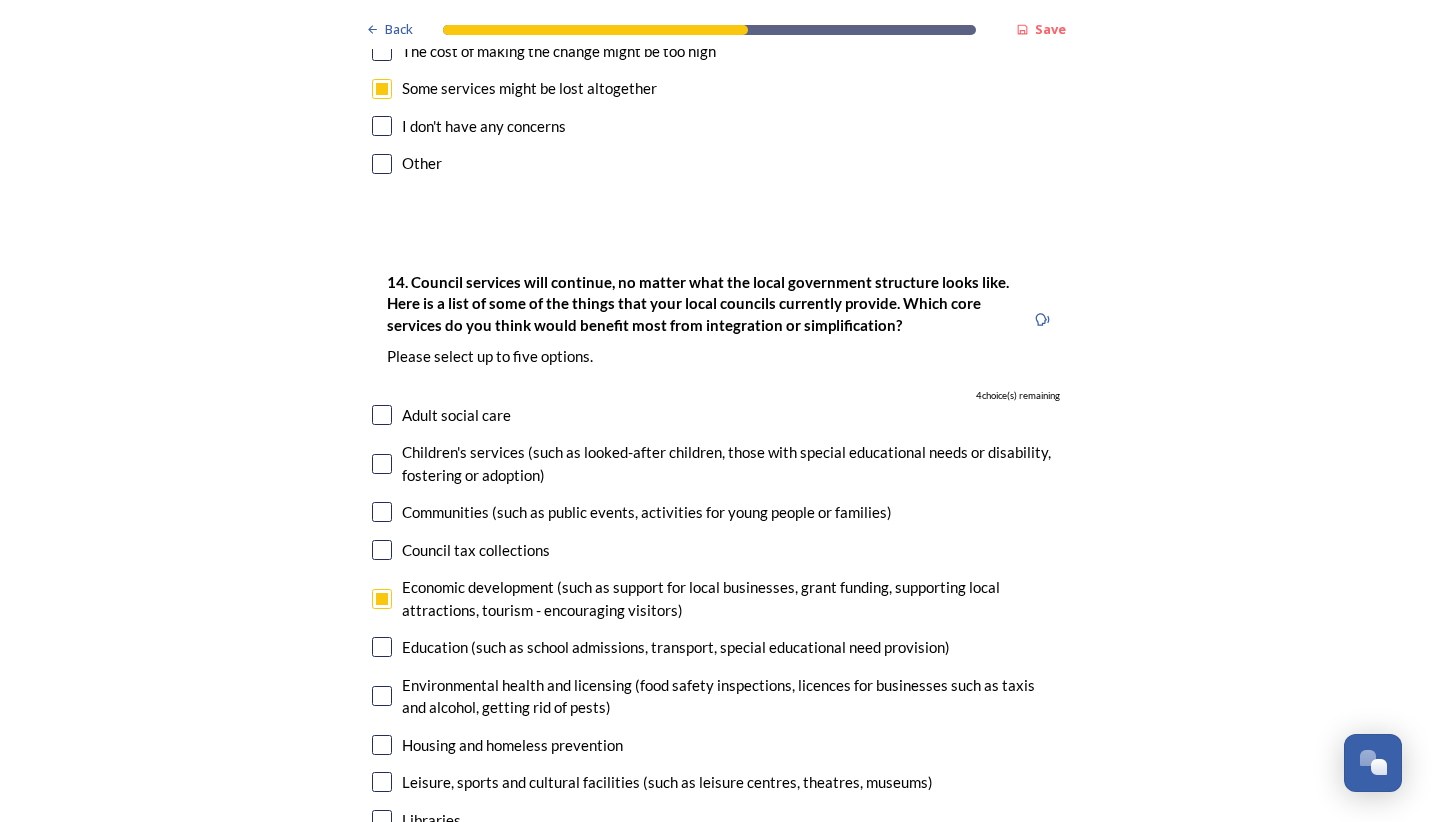 scroll, scrollTop: 4700, scrollLeft: 0, axis: vertical 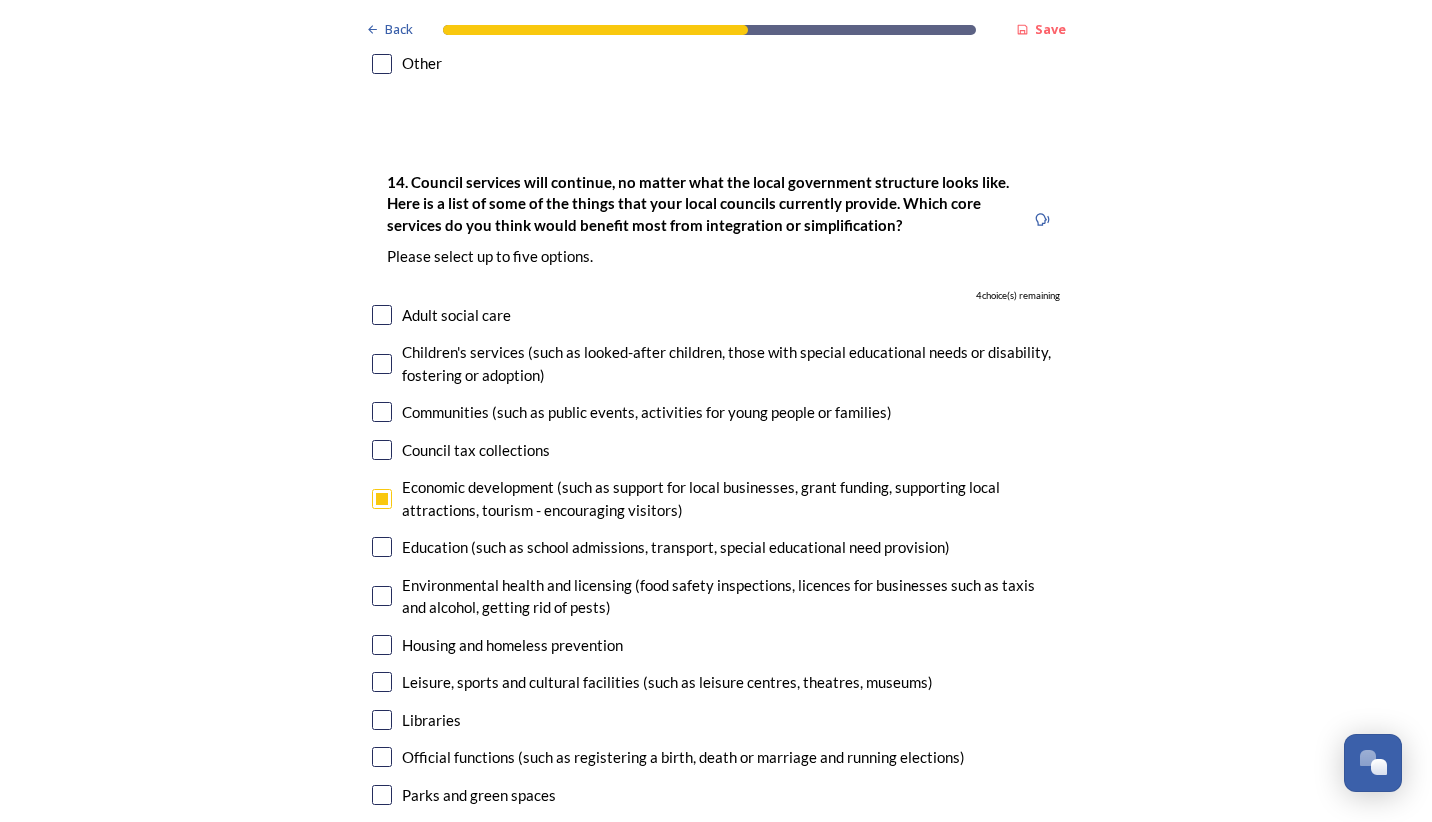 click at bounding box center (382, 547) 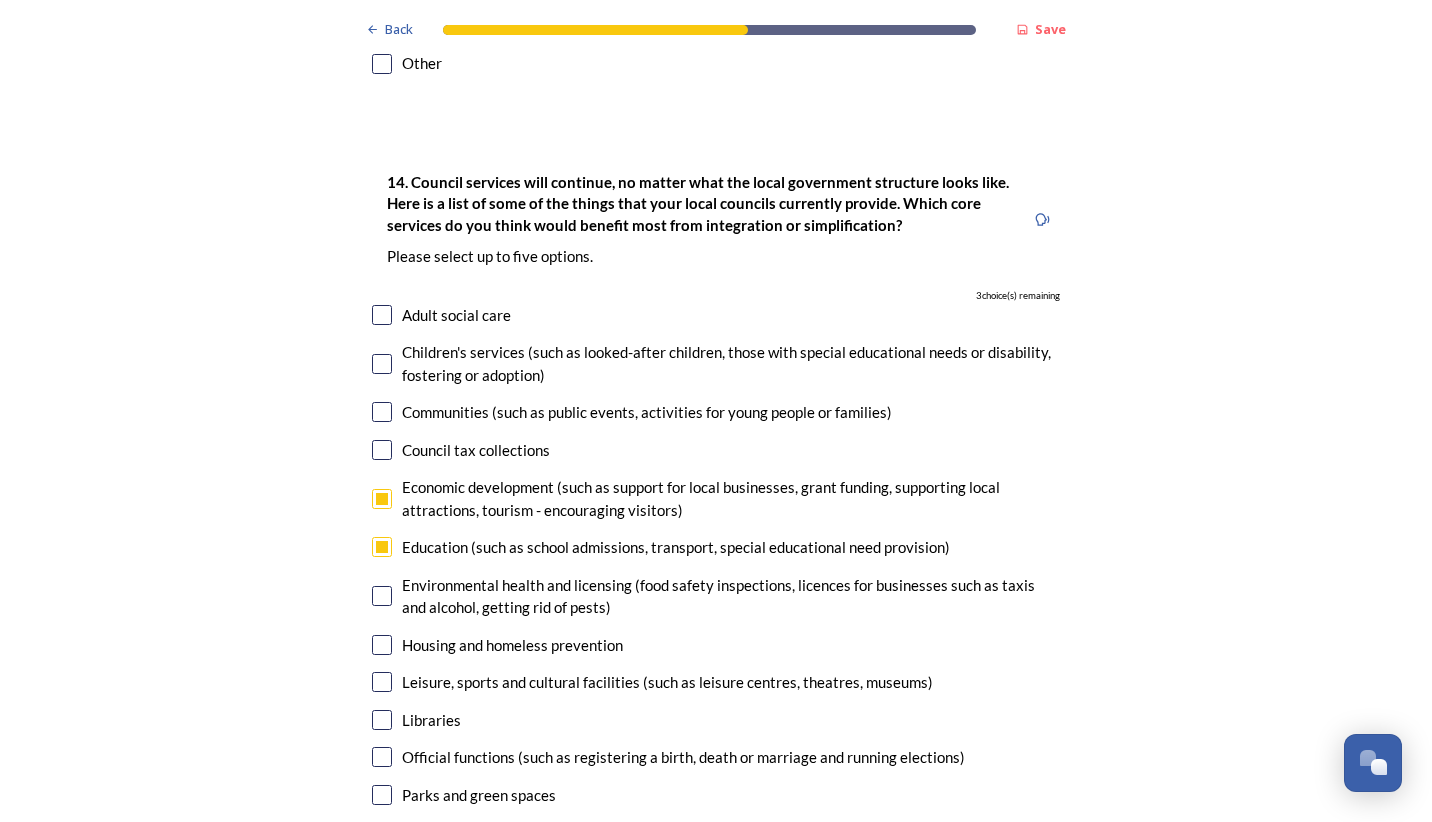 click at bounding box center [382, 596] 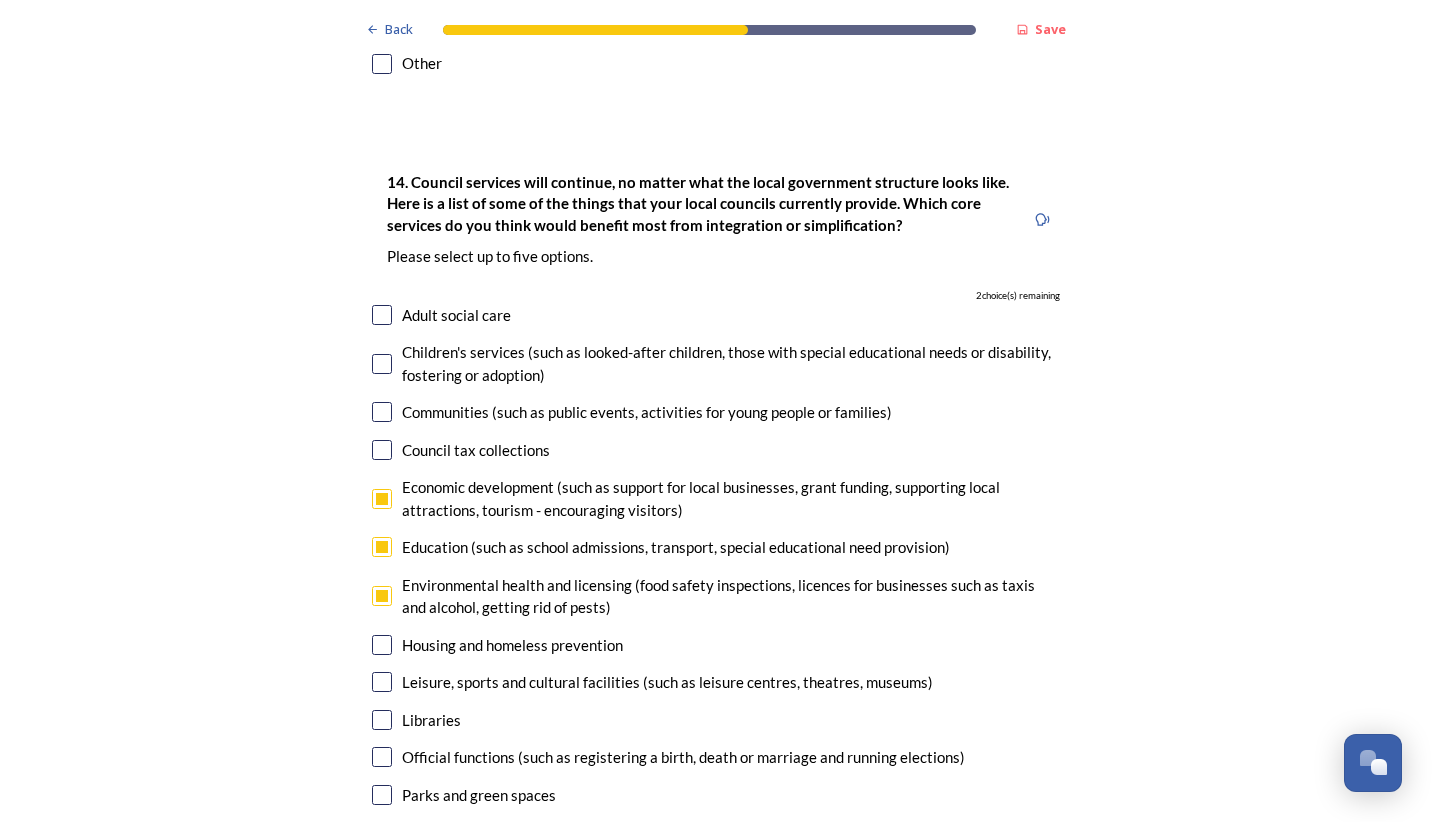 click at bounding box center [382, 645] 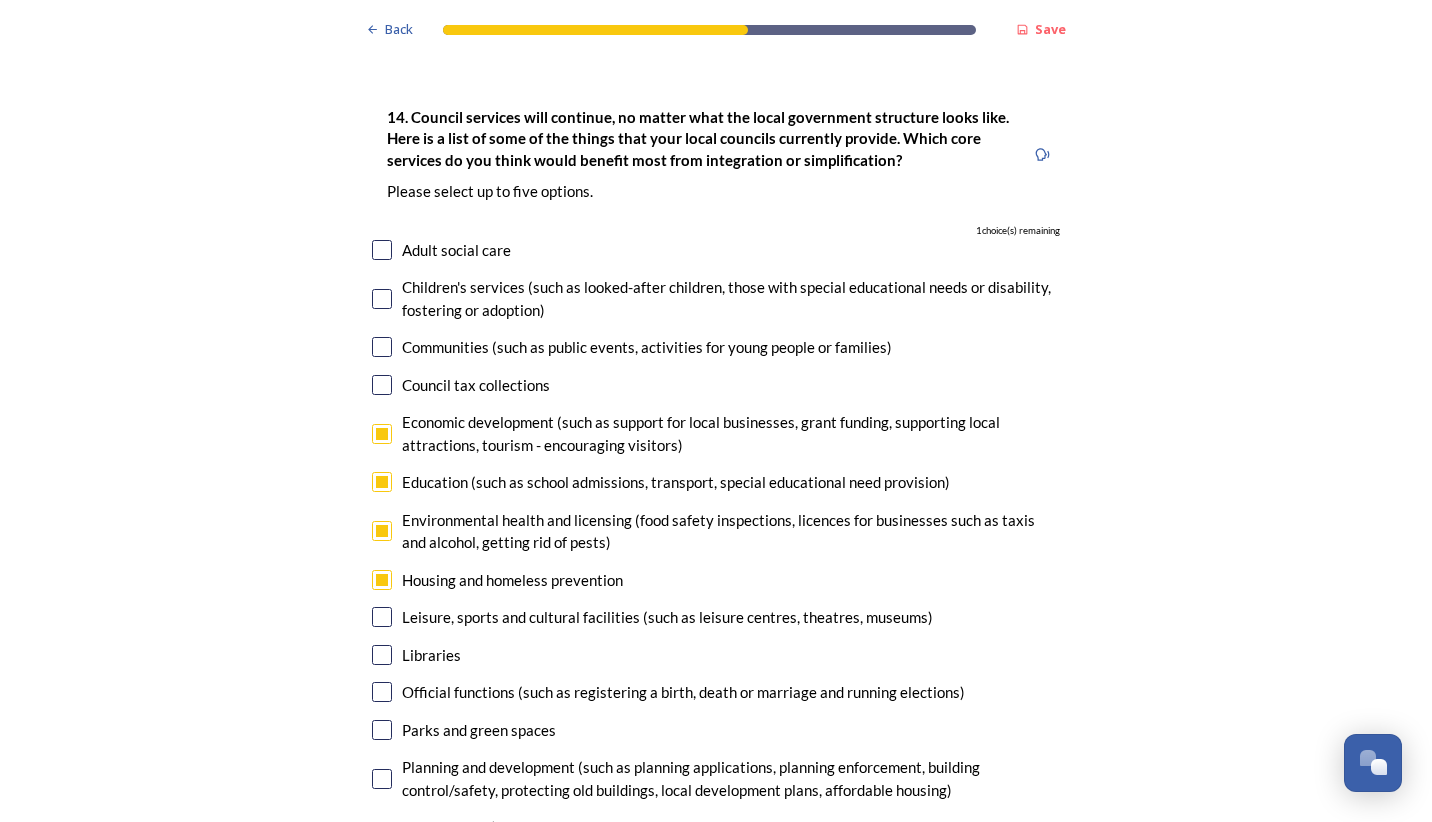 scroll, scrollTop: 4800, scrollLeft: 0, axis: vertical 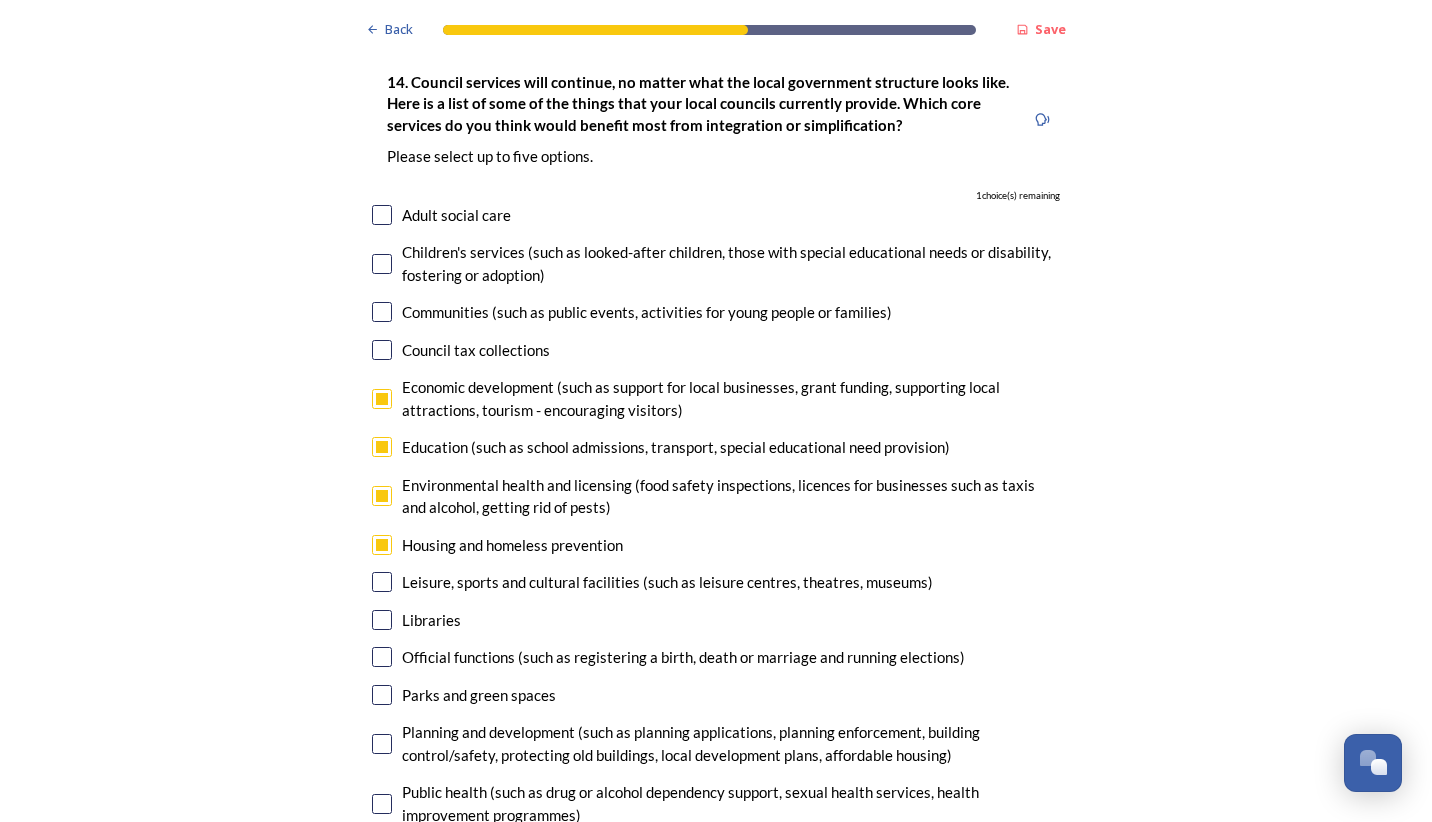 click at bounding box center (382, 744) 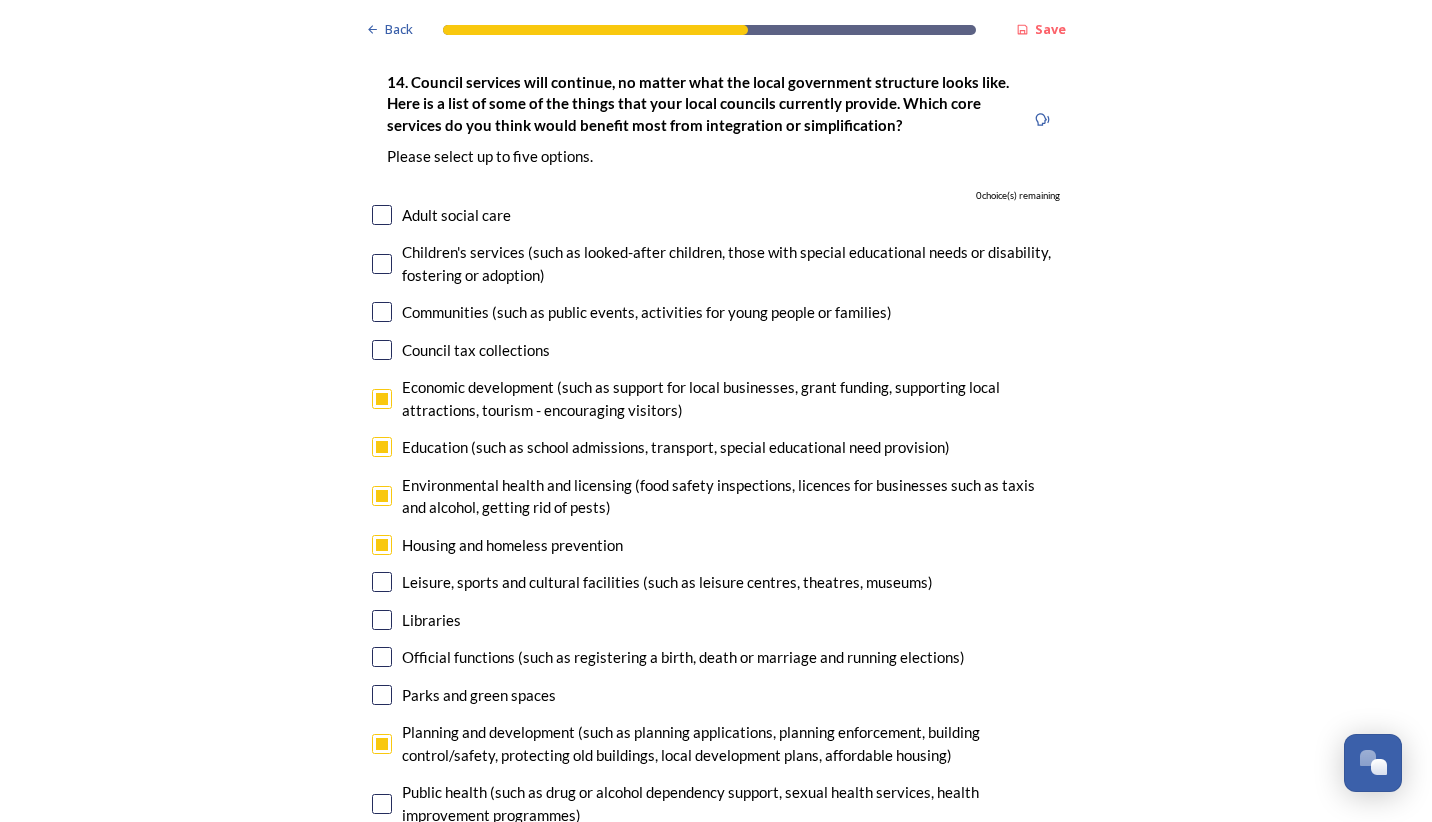 scroll, scrollTop: 4900, scrollLeft: 0, axis: vertical 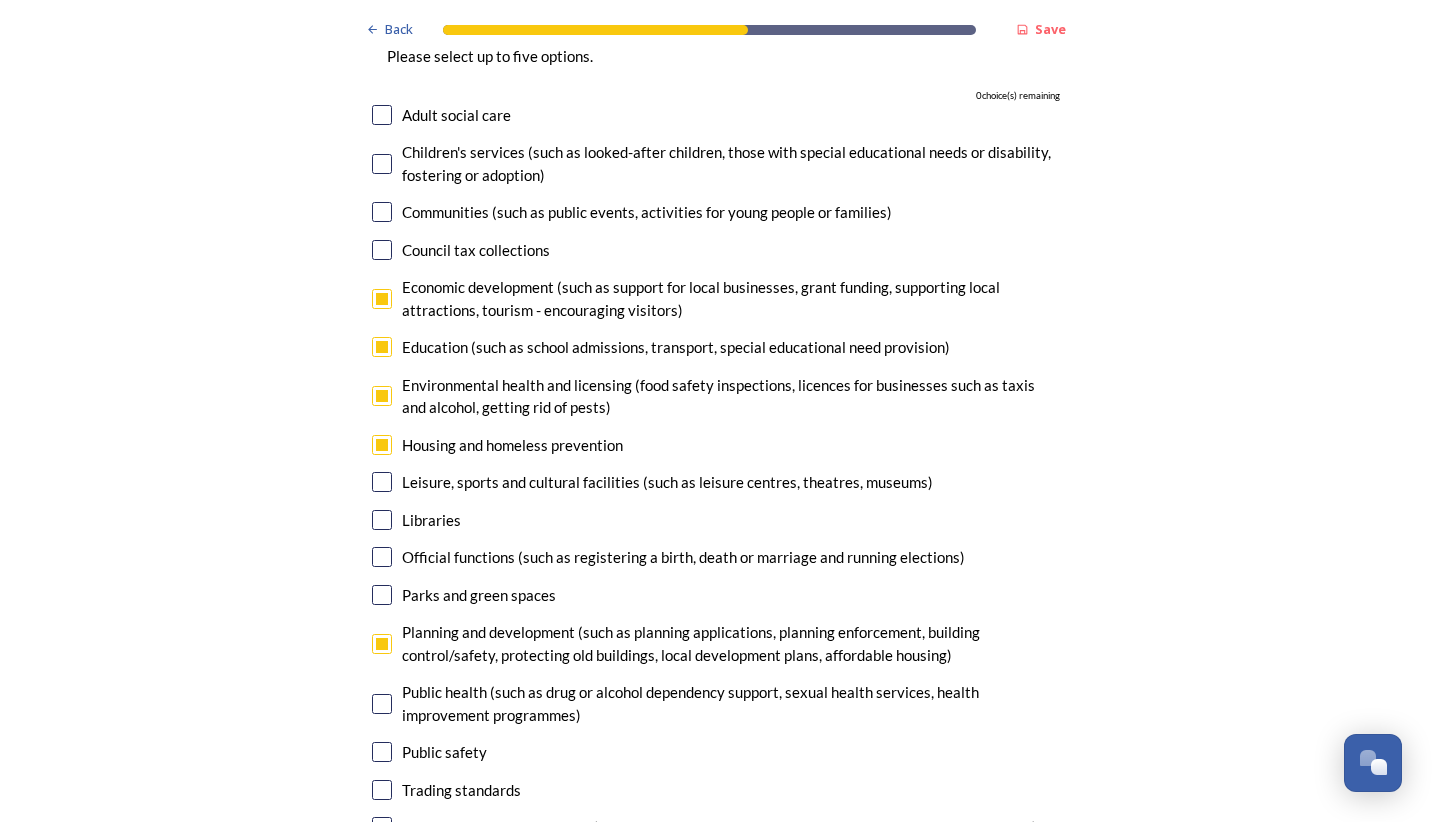click at bounding box center (382, 704) 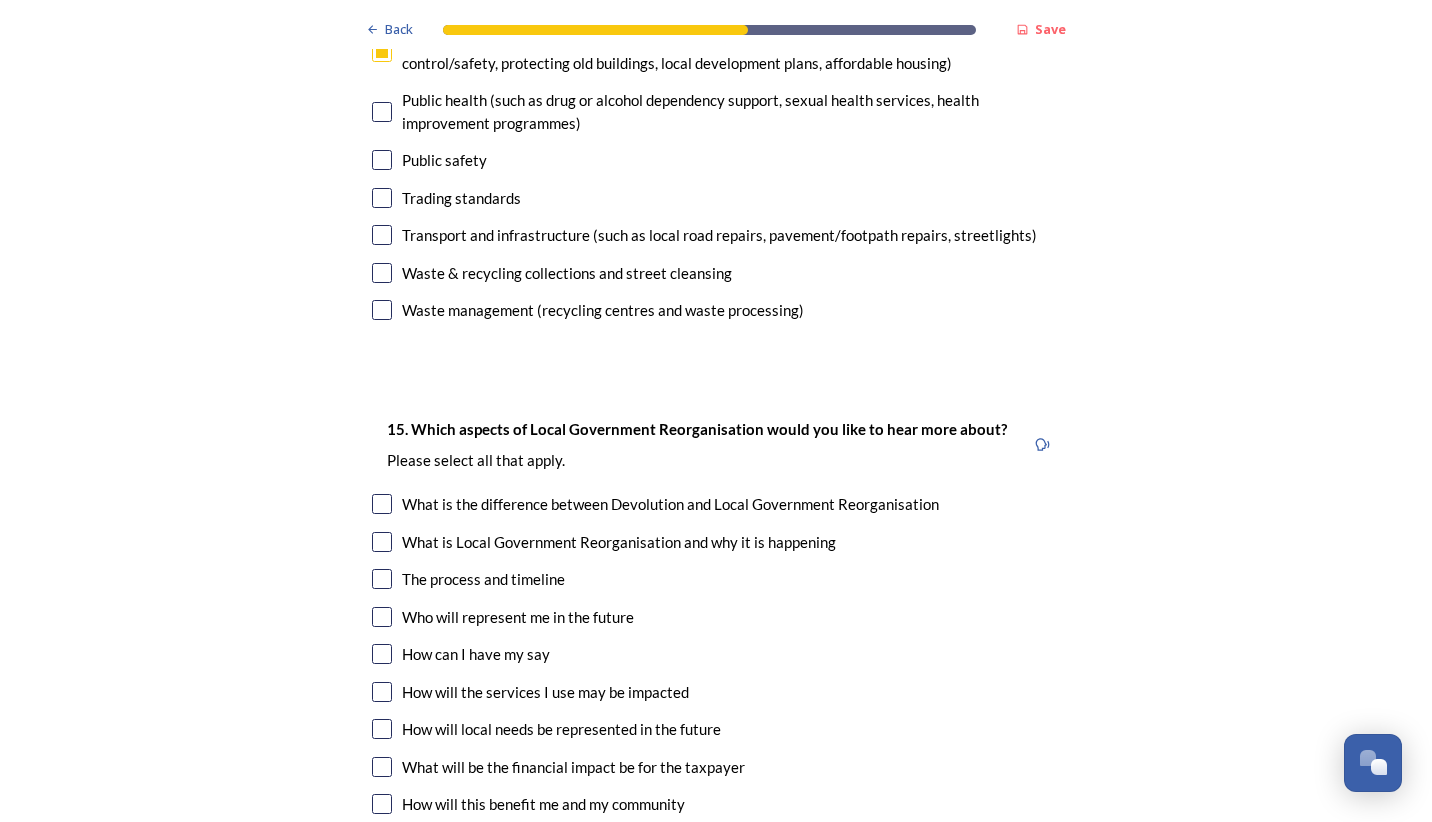 scroll, scrollTop: 5500, scrollLeft: 0, axis: vertical 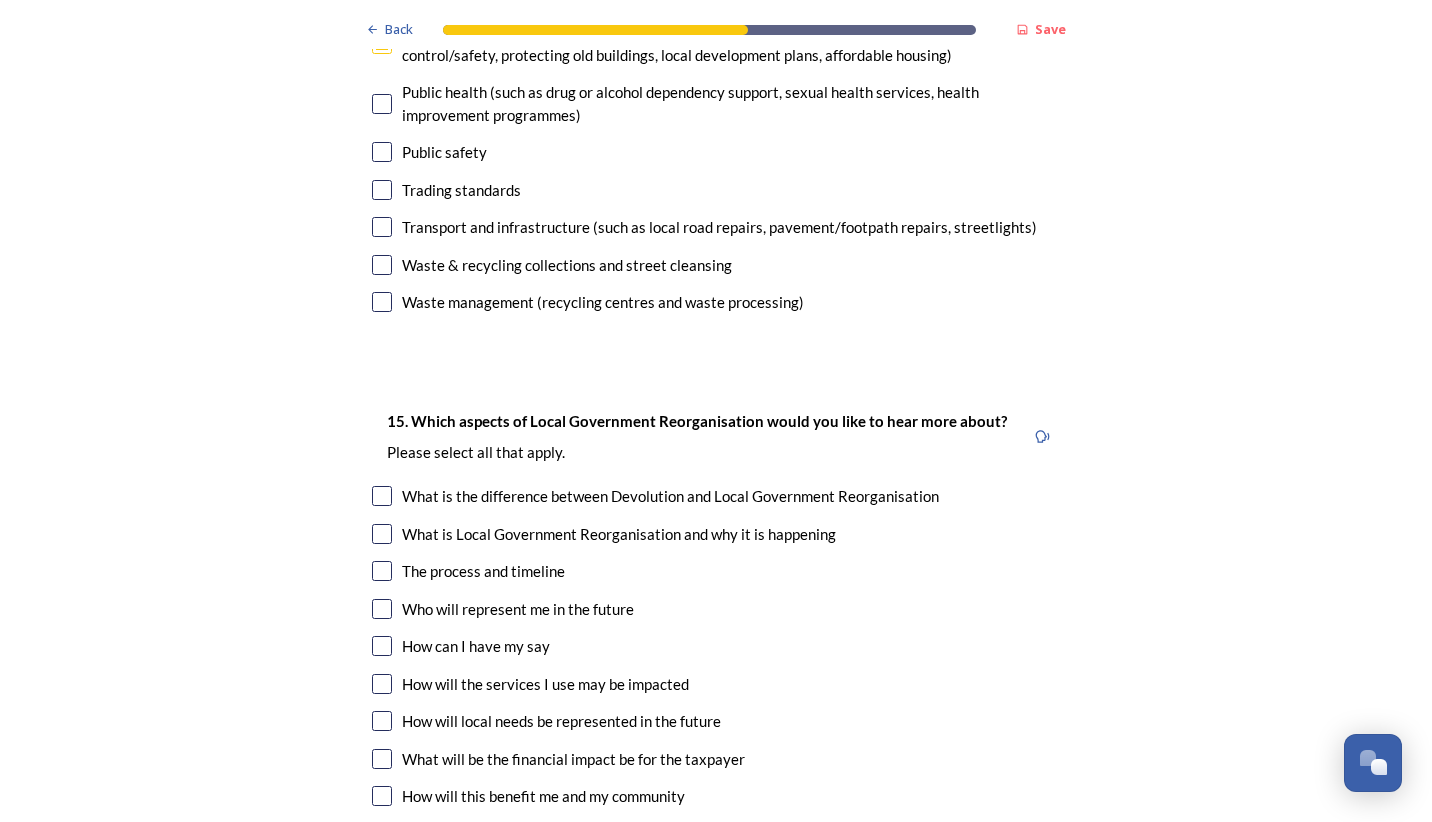 click at bounding box center [382, 496] 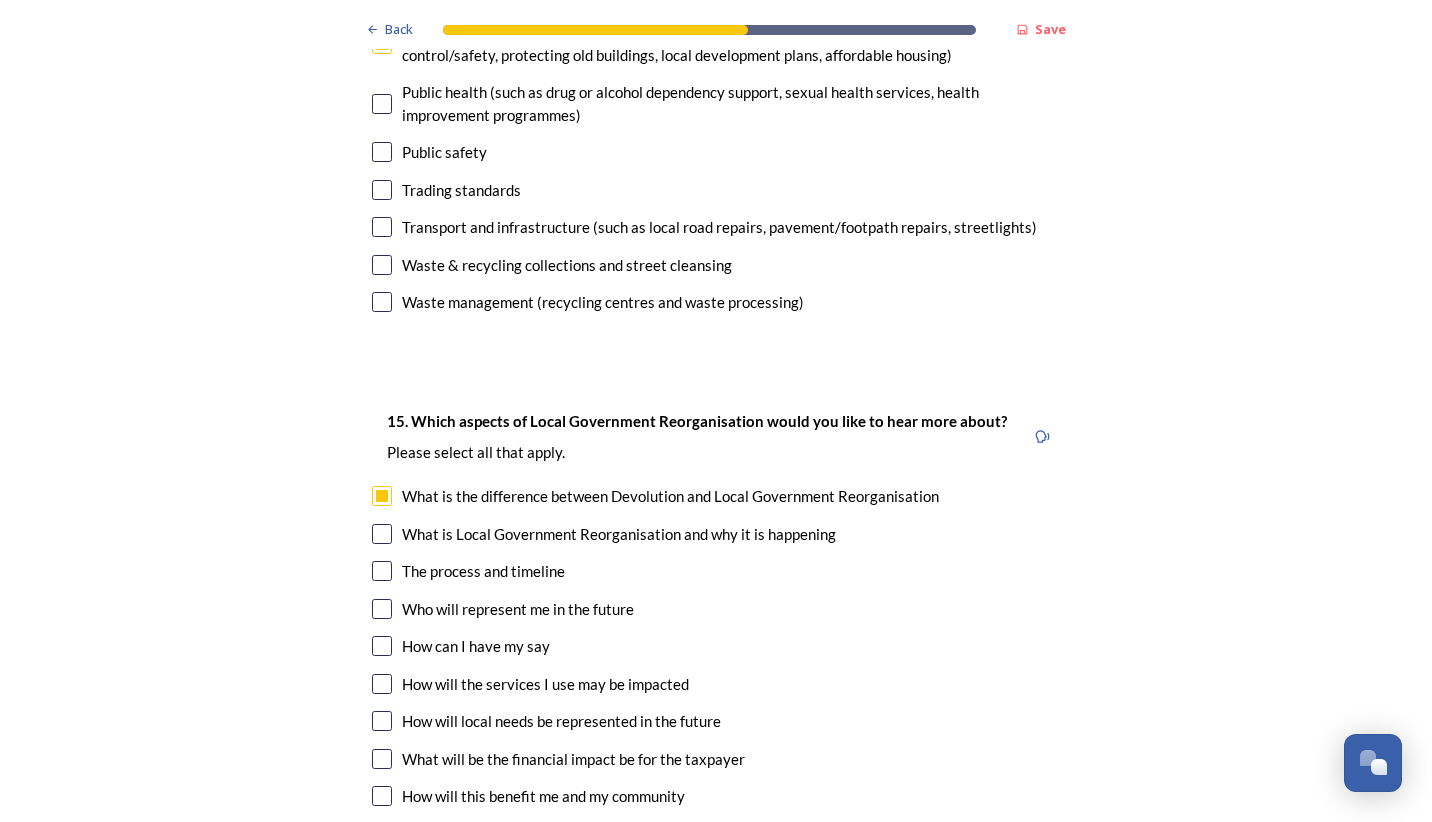 click at bounding box center (382, 571) 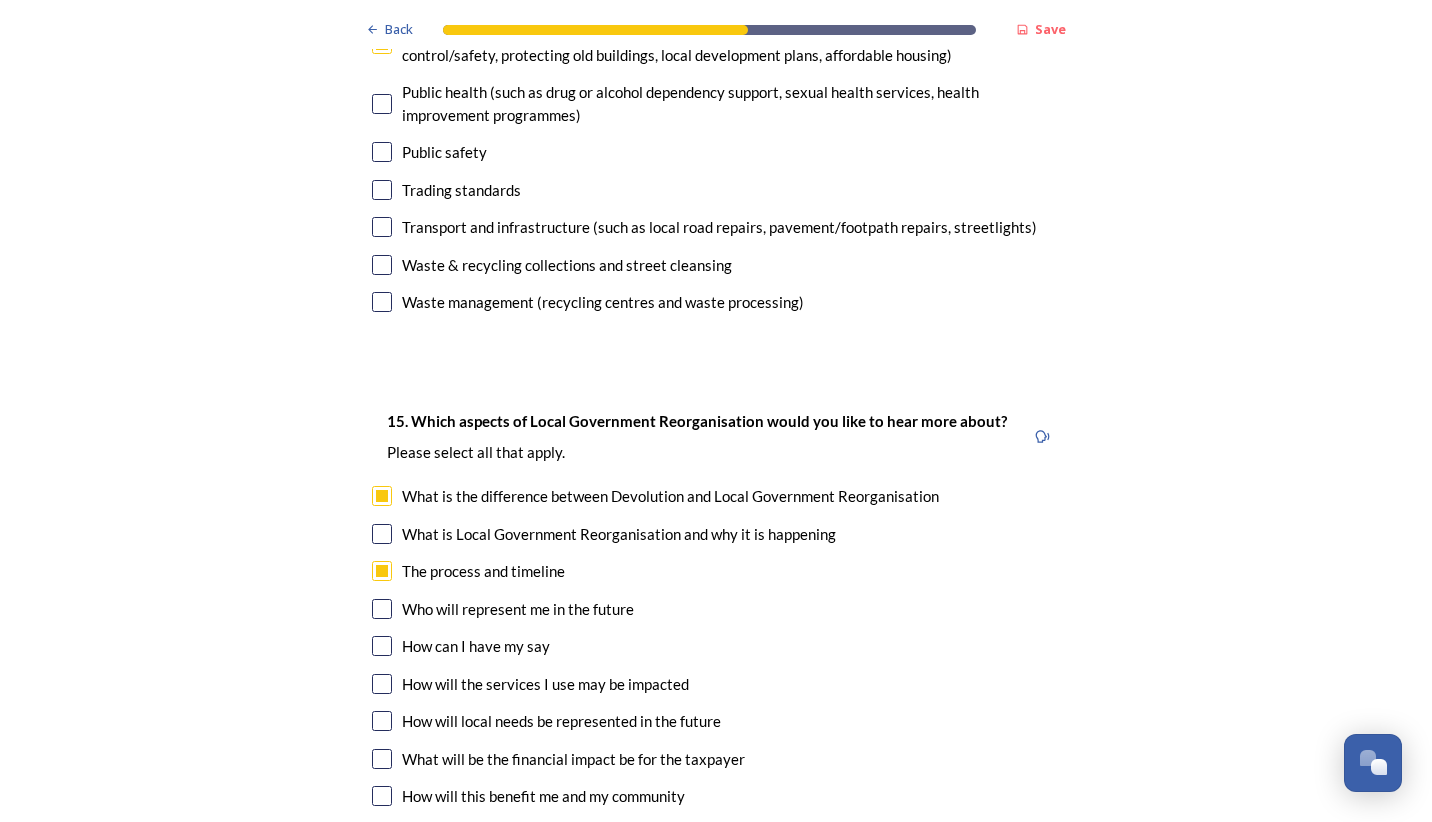 click at bounding box center (382, 609) 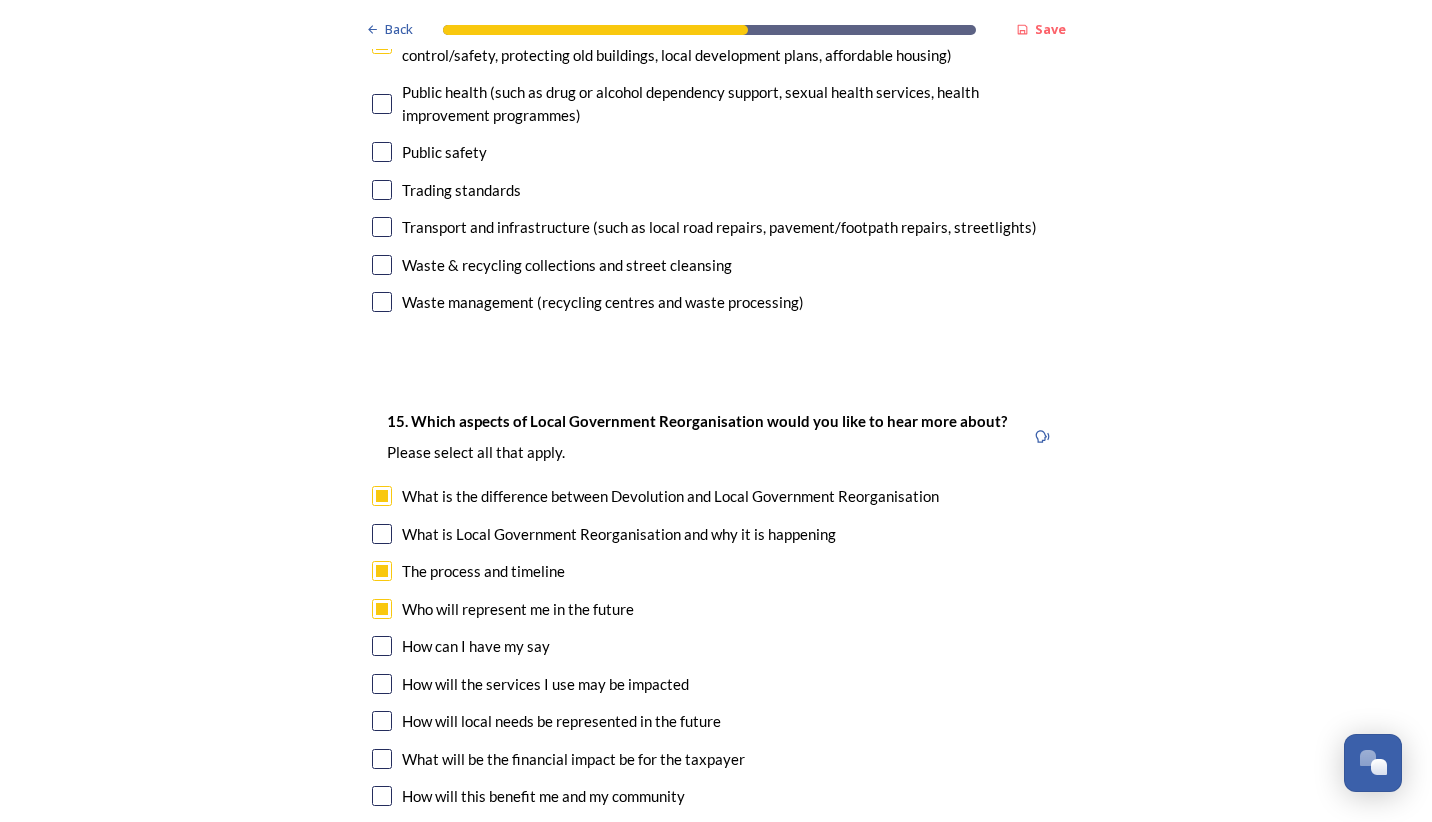 click at bounding box center [382, 721] 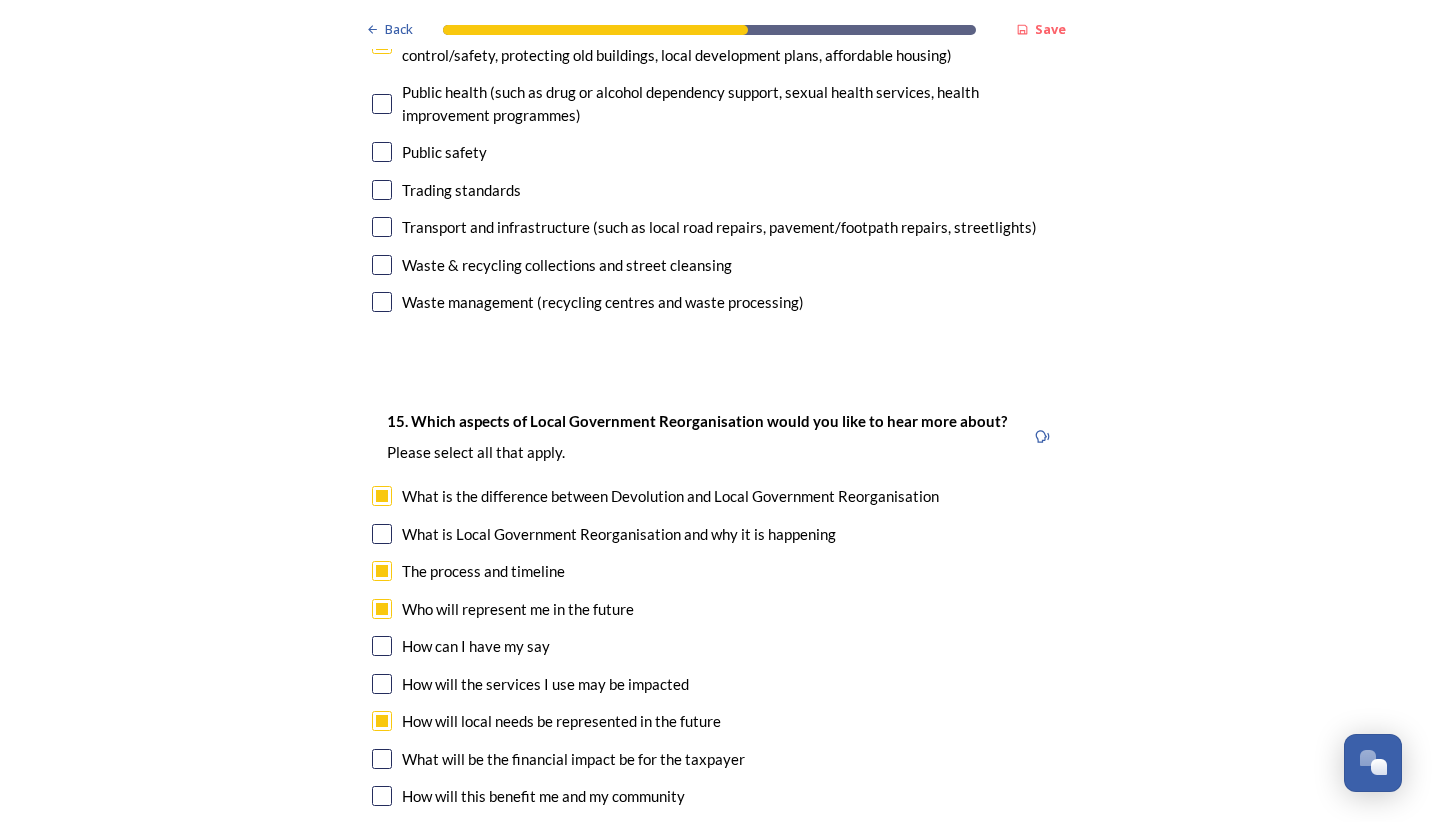 click at bounding box center (382, 759) 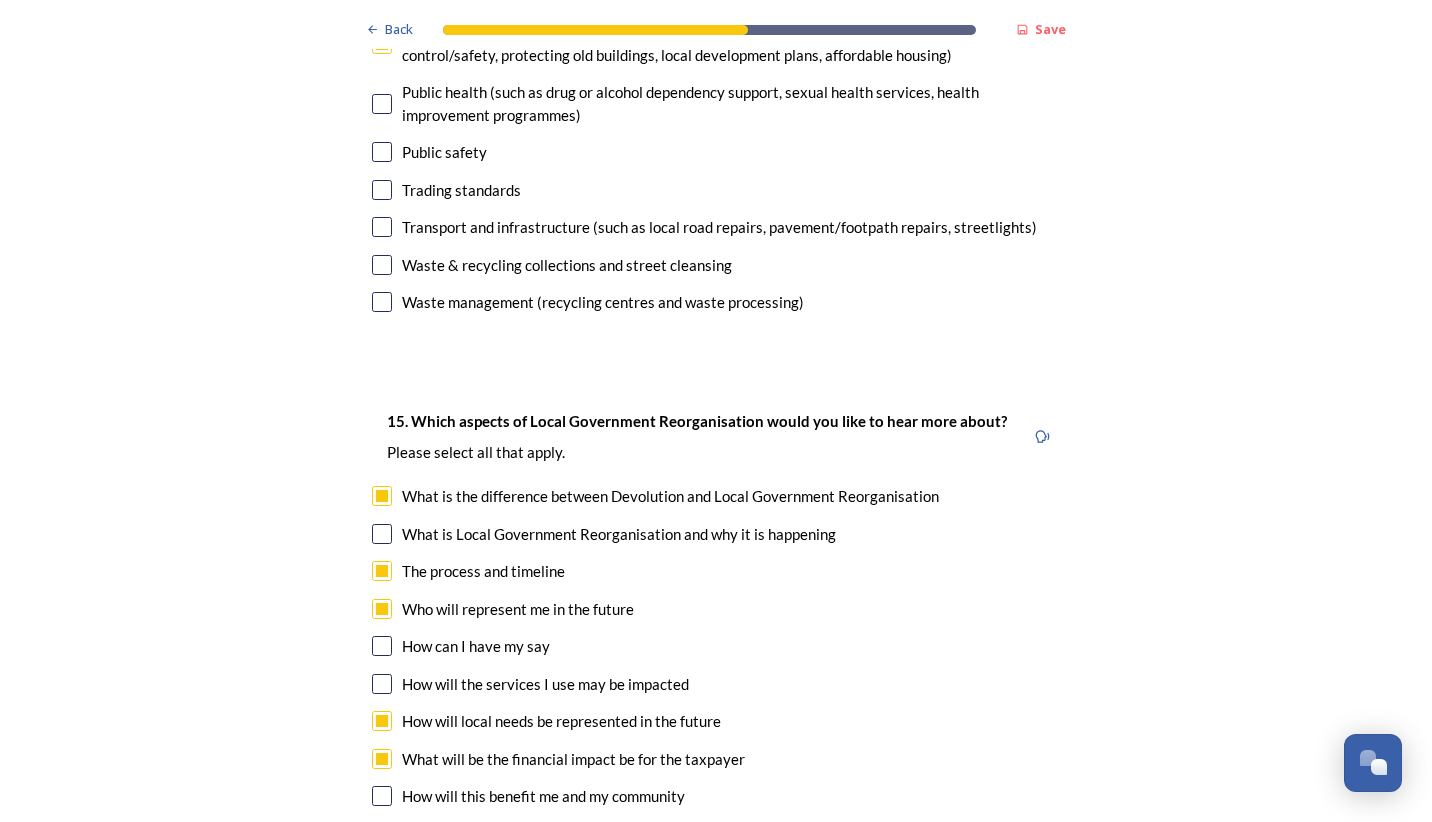 click at bounding box center (382, 796) 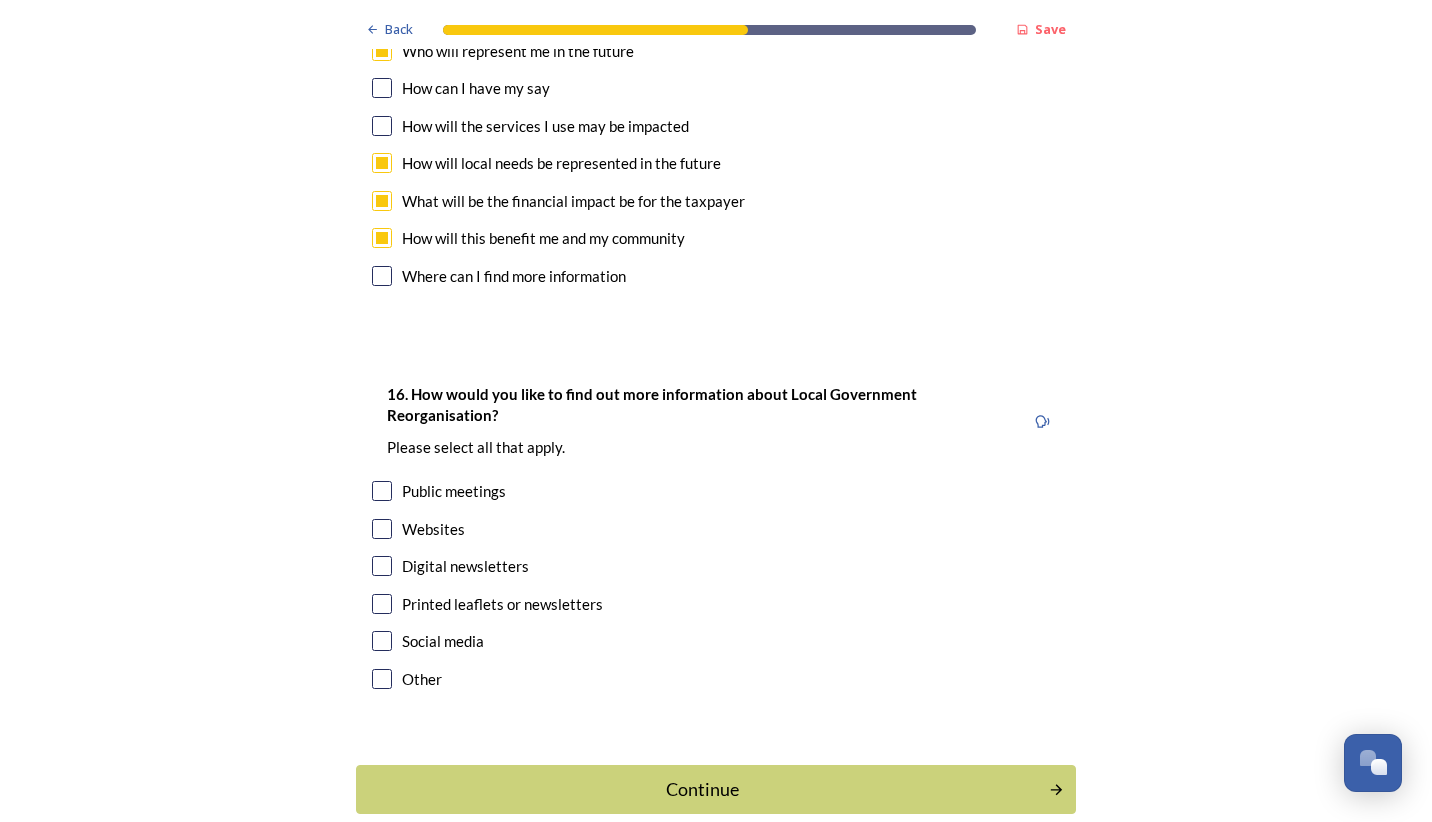 scroll, scrollTop: 6062, scrollLeft: 0, axis: vertical 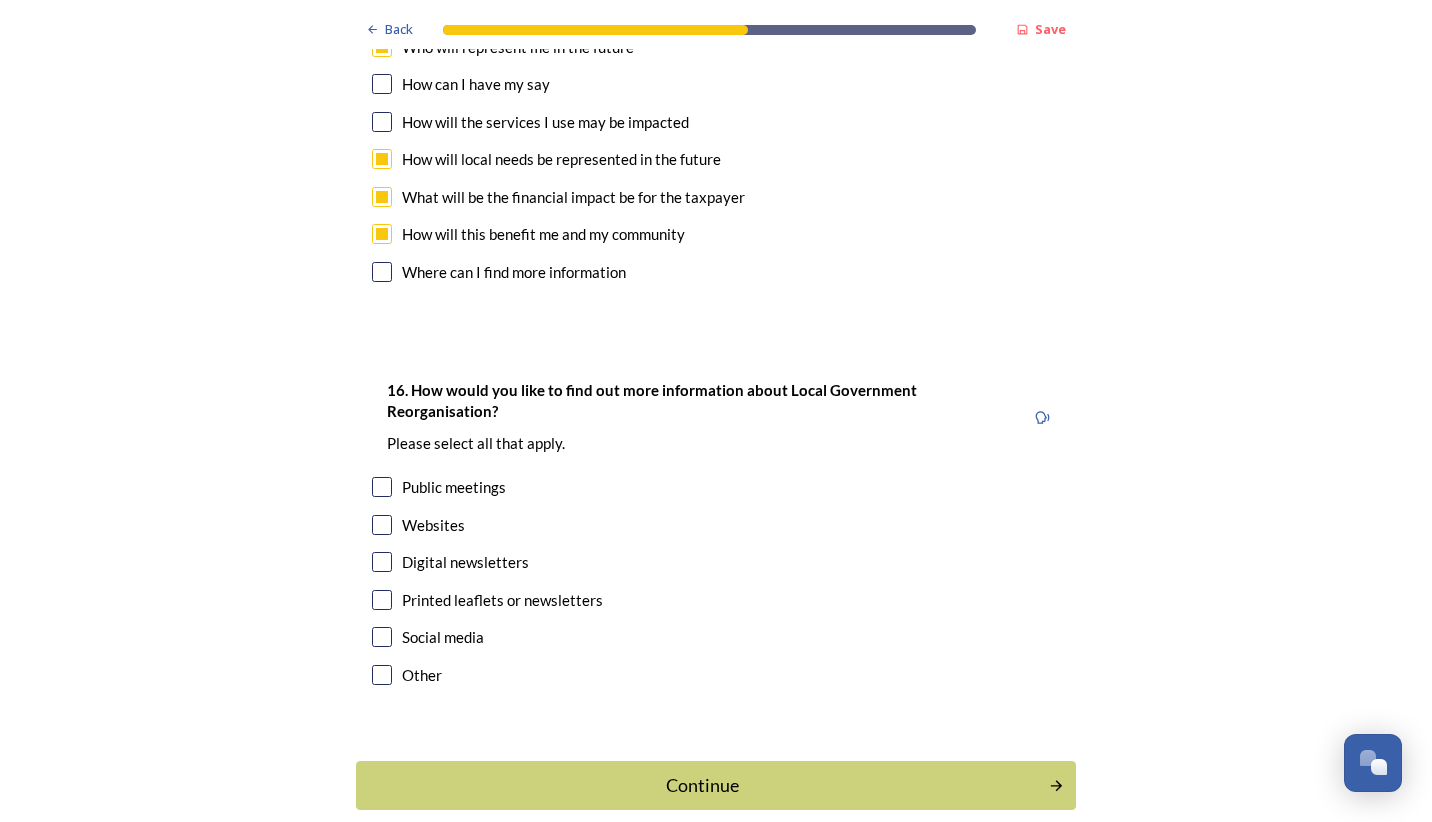 click at bounding box center [382, 525] 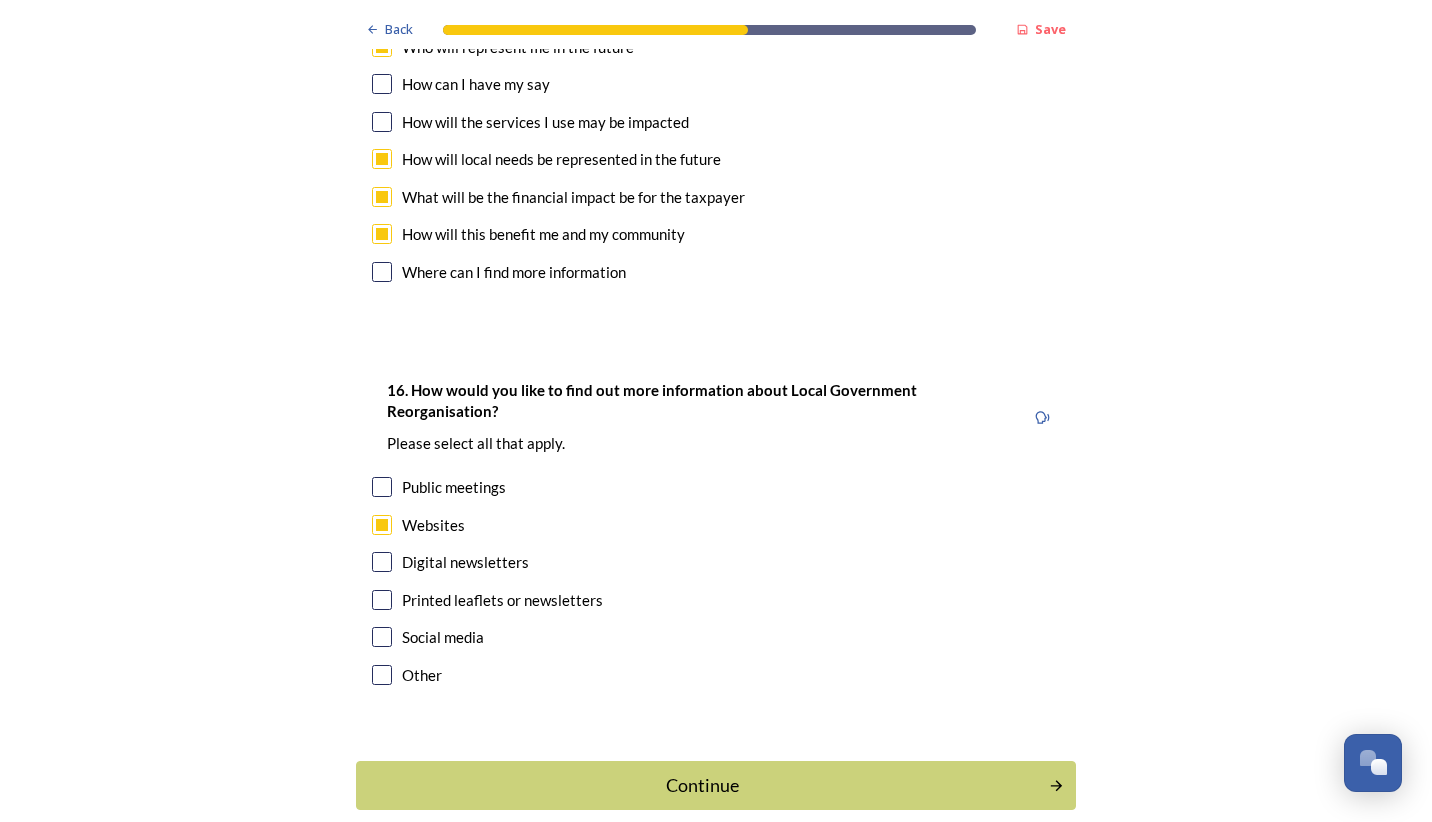 click at bounding box center [382, 487] 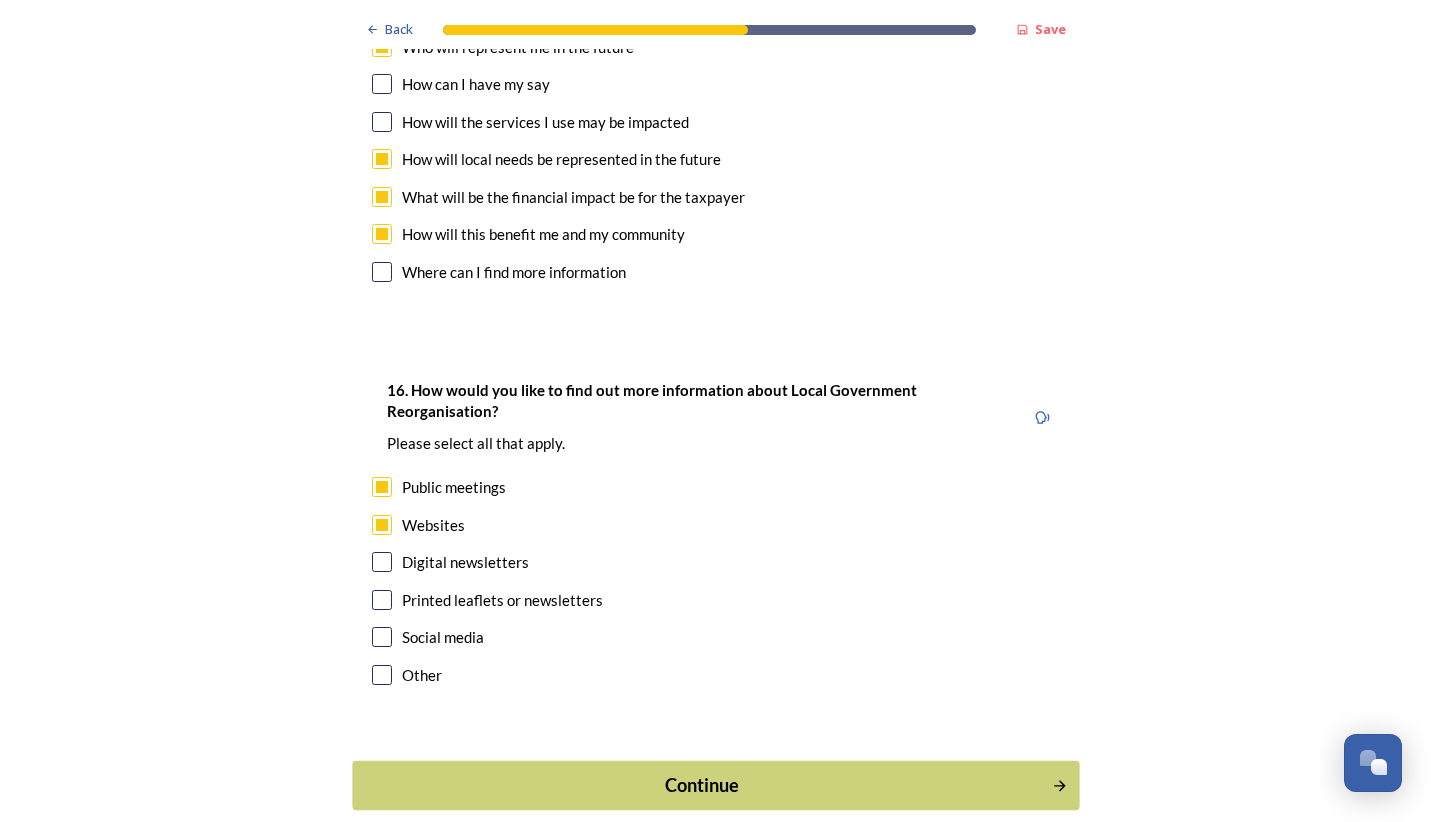 click on "Continue" at bounding box center (702, 785) 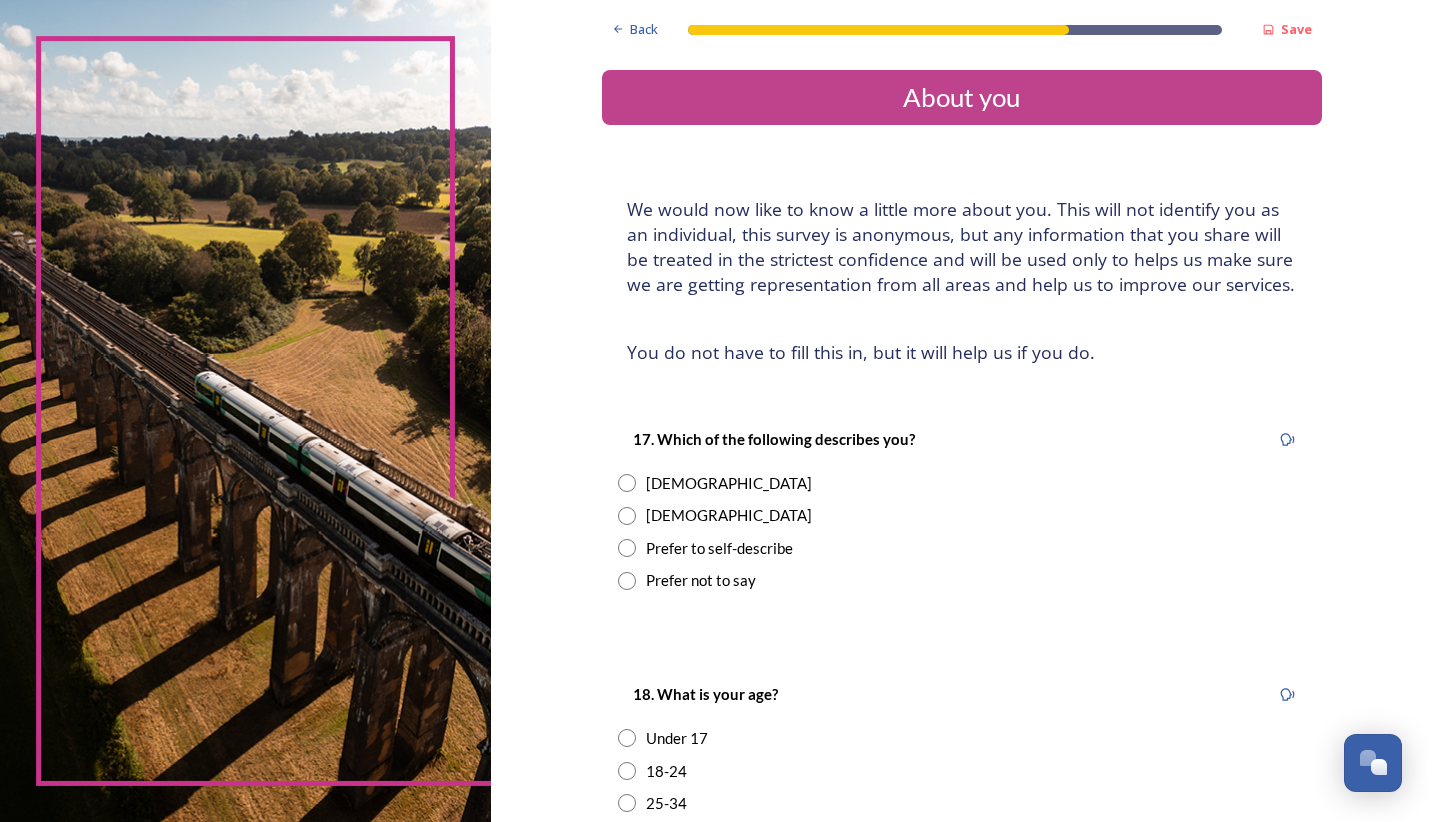 click at bounding box center (627, 483) 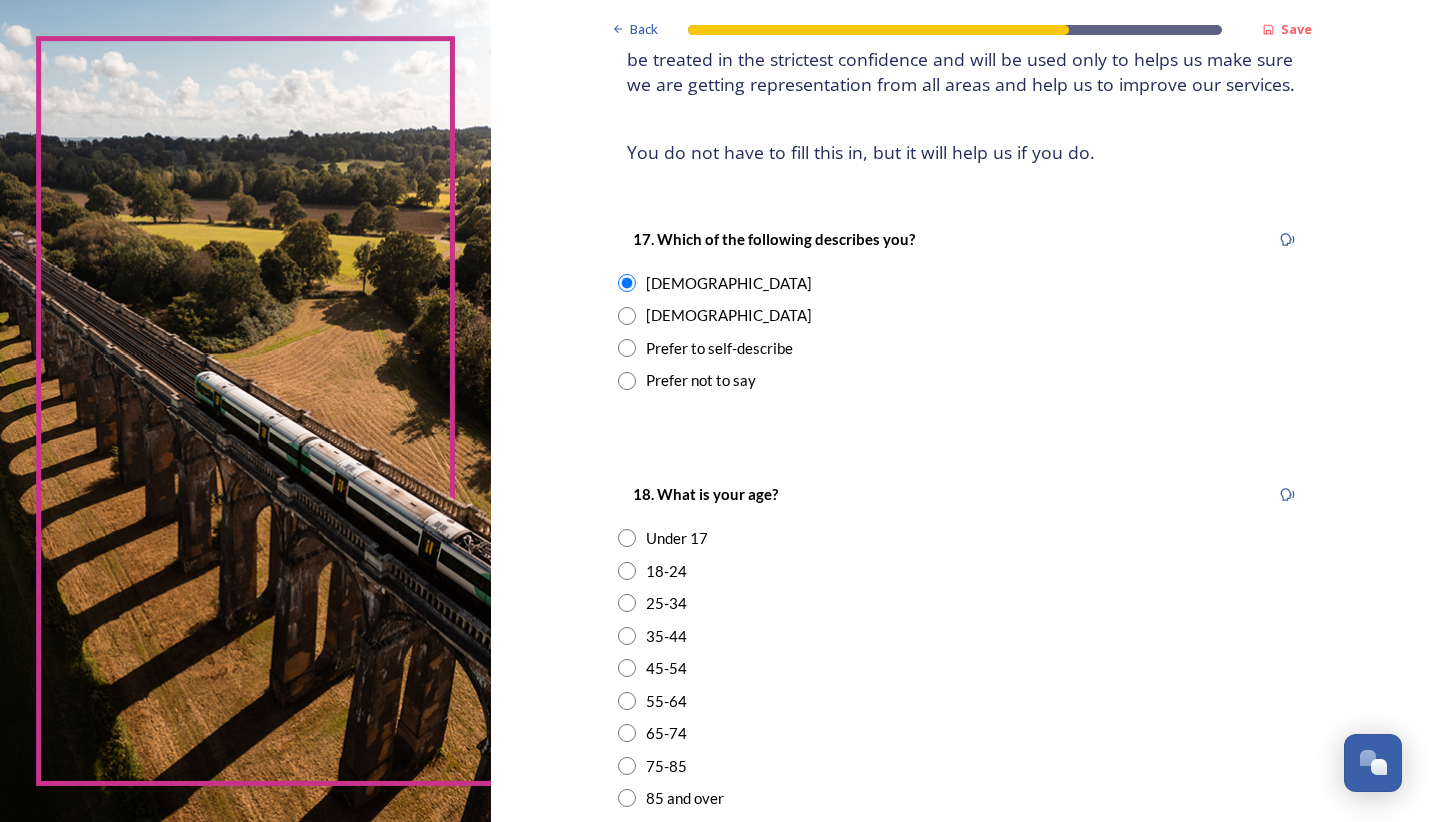 scroll, scrollTop: 300, scrollLeft: 0, axis: vertical 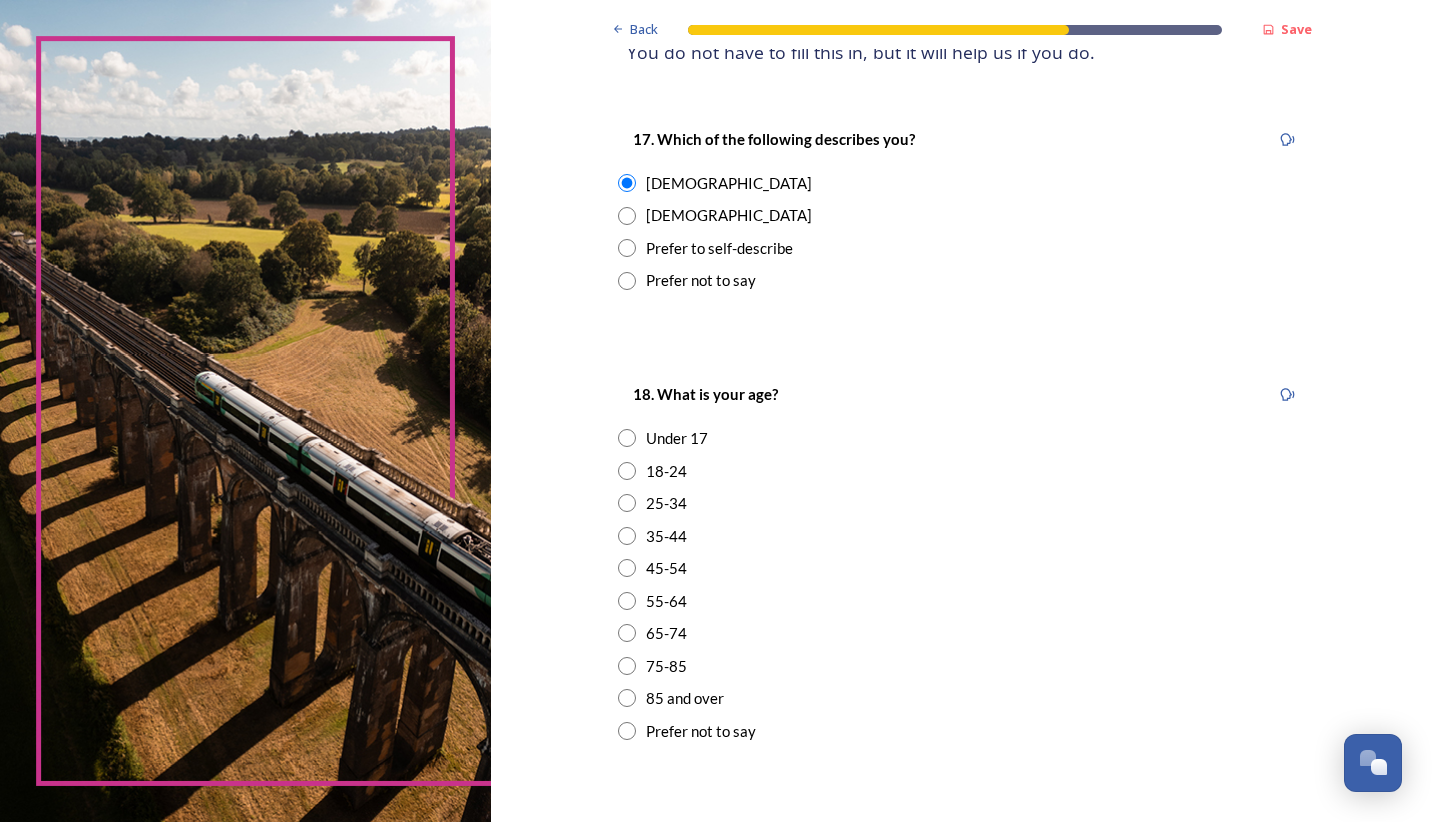 click at bounding box center [627, 536] 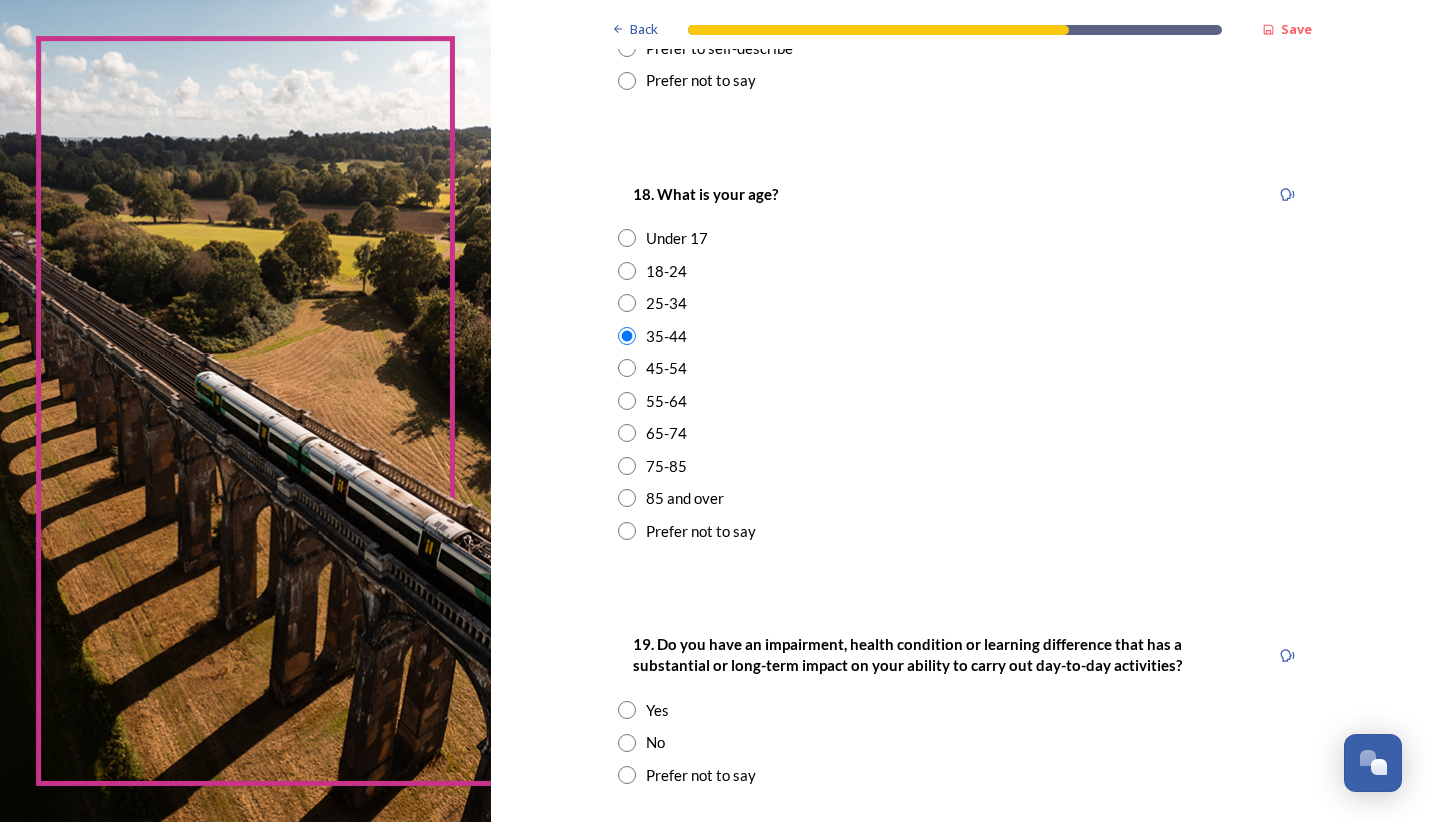scroll, scrollTop: 600, scrollLeft: 0, axis: vertical 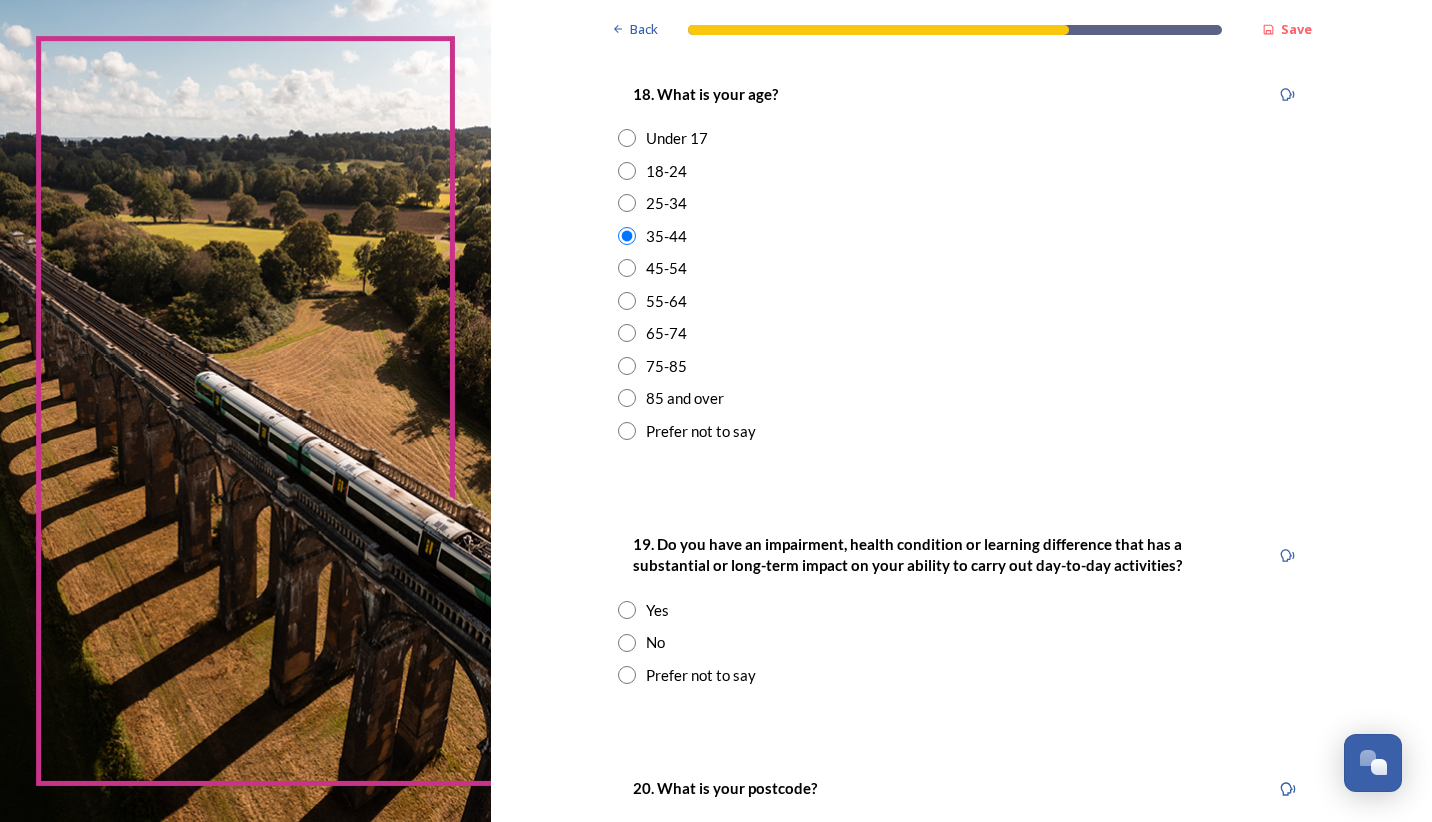 click at bounding box center [627, 675] 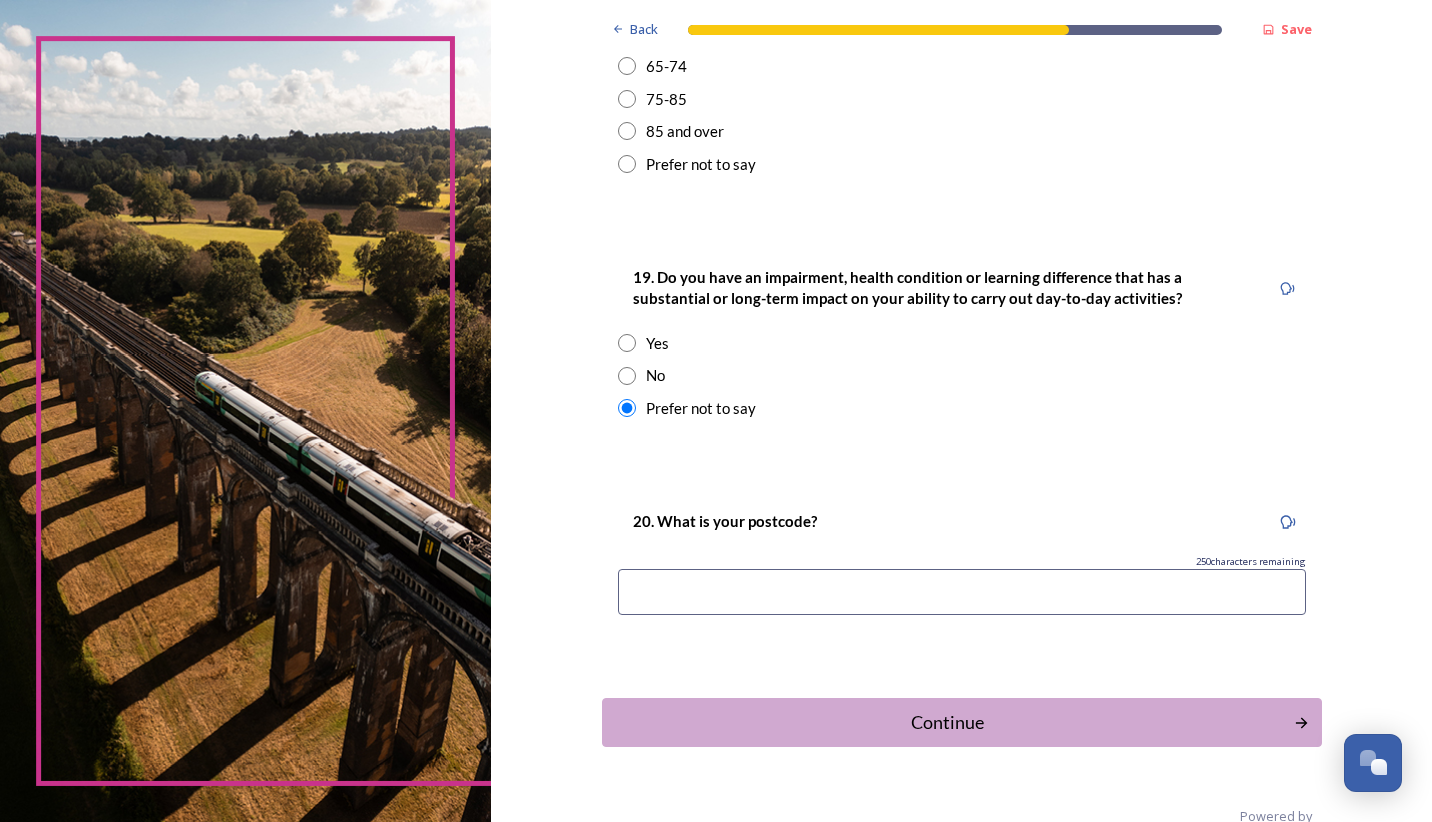 scroll, scrollTop: 900, scrollLeft: 0, axis: vertical 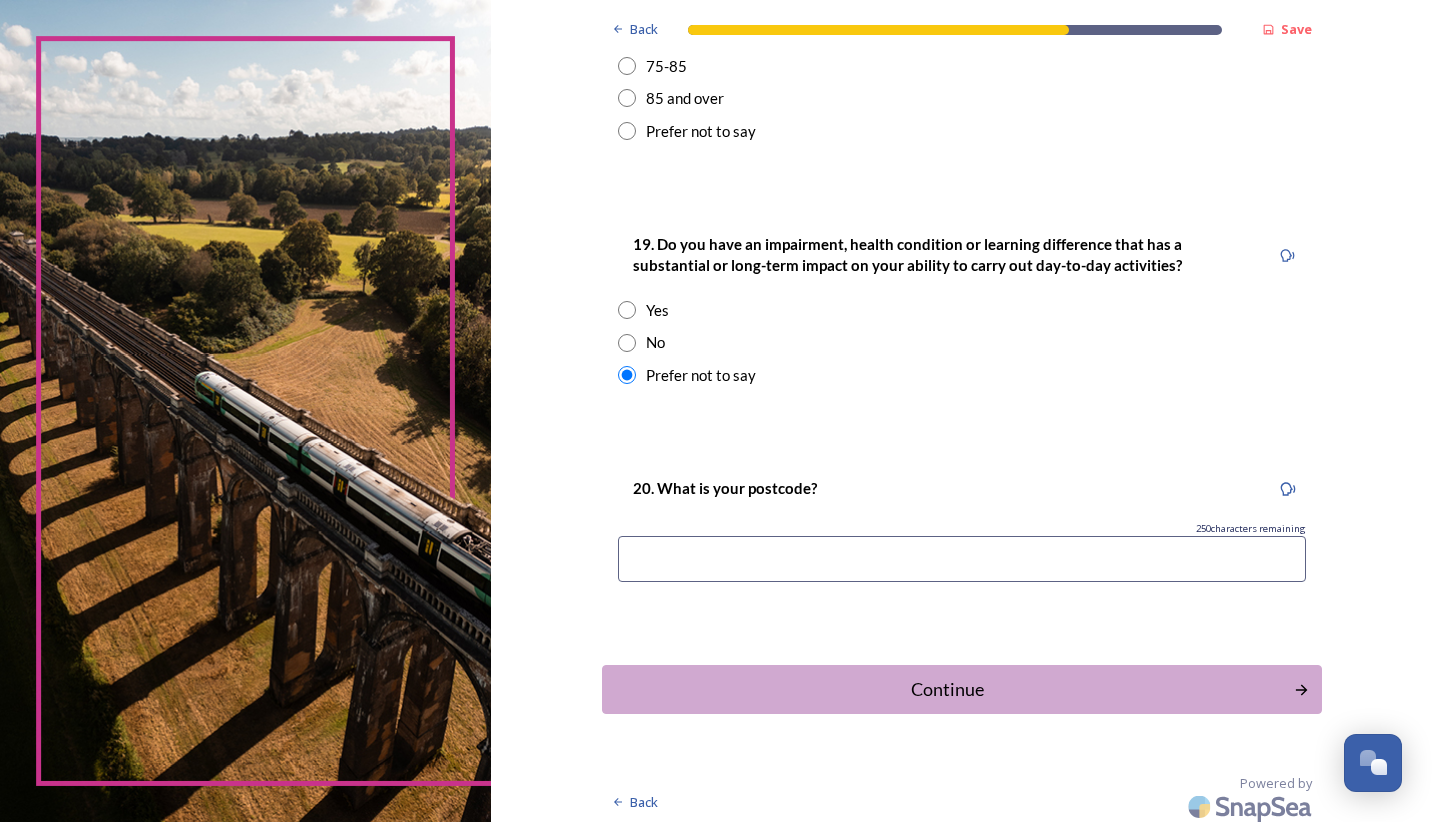 drag, startPoint x: 747, startPoint y: 562, endPoint x: 762, endPoint y: 560, distance: 15.132746 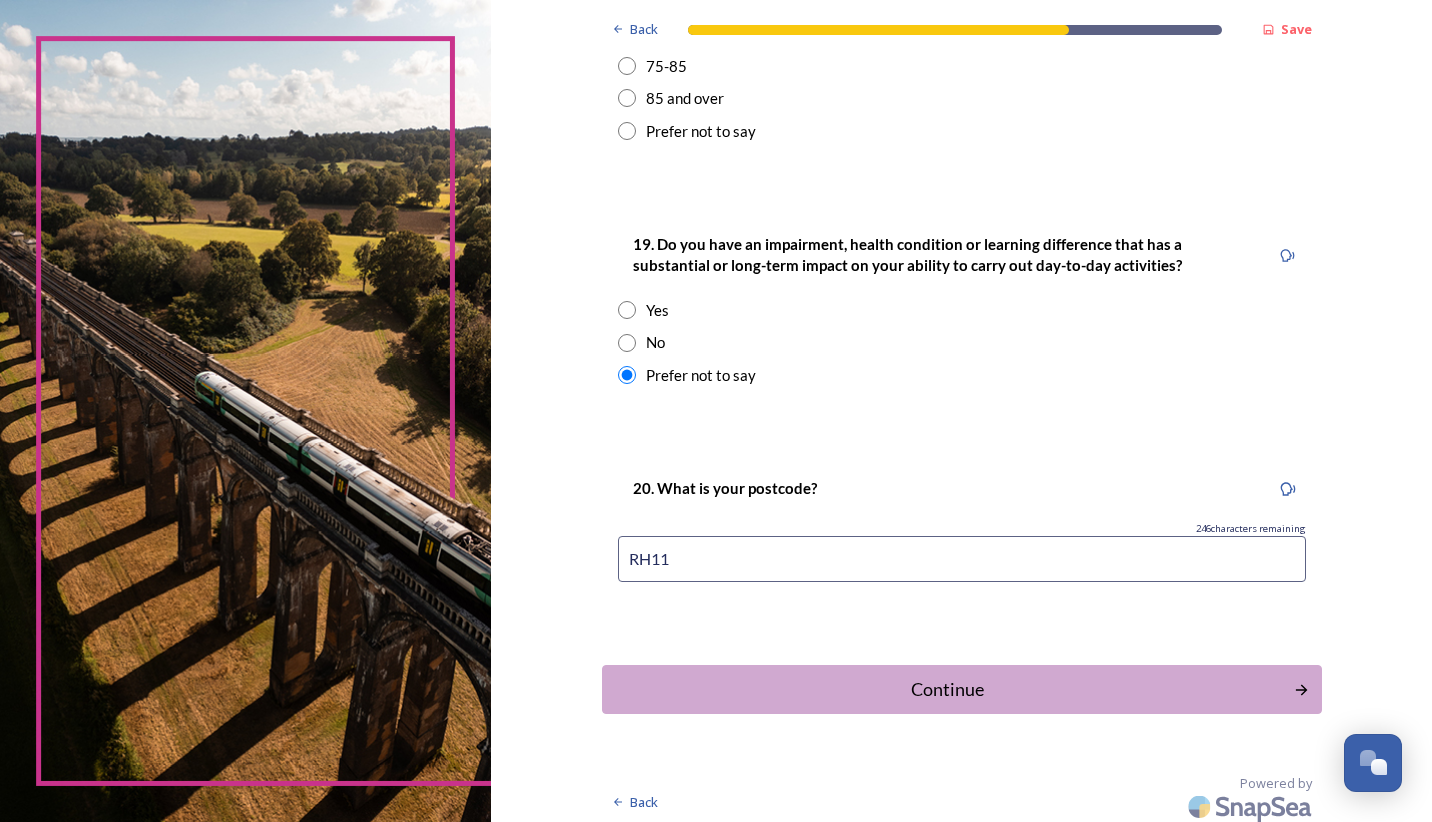 type on "RH11" 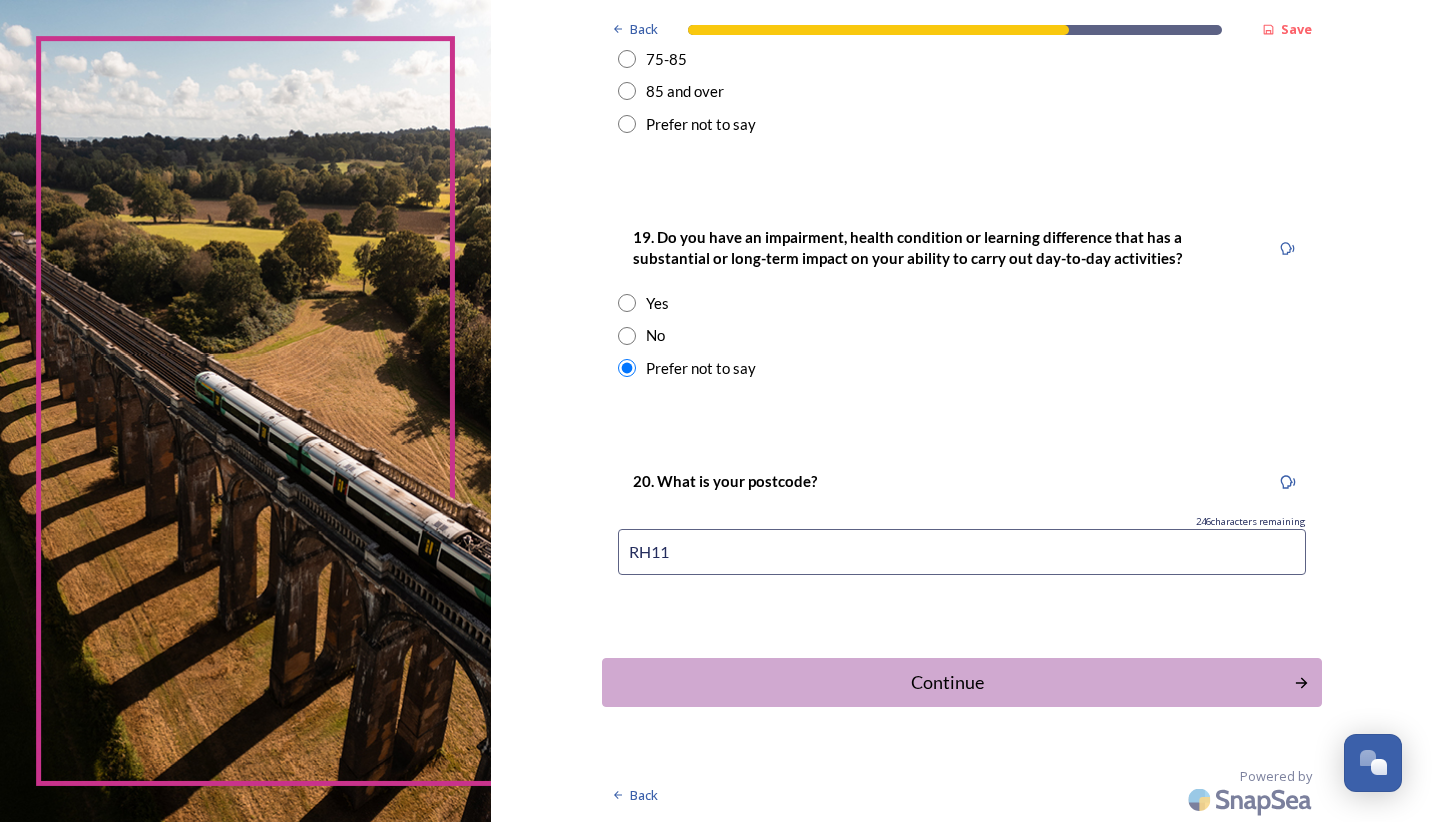 scroll, scrollTop: 908, scrollLeft: 0, axis: vertical 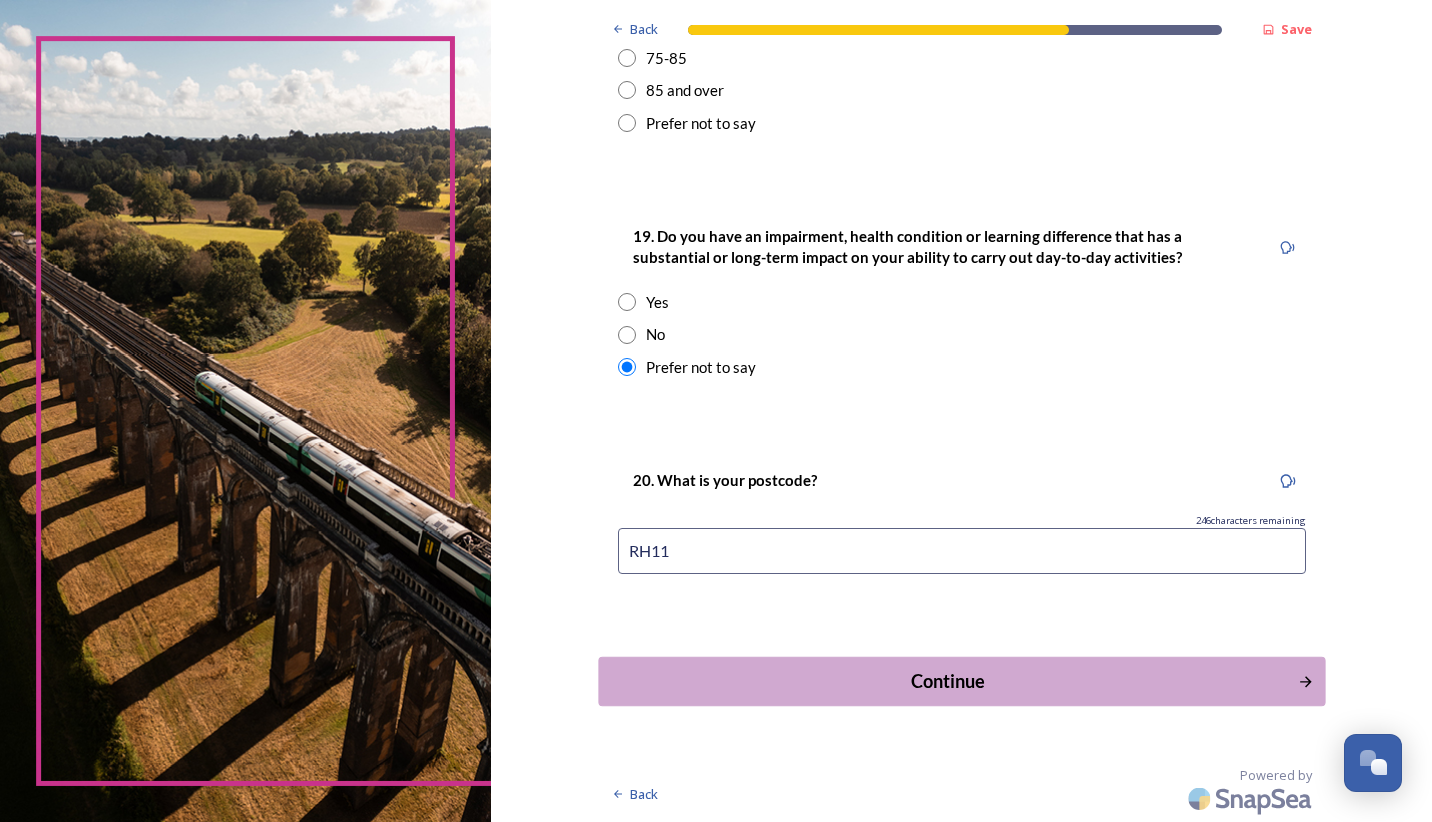 click on "Continue" at bounding box center [947, 681] 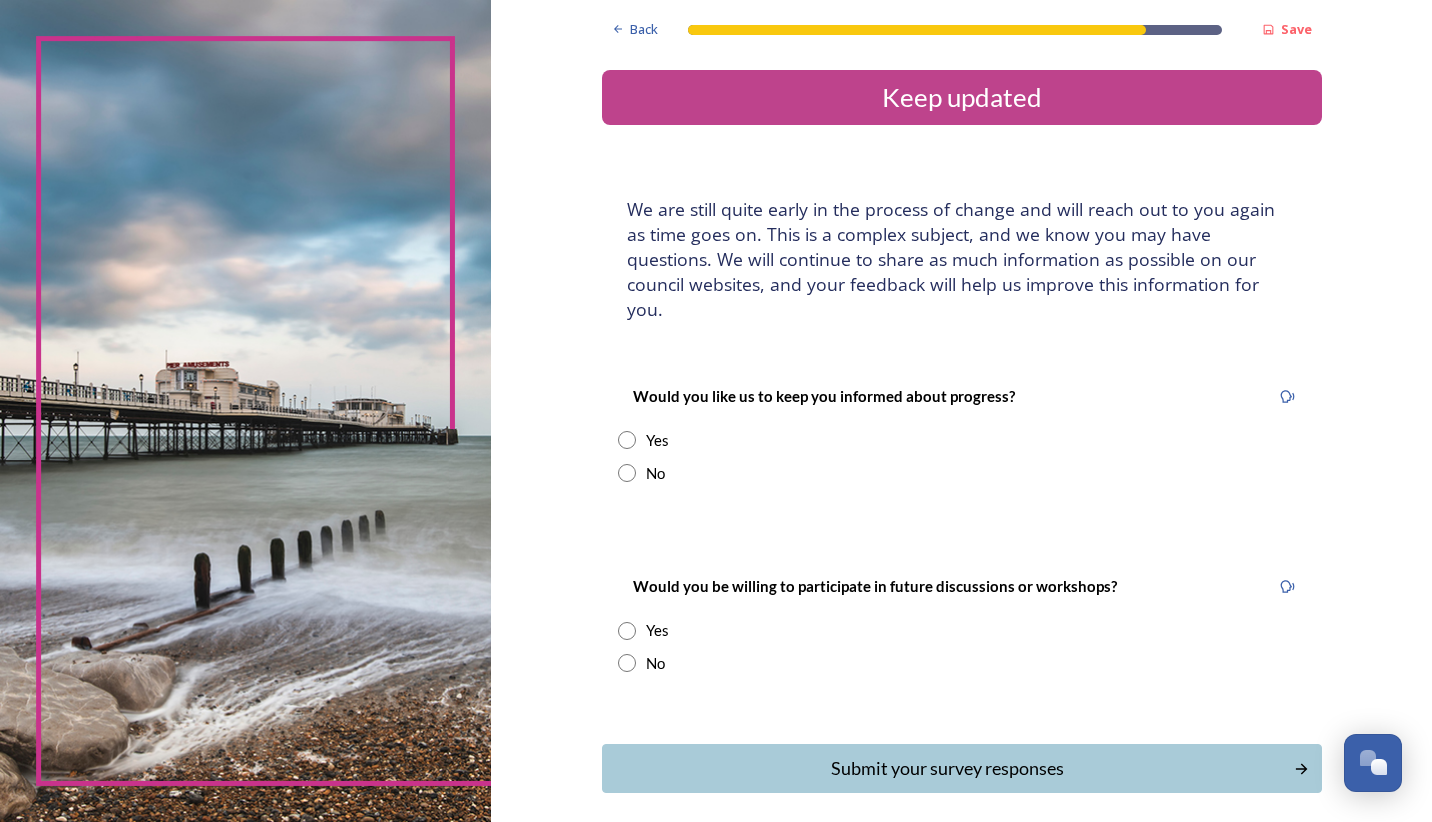 scroll, scrollTop: 62, scrollLeft: 0, axis: vertical 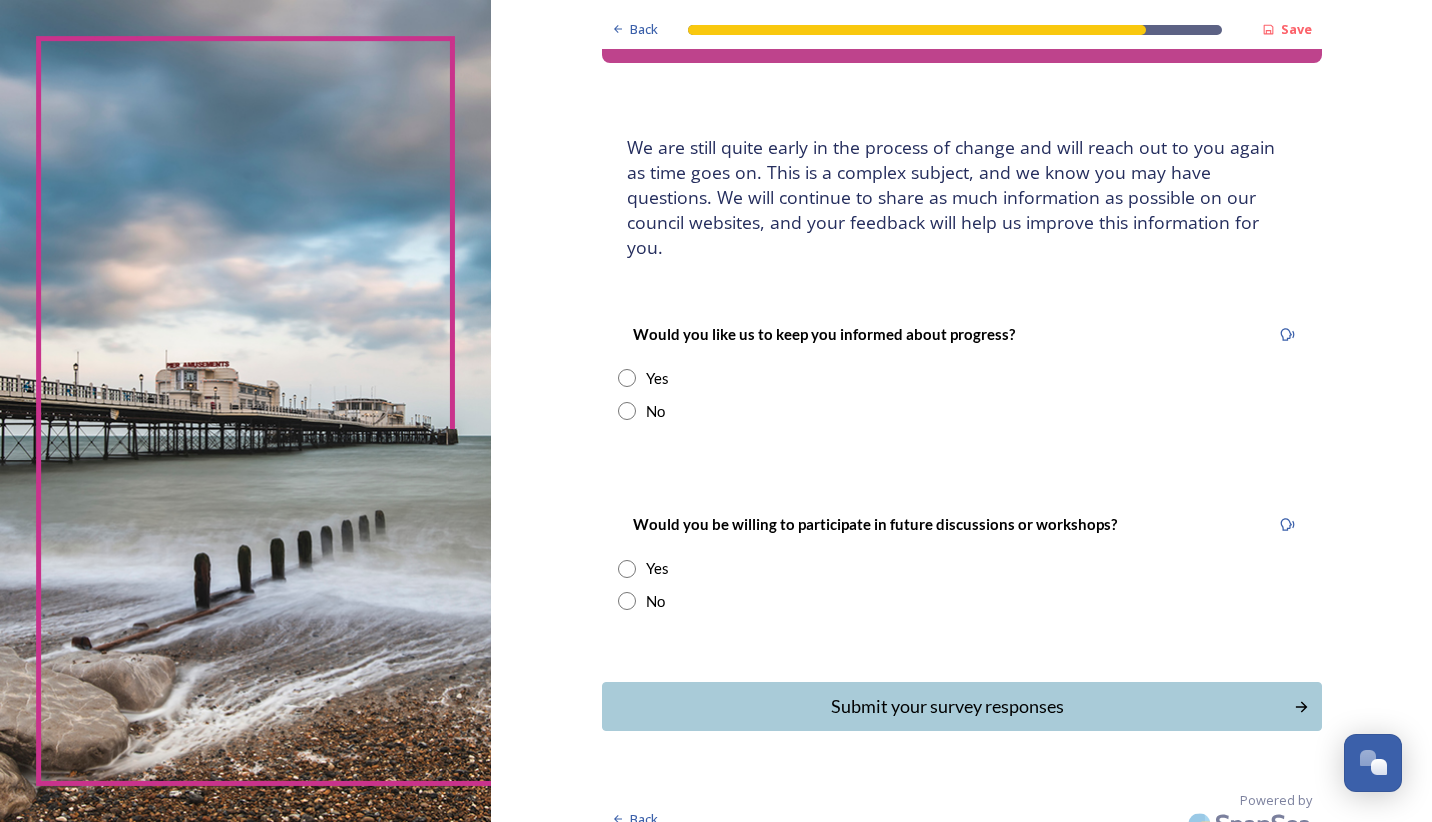 click at bounding box center (627, 569) 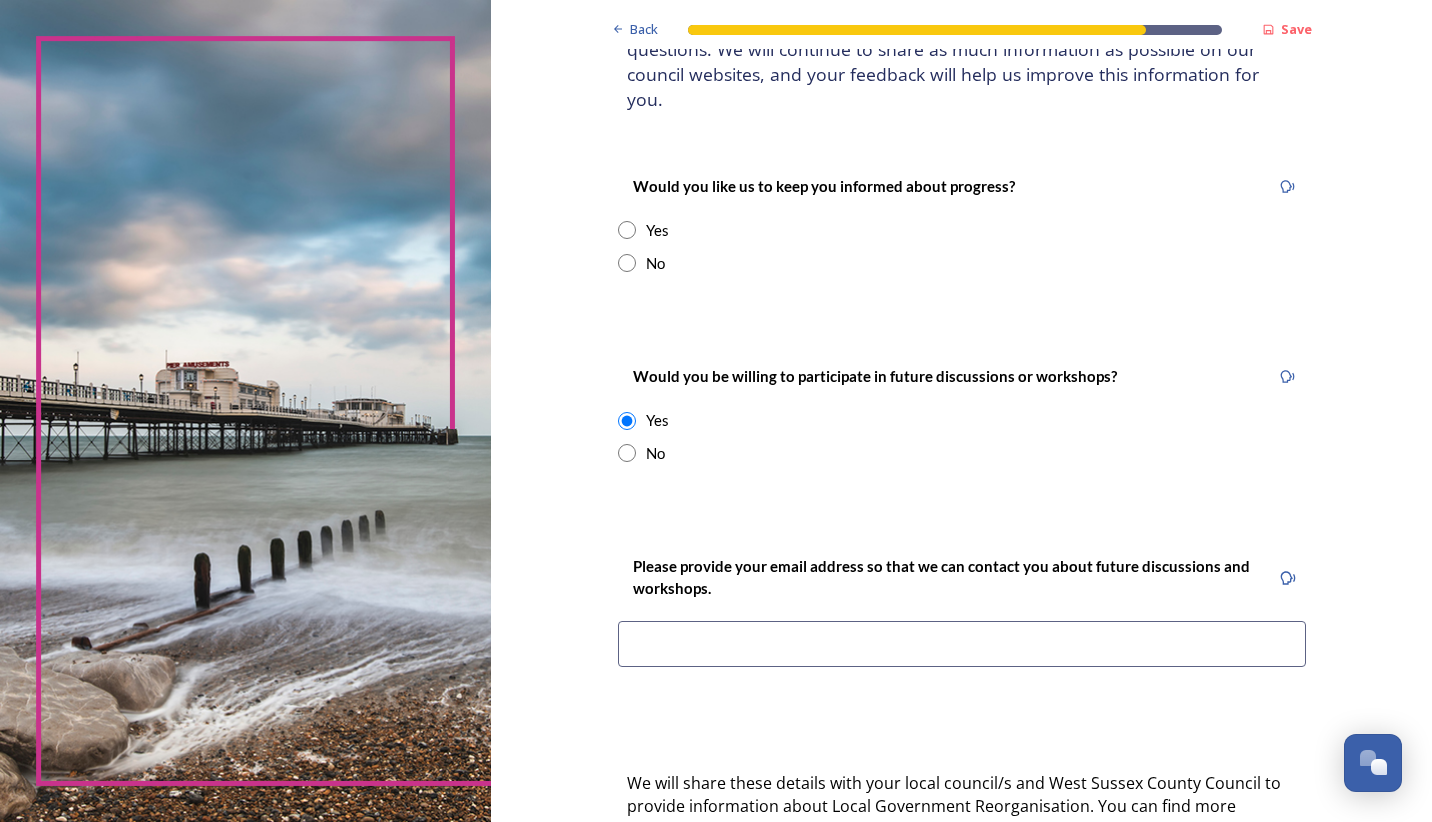 scroll, scrollTop: 162, scrollLeft: 0, axis: vertical 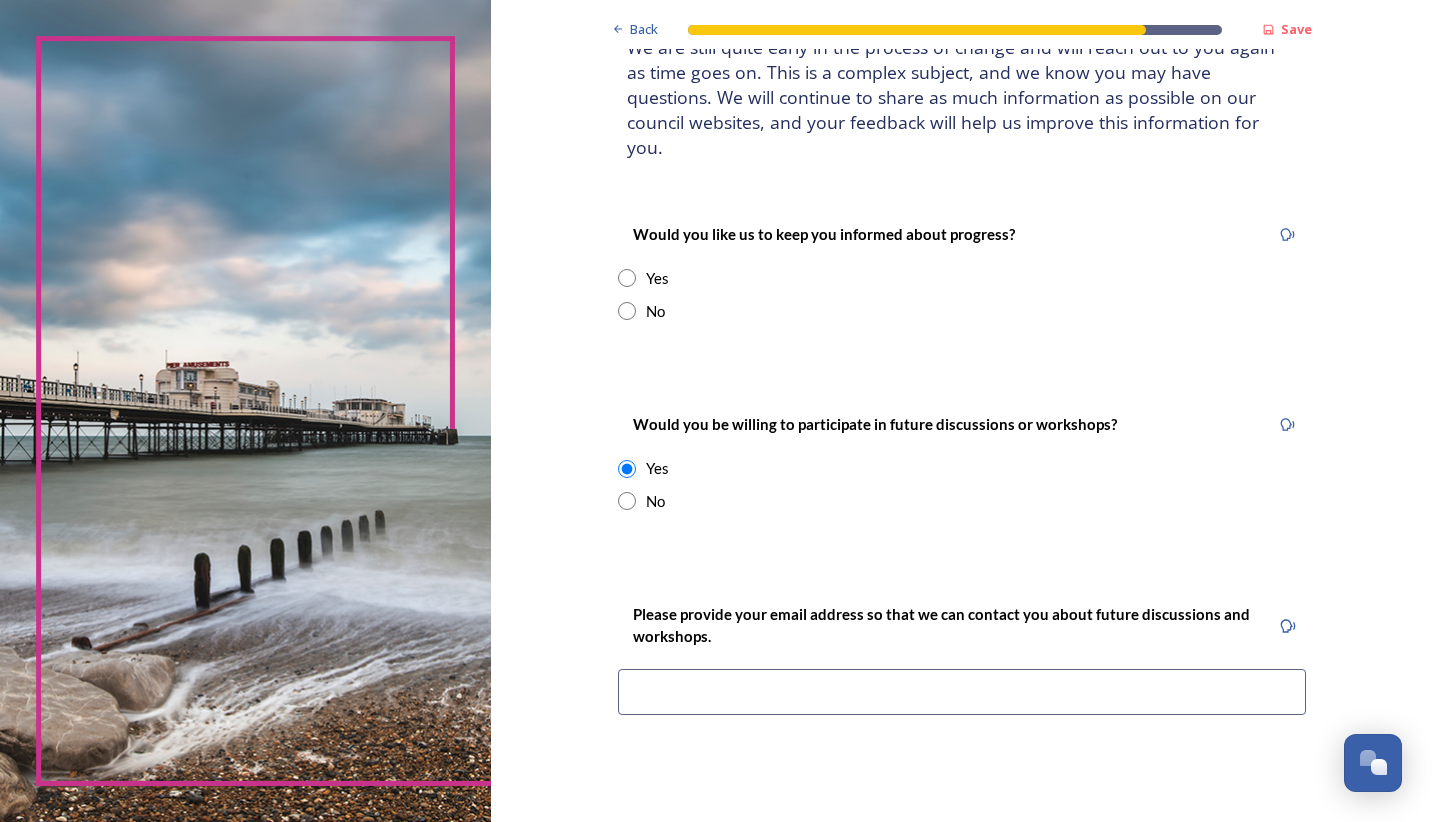click at bounding box center [627, 278] 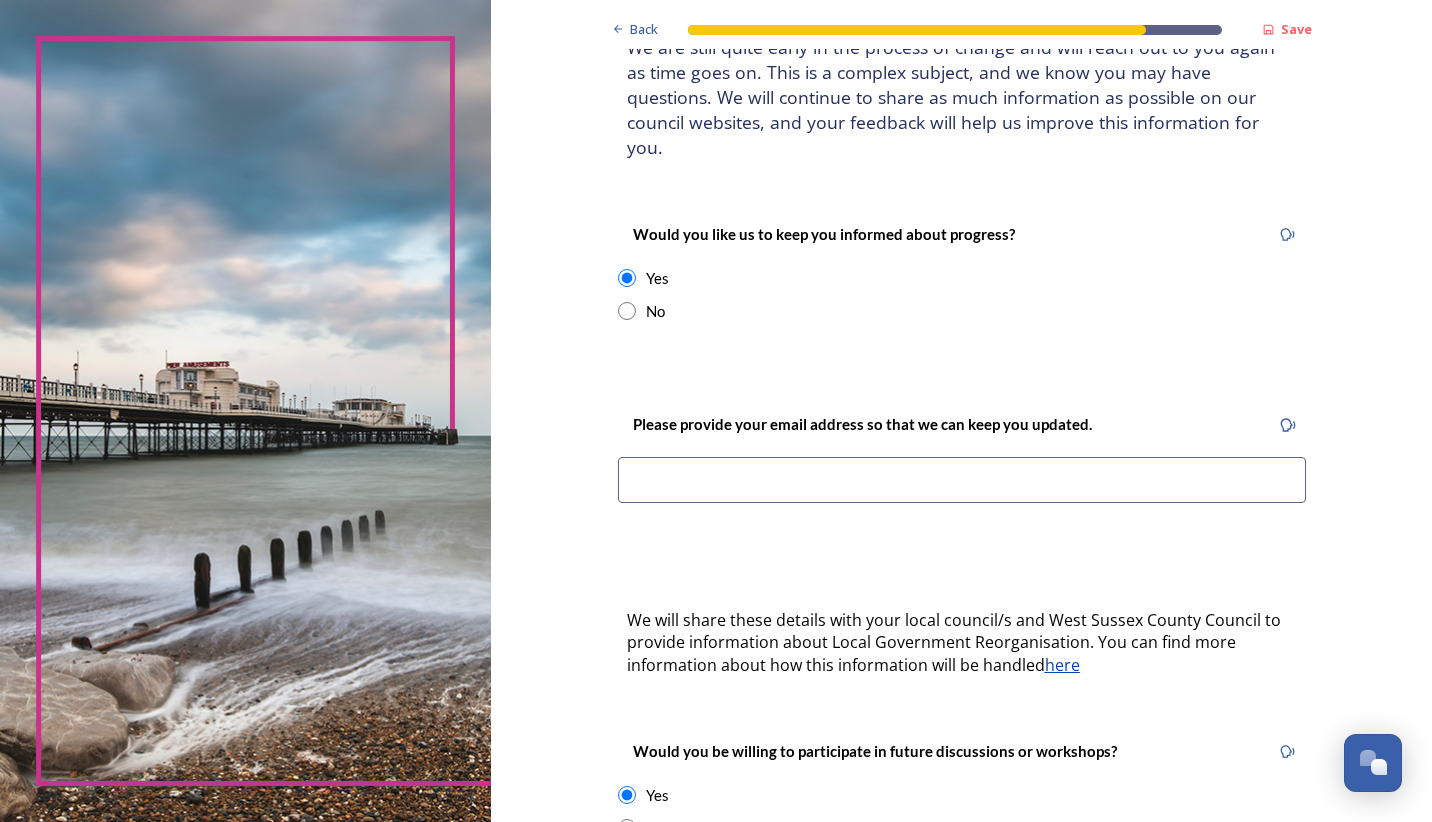 click on "No" at bounding box center [962, 311] 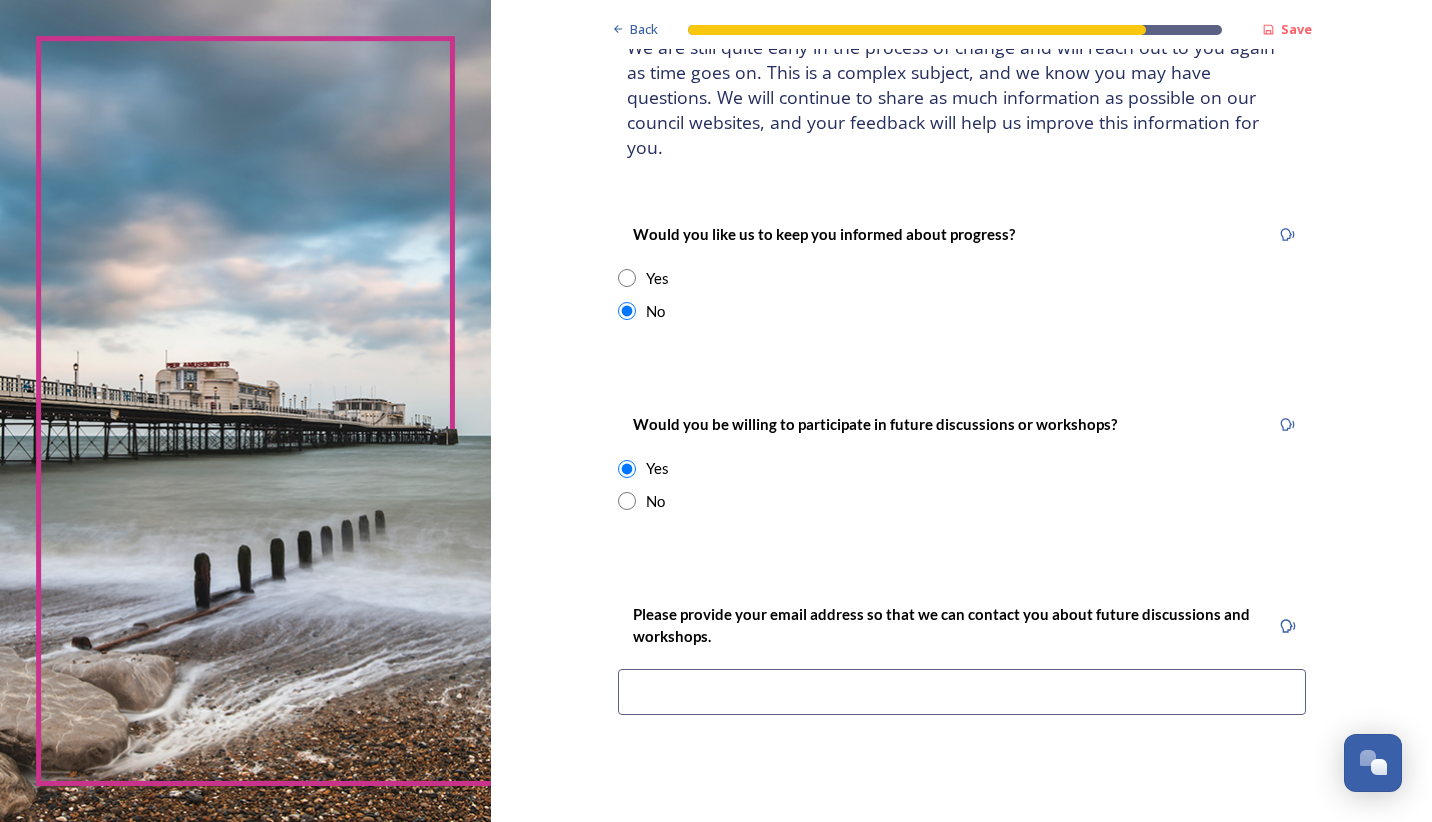 click on "Would you like us to keep you informed about progress? Yes No" at bounding box center (962, 272) 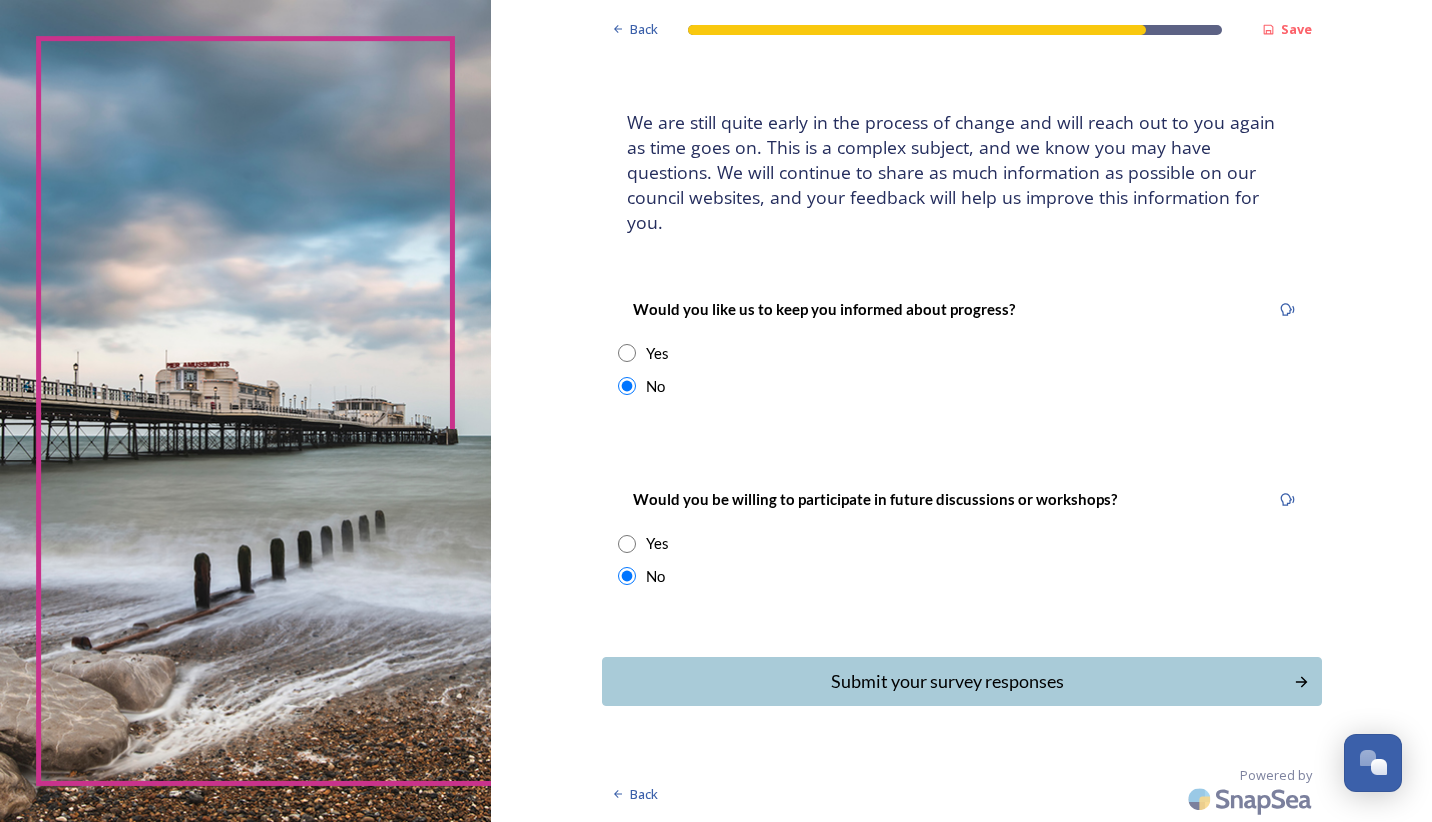 scroll, scrollTop: 62, scrollLeft: 0, axis: vertical 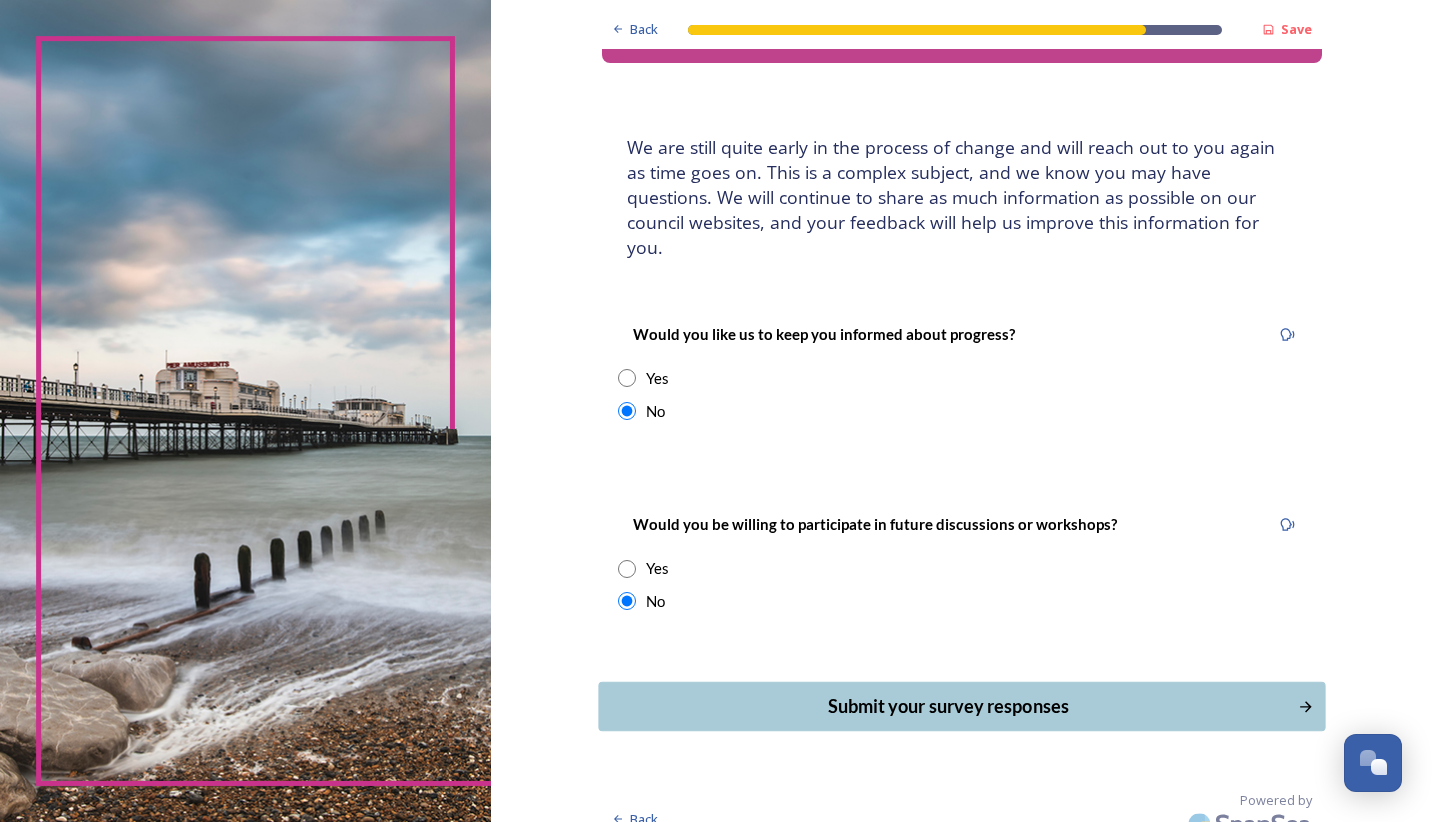 click on "Submit your survey responses" at bounding box center (947, 706) 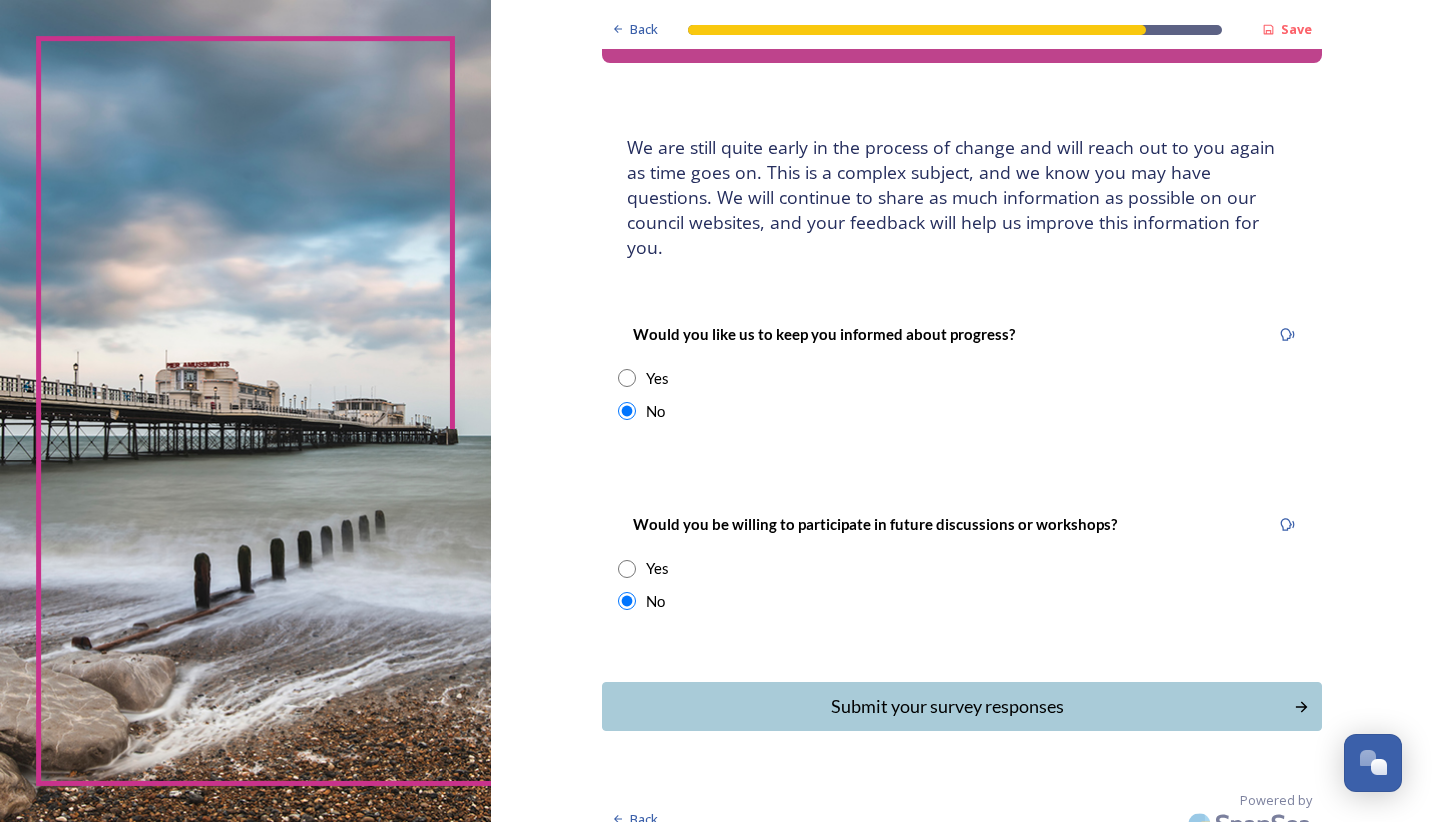 scroll, scrollTop: 0, scrollLeft: 0, axis: both 